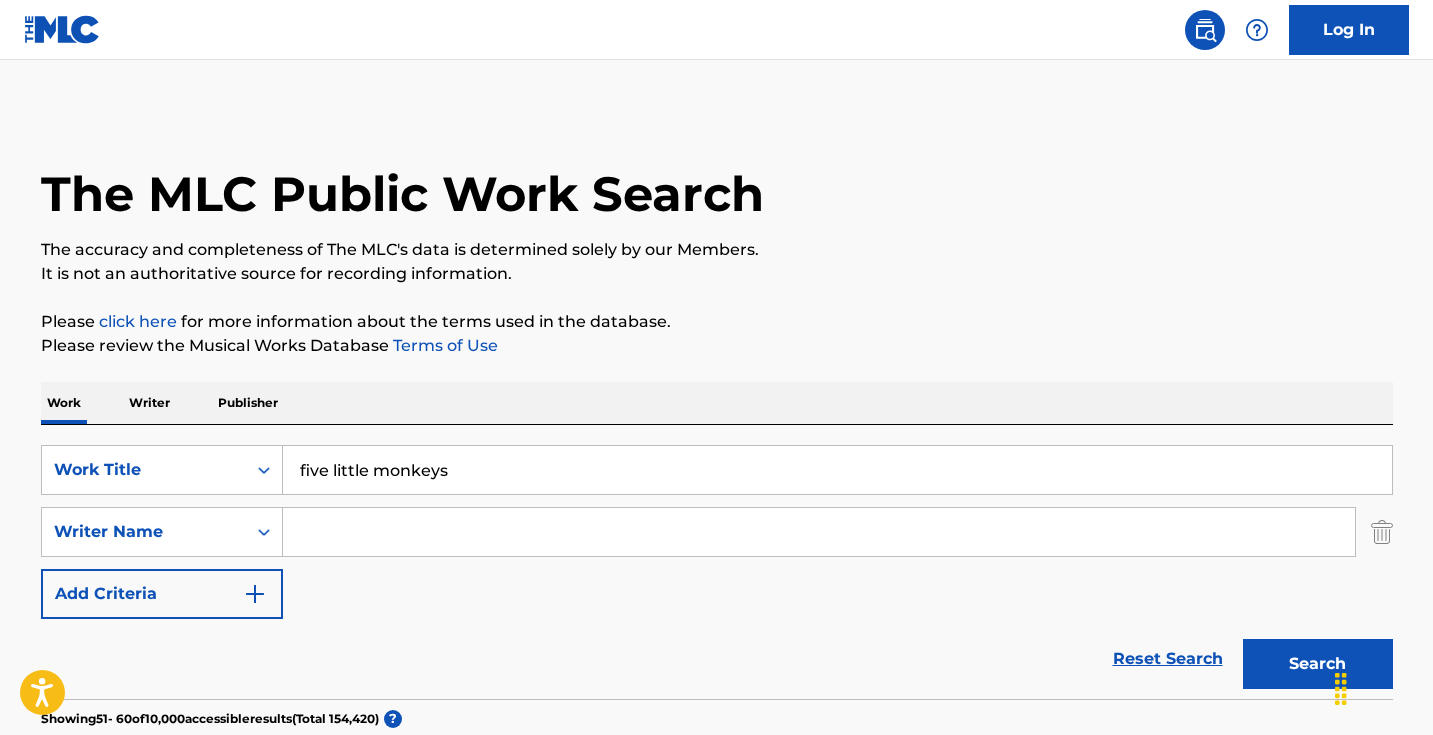 scroll, scrollTop: 1775, scrollLeft: 0, axis: vertical 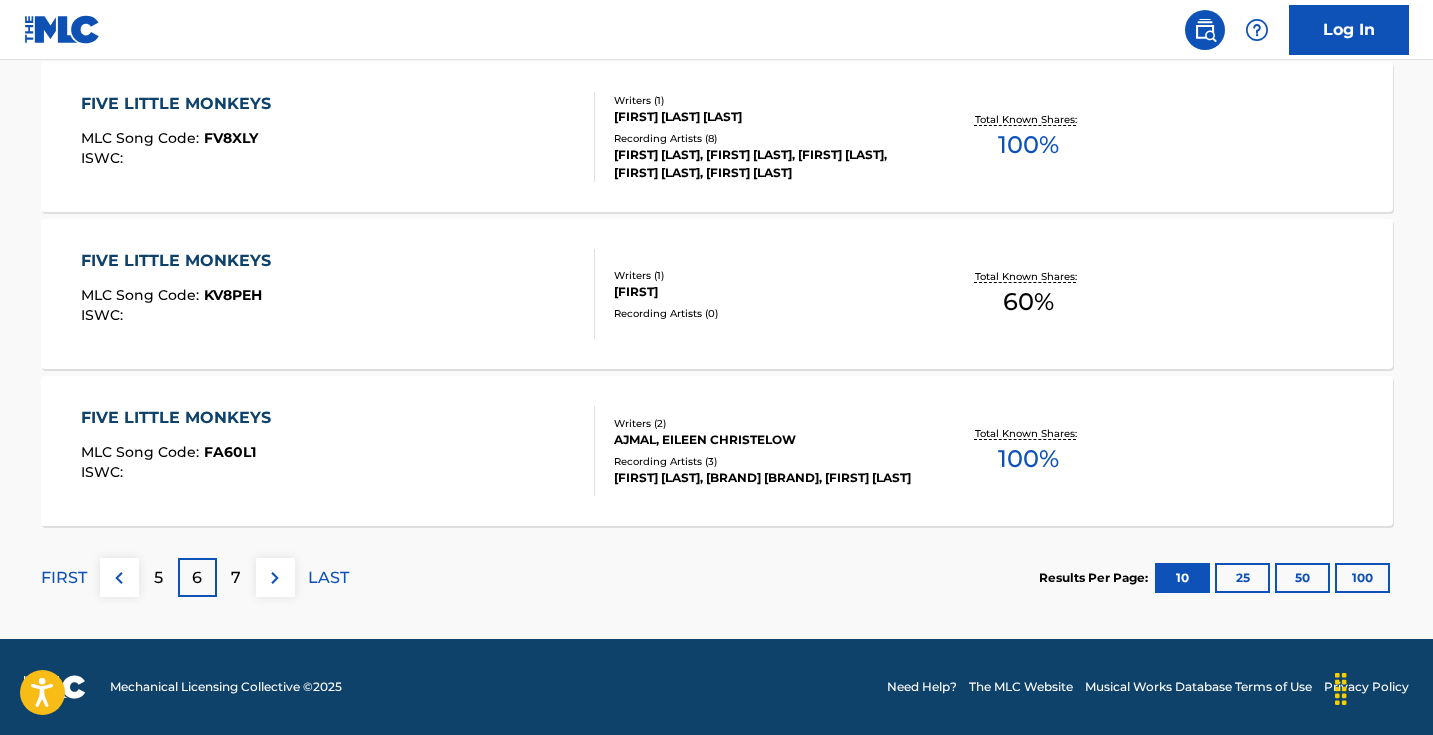 click at bounding box center (275, 578) 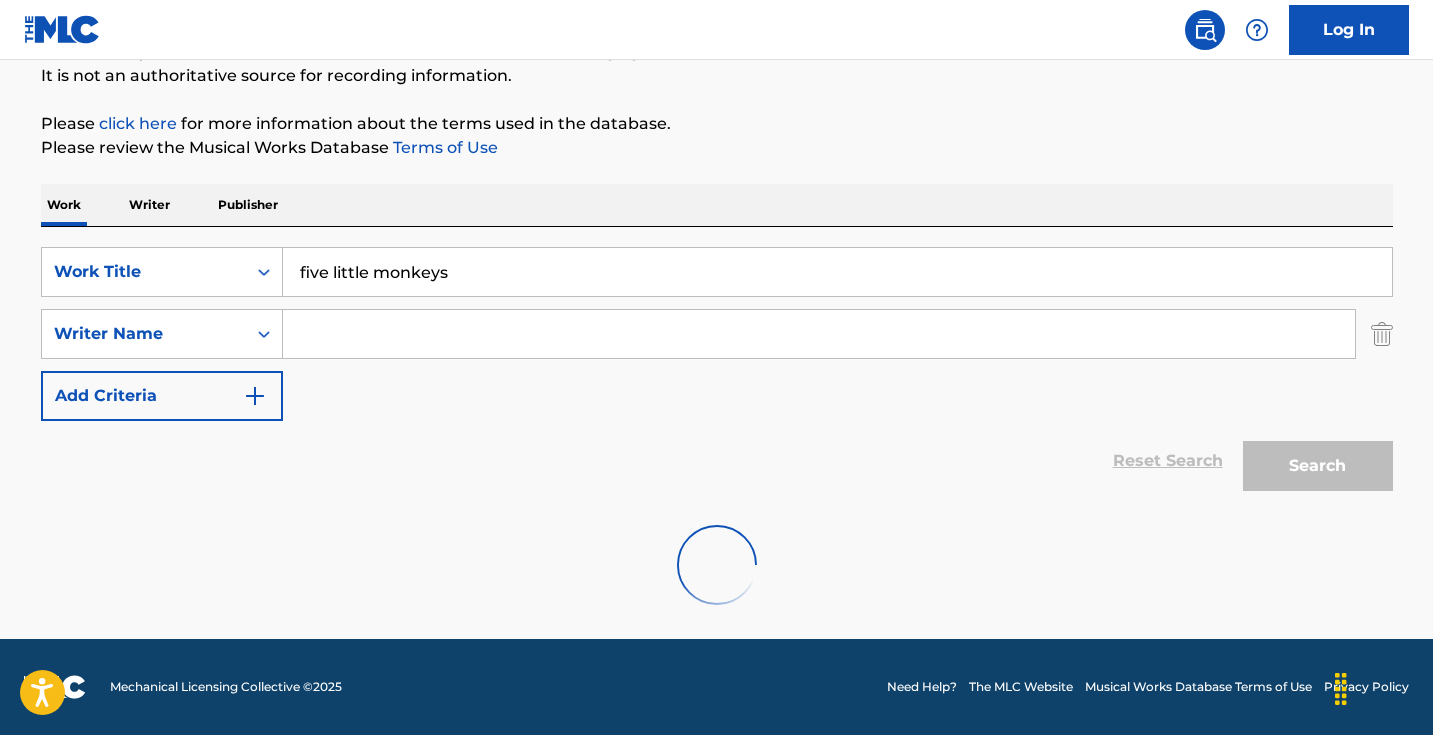 scroll, scrollTop: 198, scrollLeft: 0, axis: vertical 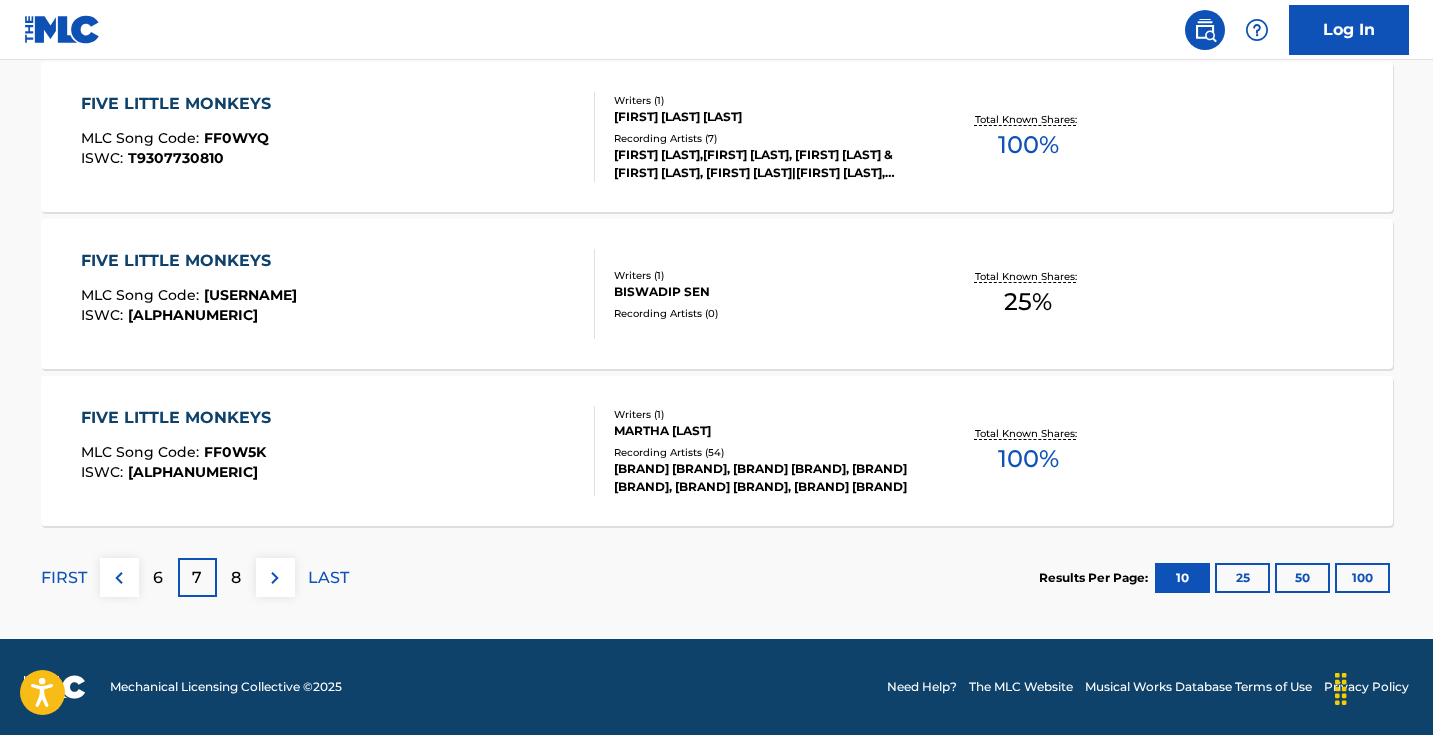 click at bounding box center [275, 578] 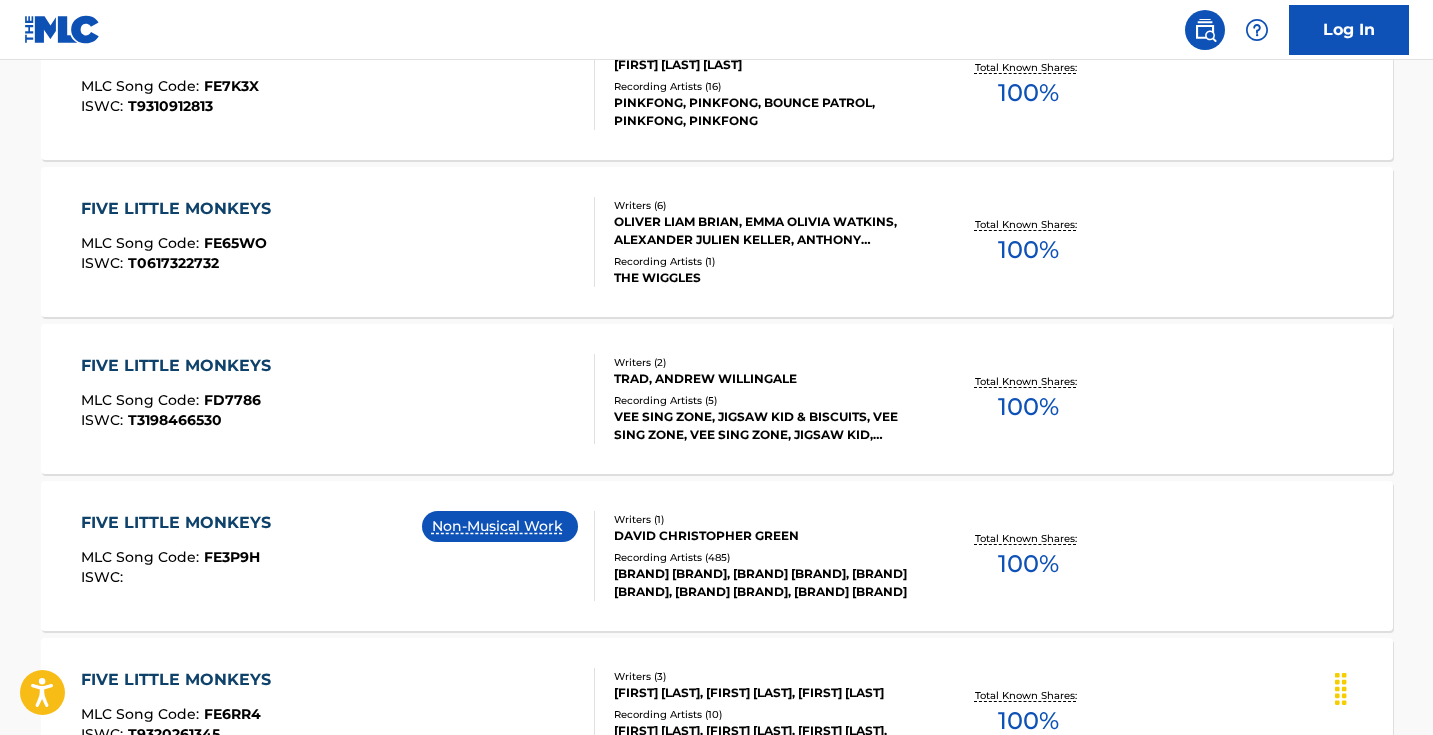 scroll, scrollTop: 1694, scrollLeft: 0, axis: vertical 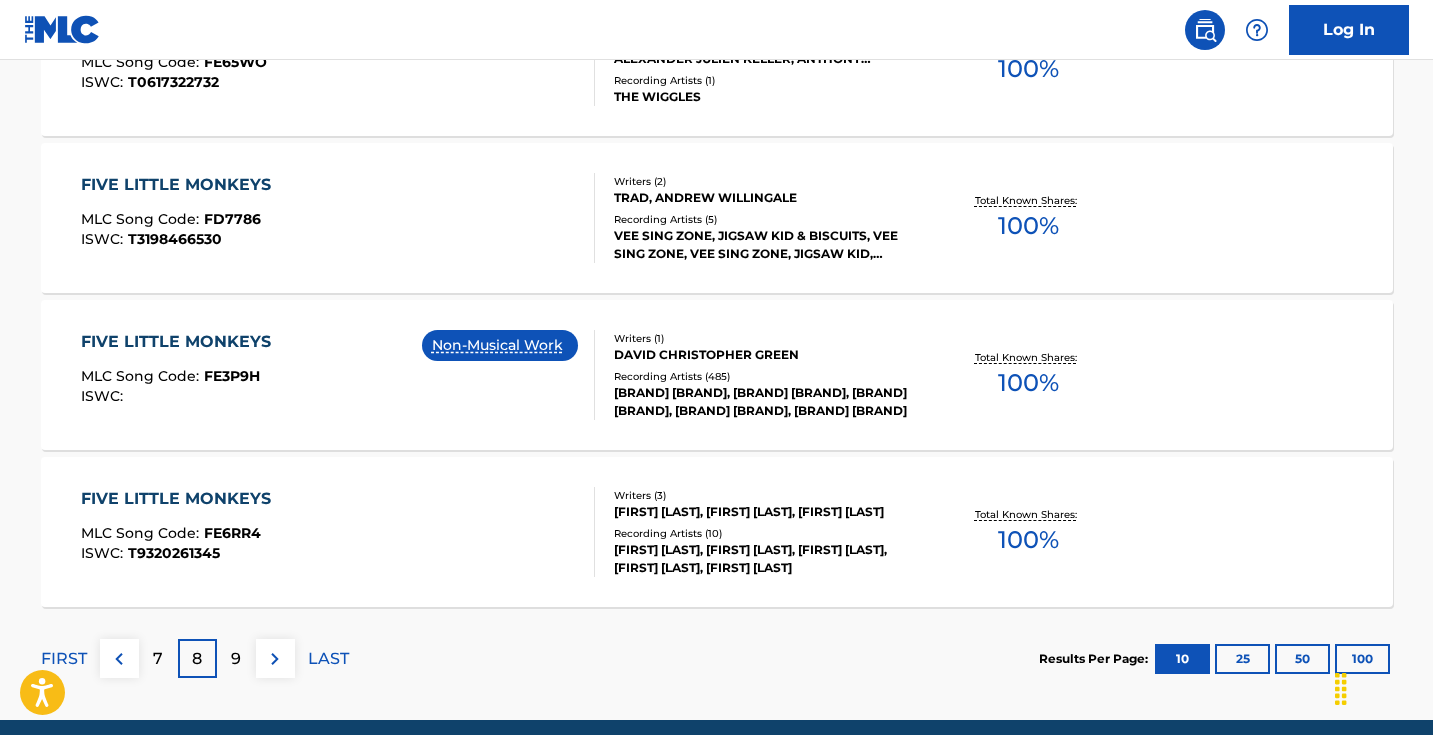 click on "FIVE LITTLE MONKEYS MLC Song Code : FE3P9H ISWC : Non-Musical Work" at bounding box center (338, 375) 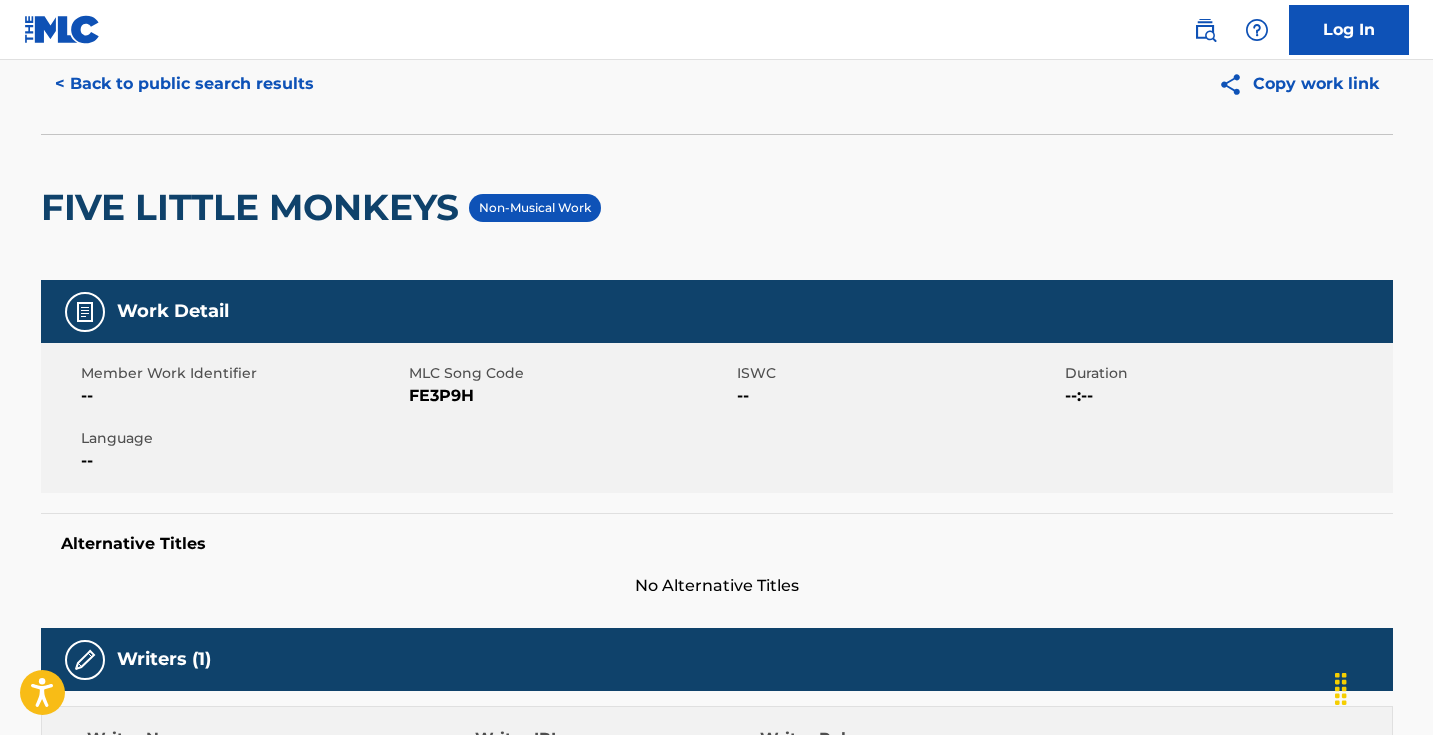 scroll, scrollTop: 47, scrollLeft: 0, axis: vertical 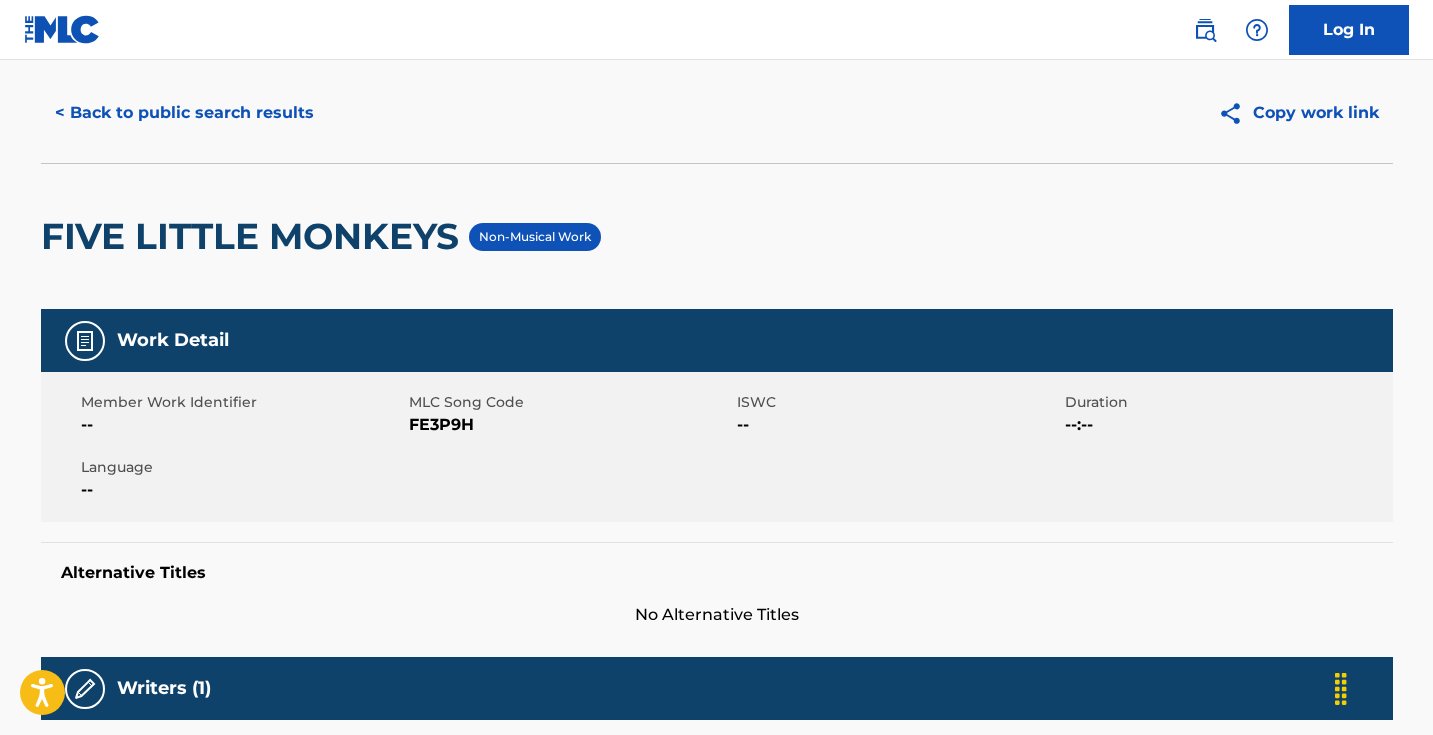 click on "< Back to public search results" at bounding box center (184, 113) 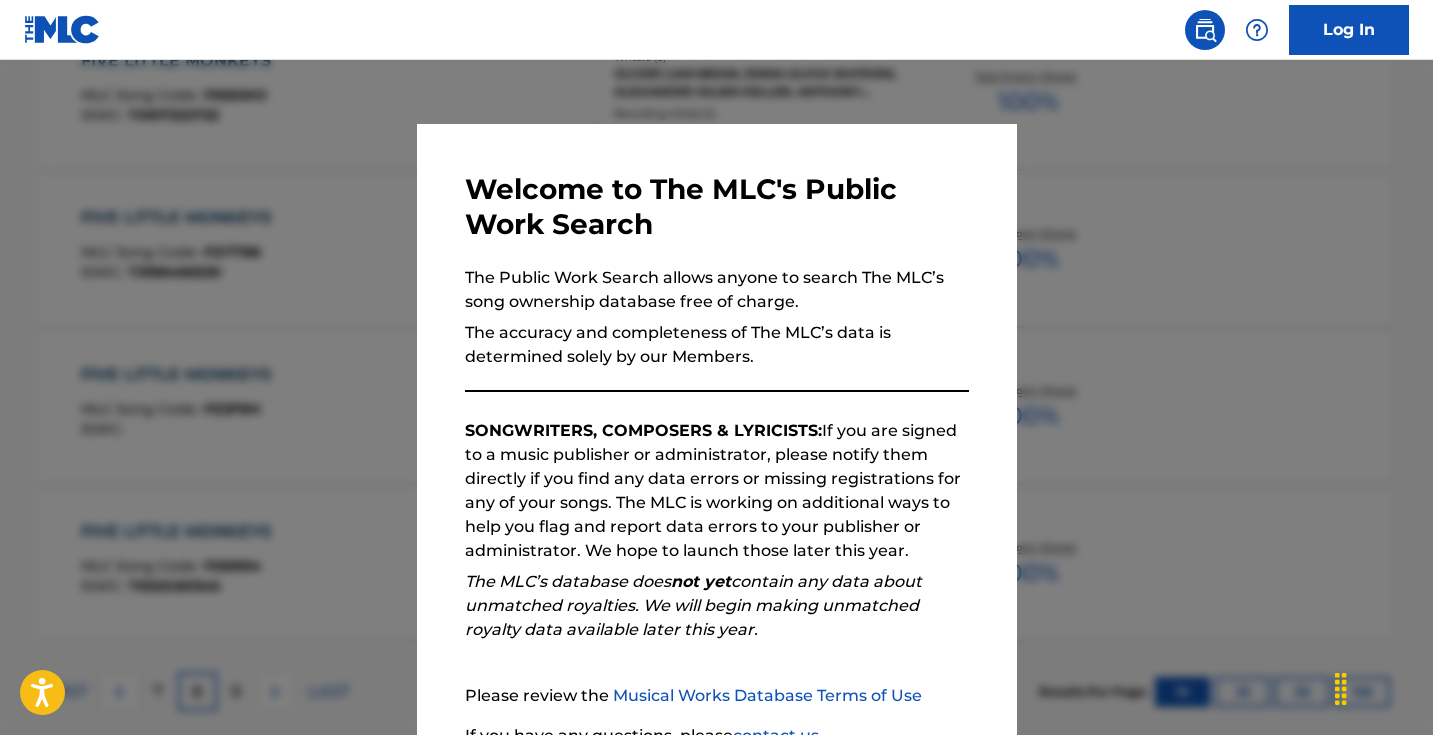 click at bounding box center [716, 427] 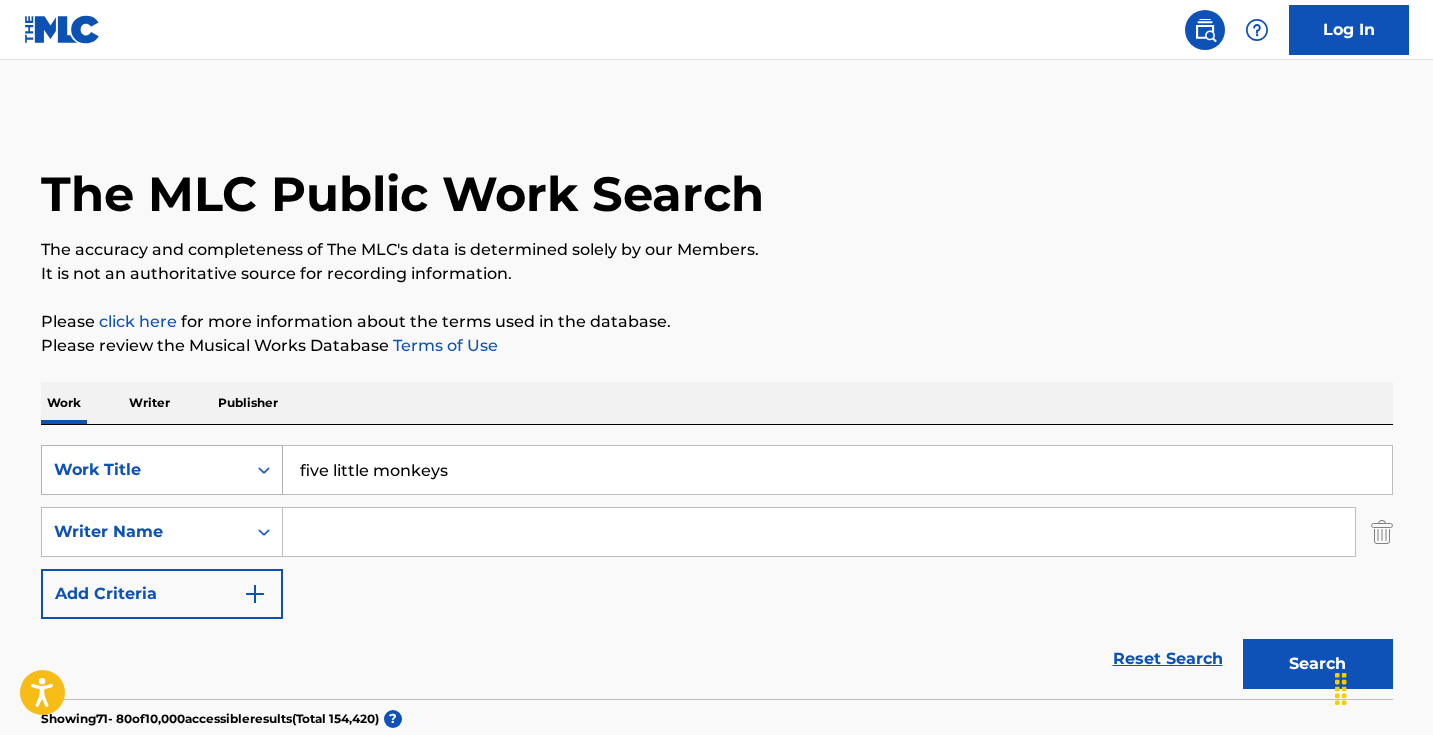 scroll, scrollTop: 0, scrollLeft: 0, axis: both 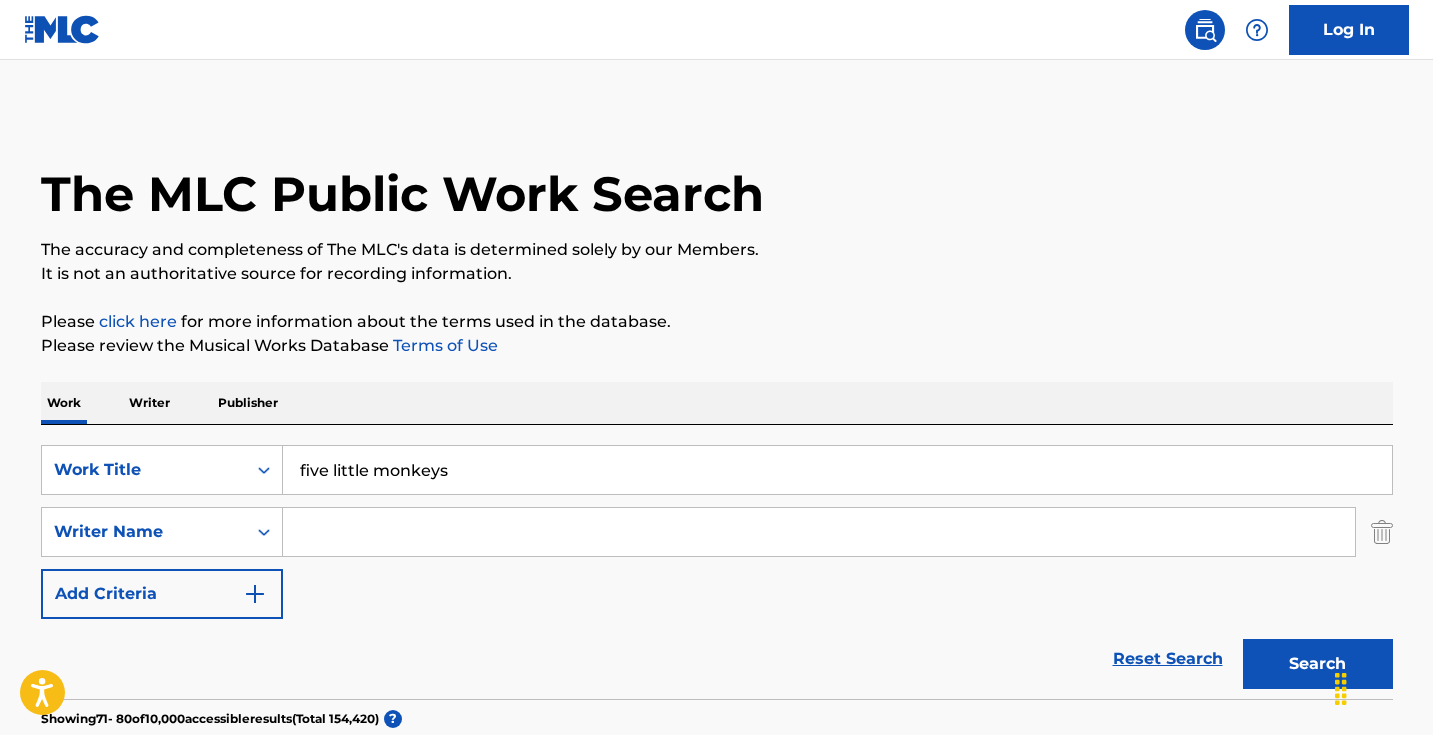 click on "Writer" at bounding box center [149, 403] 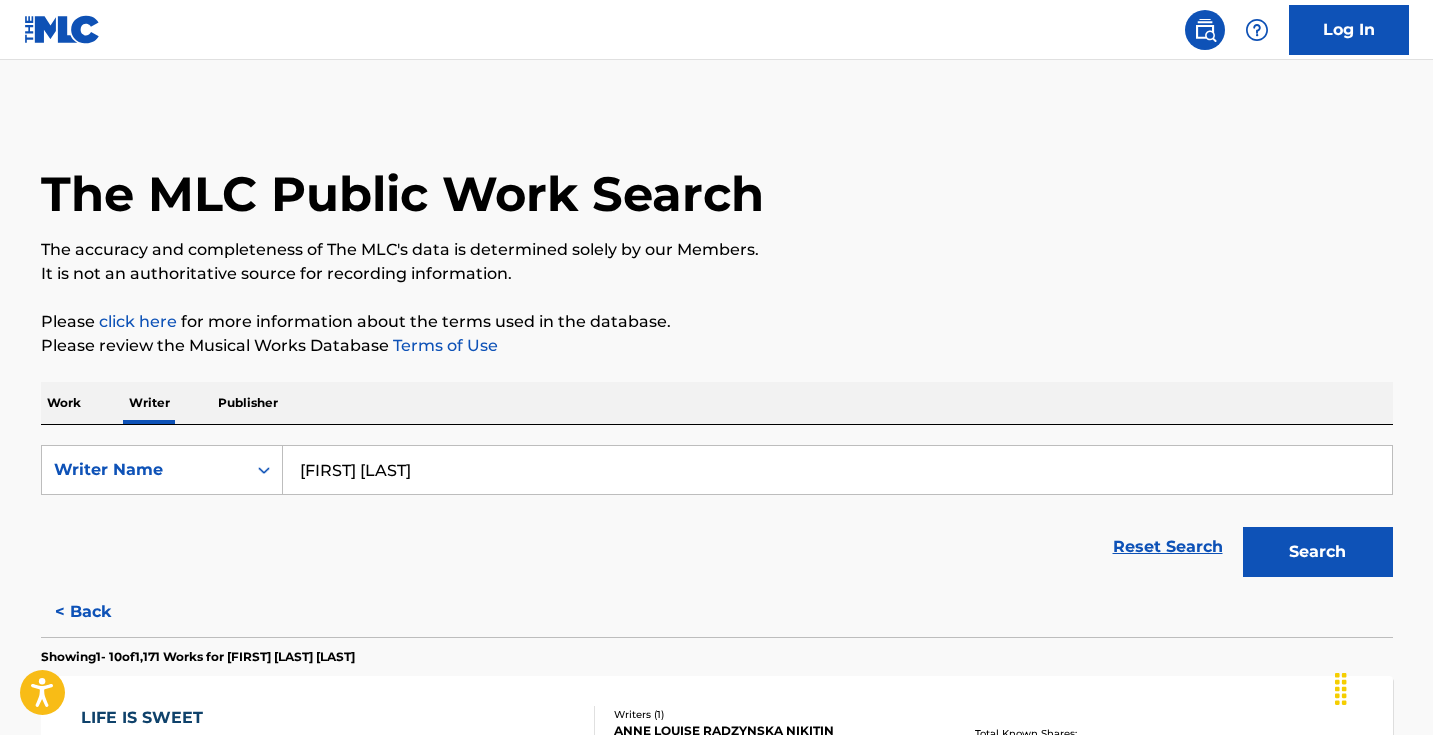 click on "[FIRST] [LAST]" at bounding box center [837, 470] 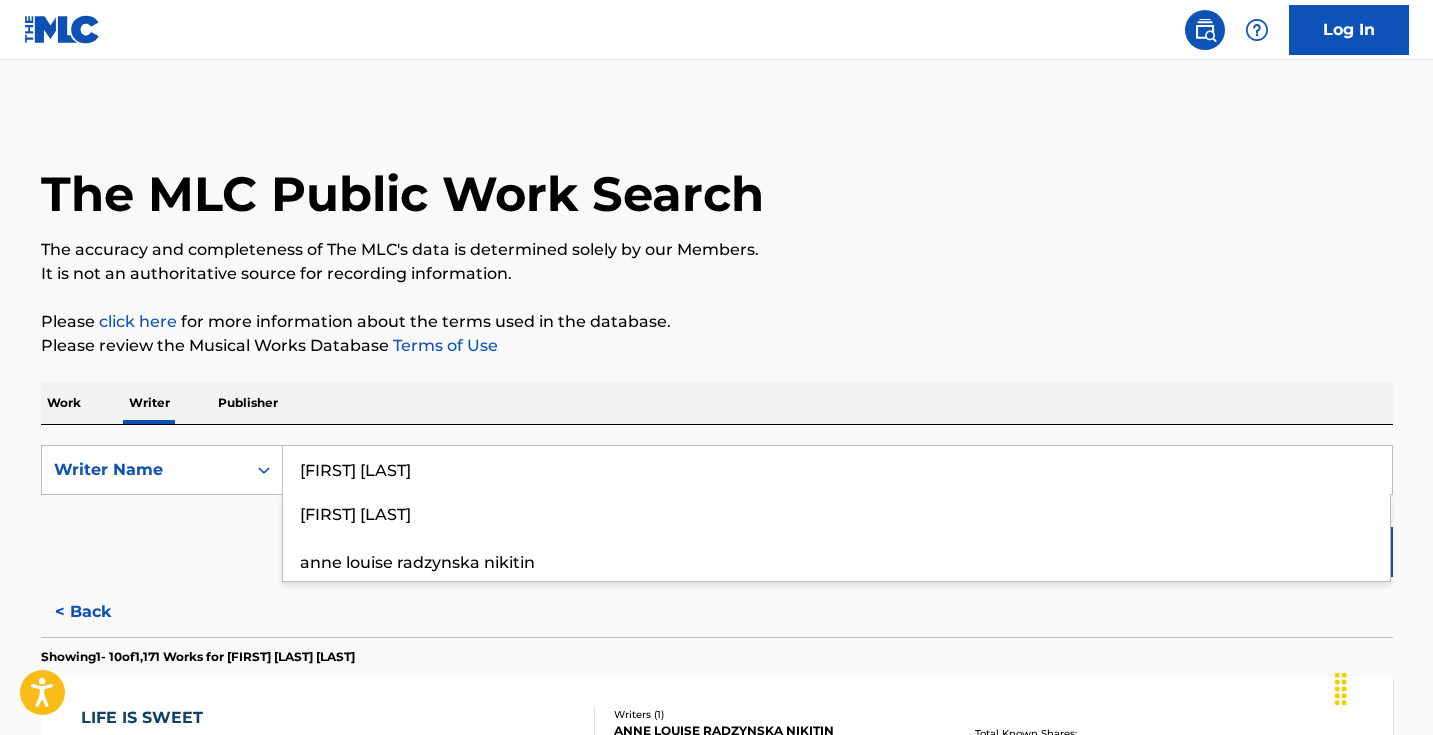 type on "[FIRST] [LAST]" 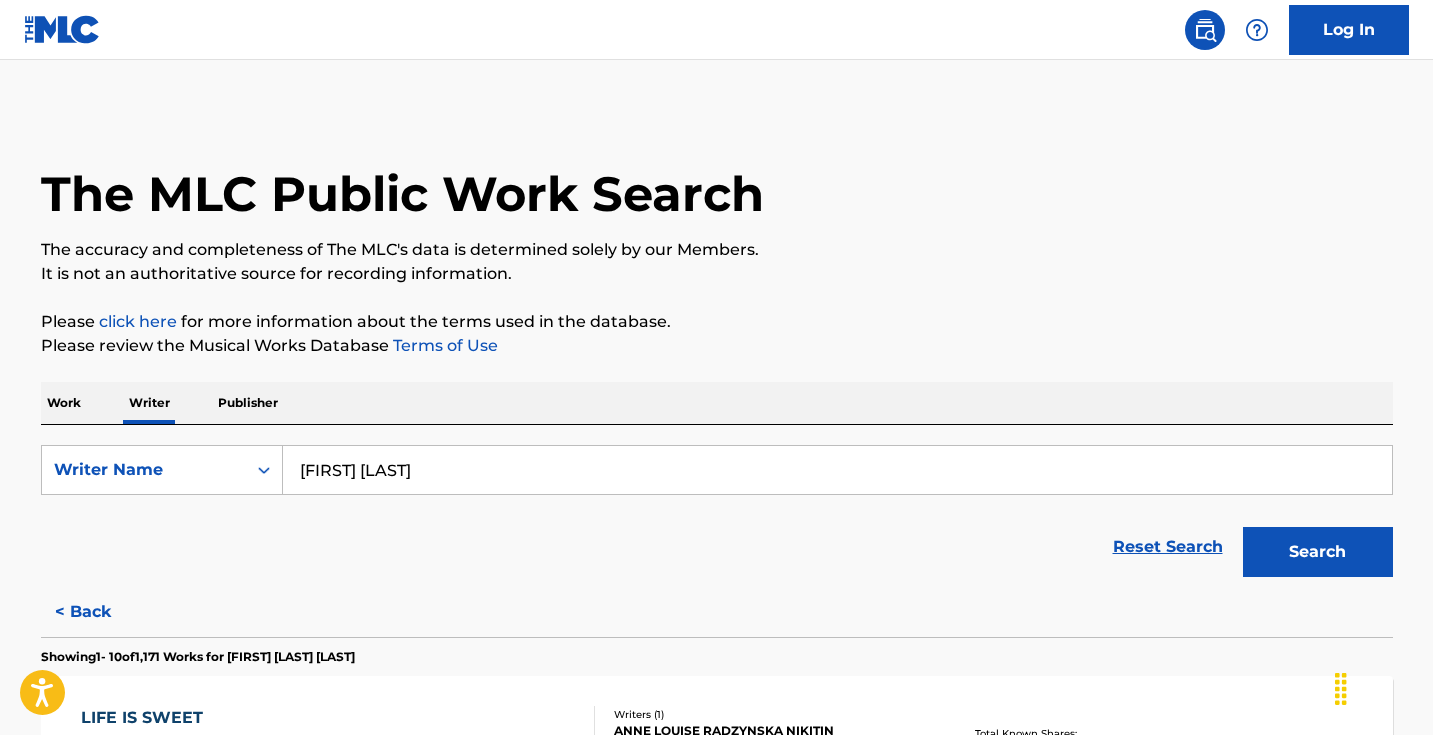 click on "Please   click here   for more information about the terms used in the database." at bounding box center (717, 322) 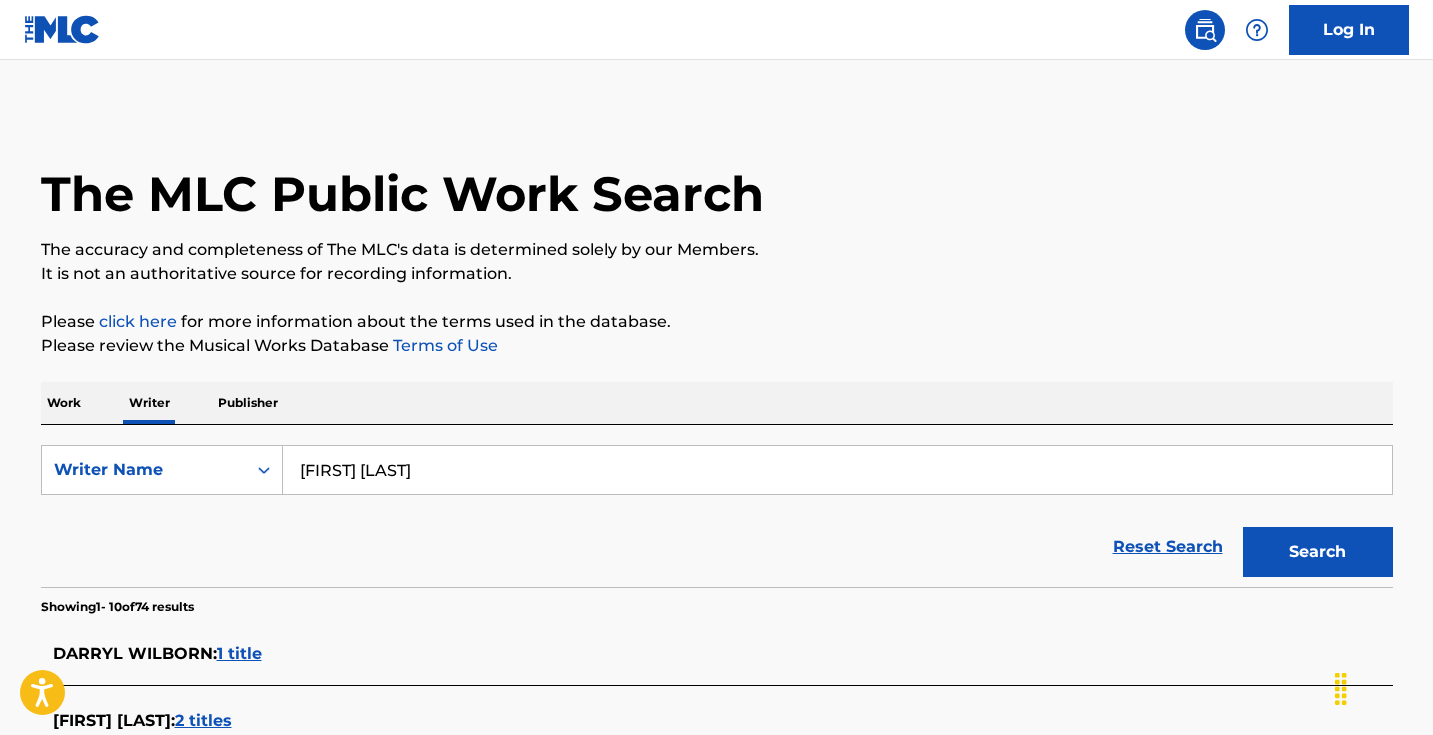 scroll, scrollTop: 0, scrollLeft: 0, axis: both 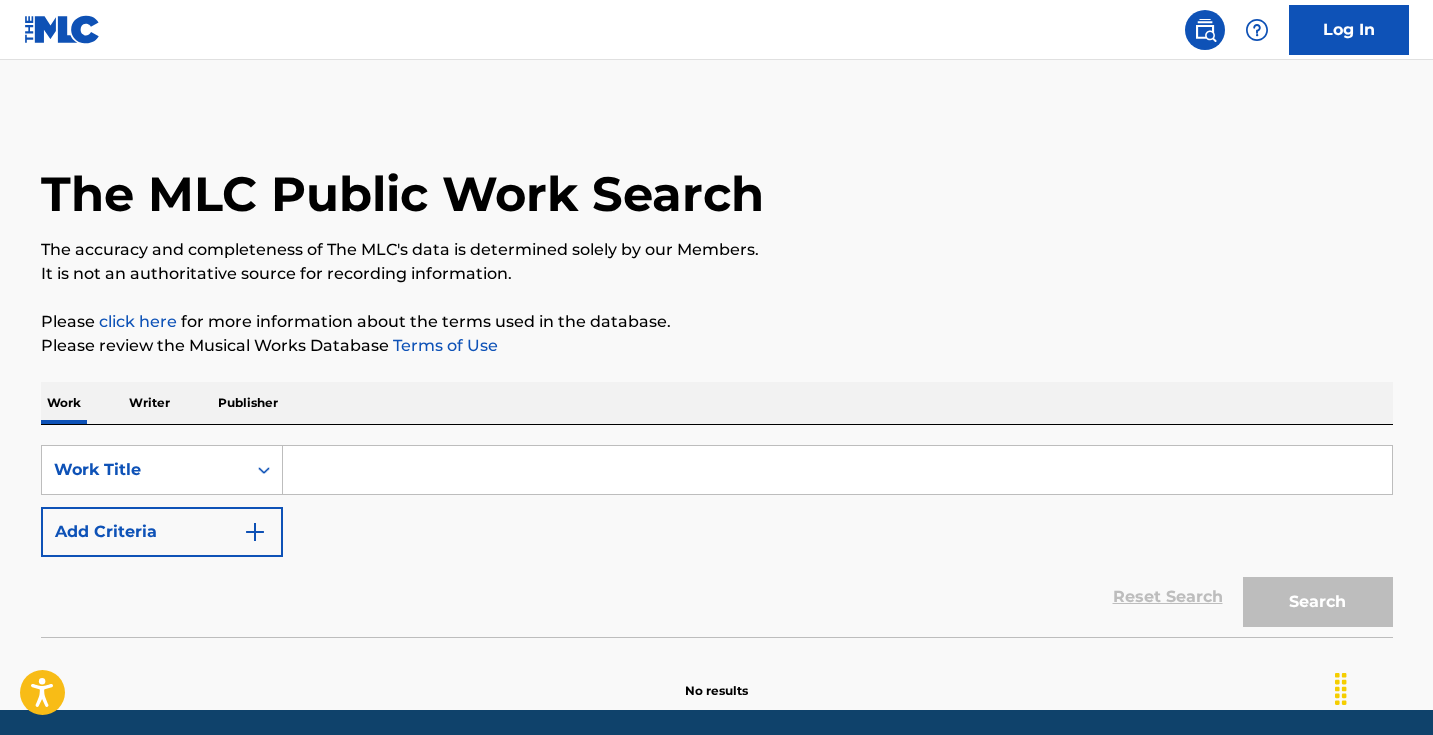 click at bounding box center [837, 470] 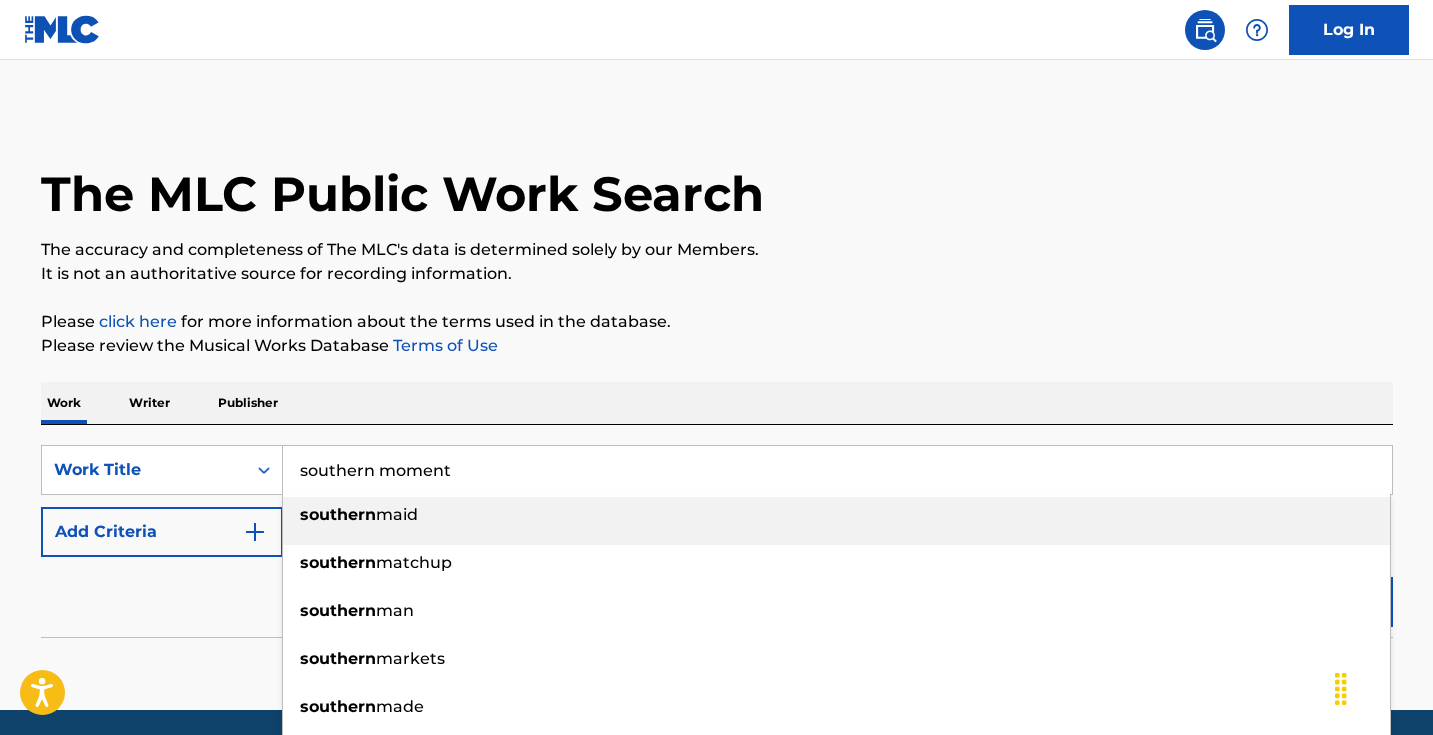 click on "southern moment" at bounding box center (837, 470) 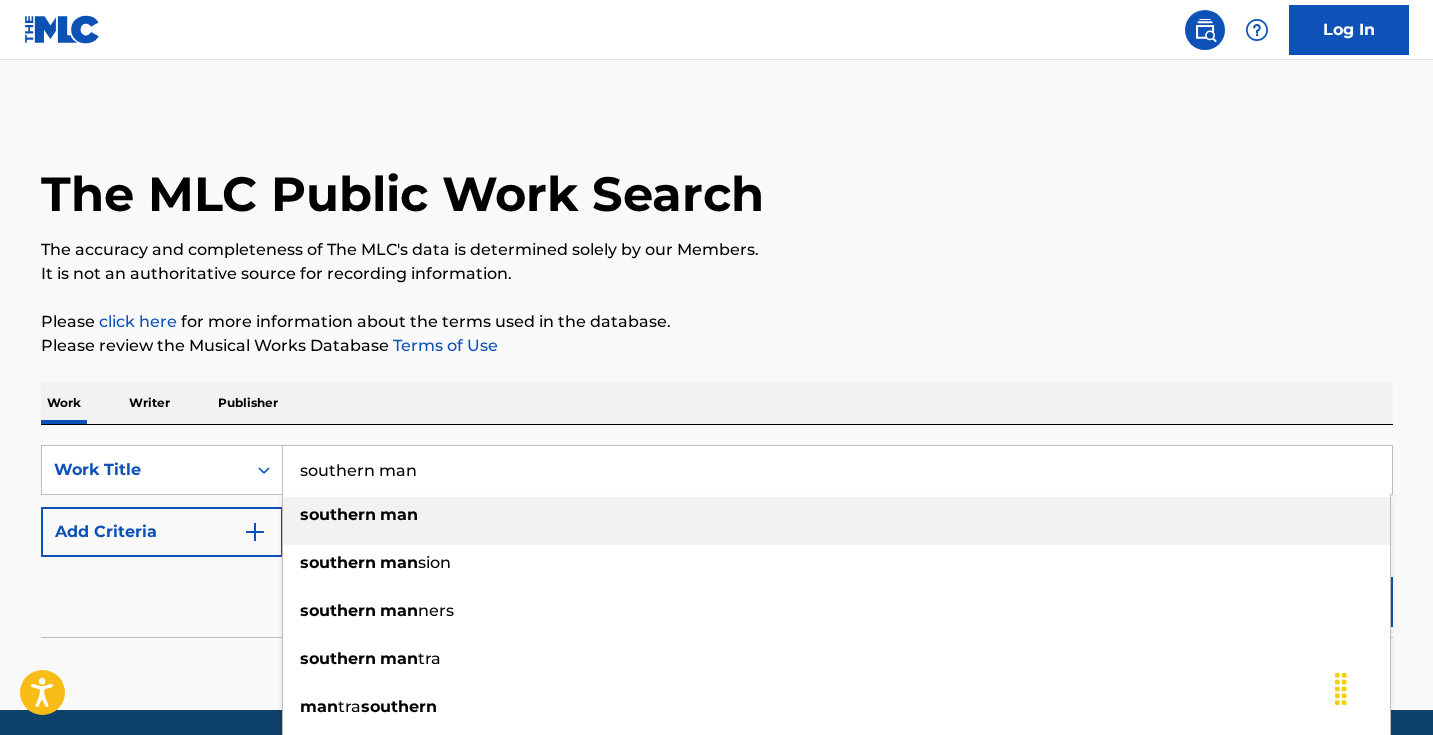 type on "southern man" 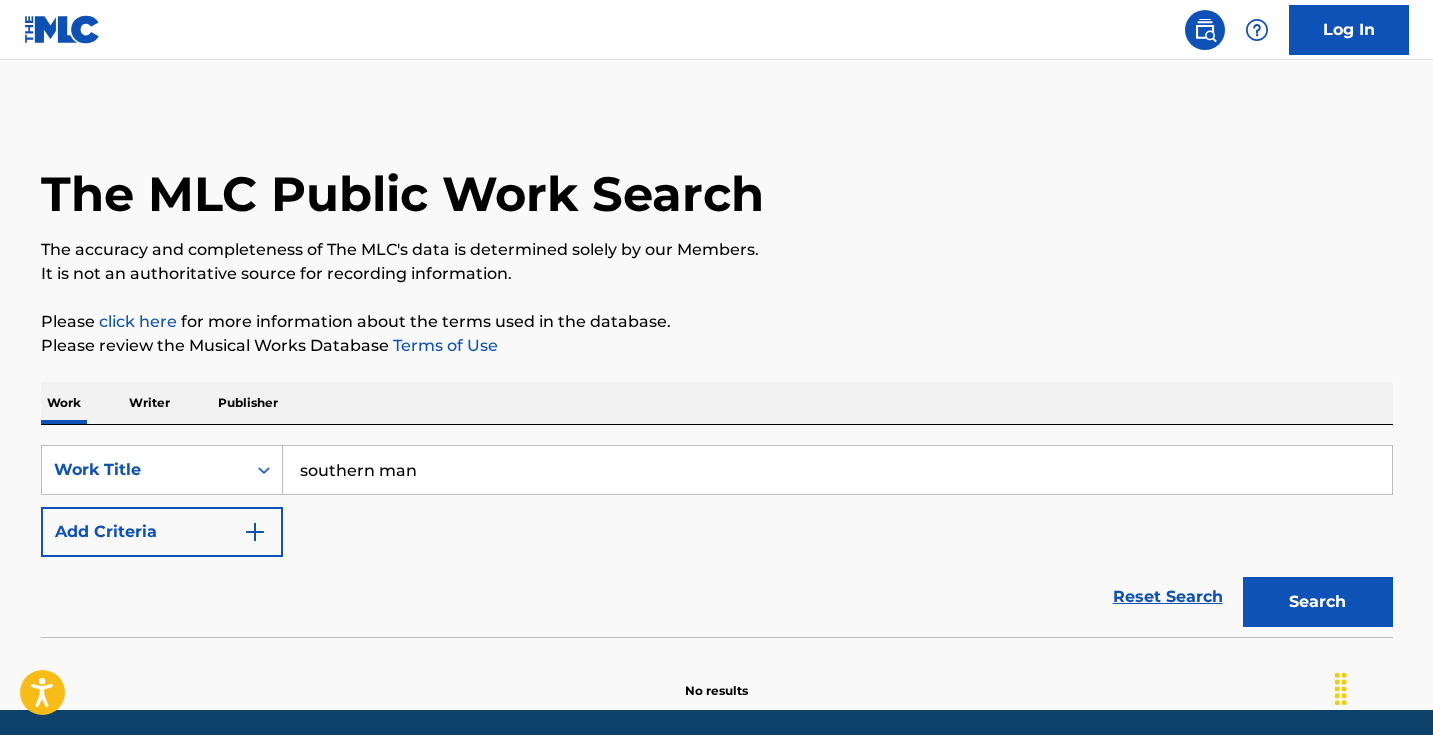 click on "Search" at bounding box center (1318, 602) 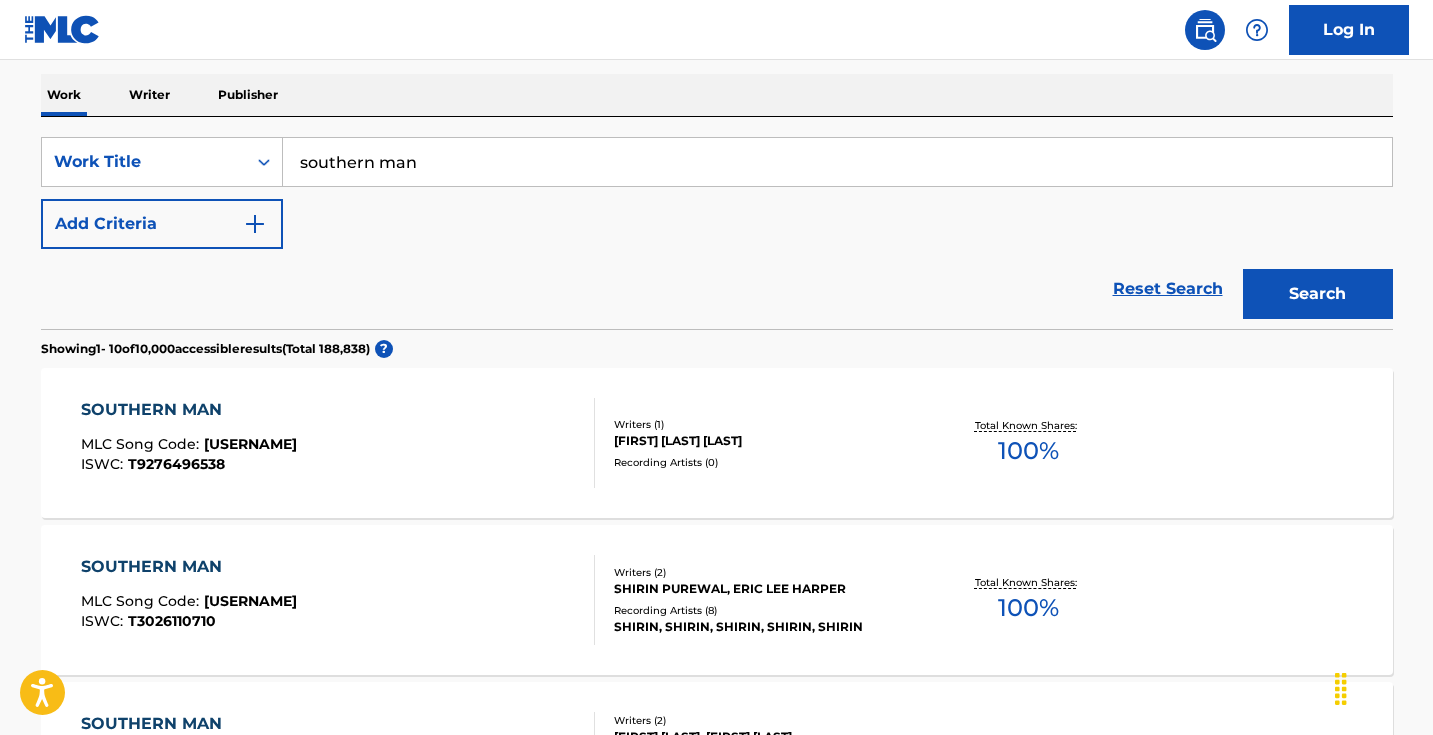 scroll, scrollTop: 283, scrollLeft: 0, axis: vertical 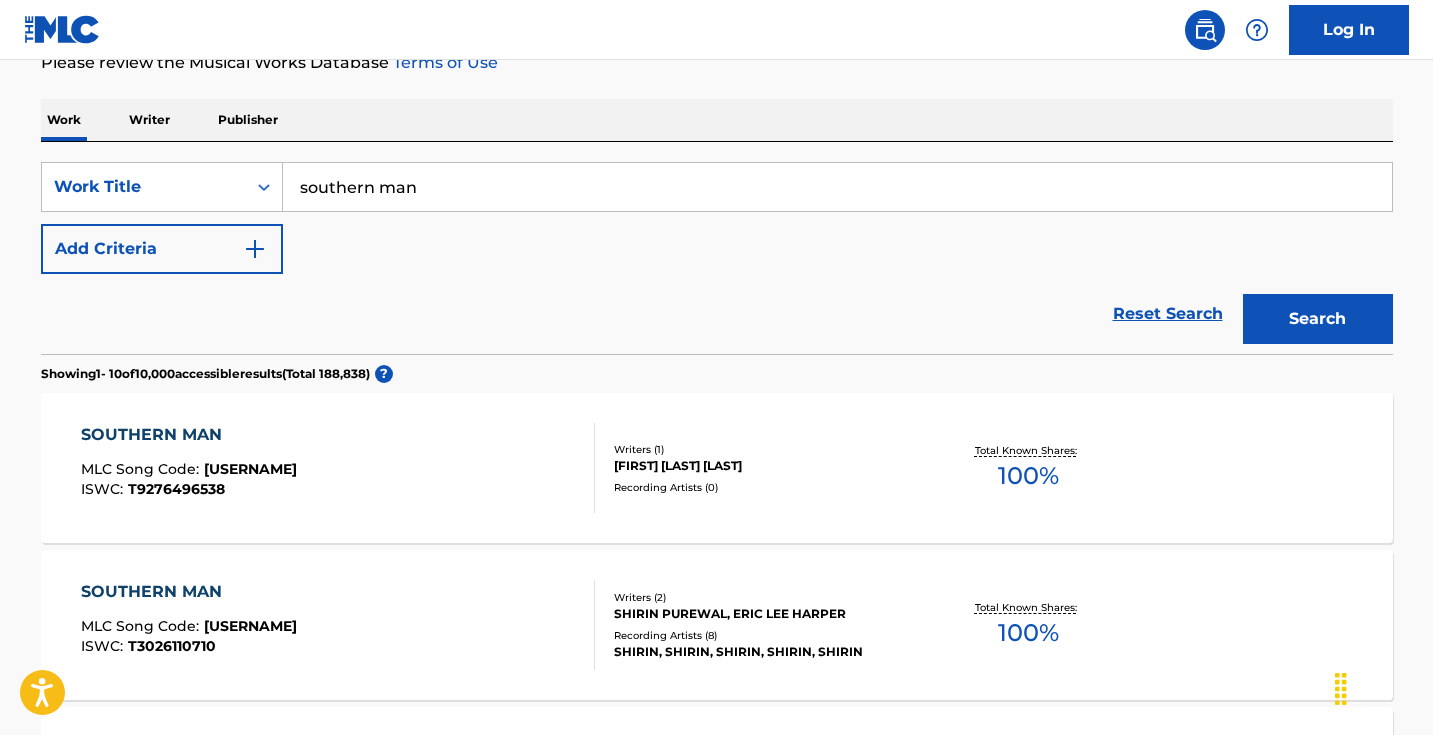 click on "Add Criteria" at bounding box center [162, 249] 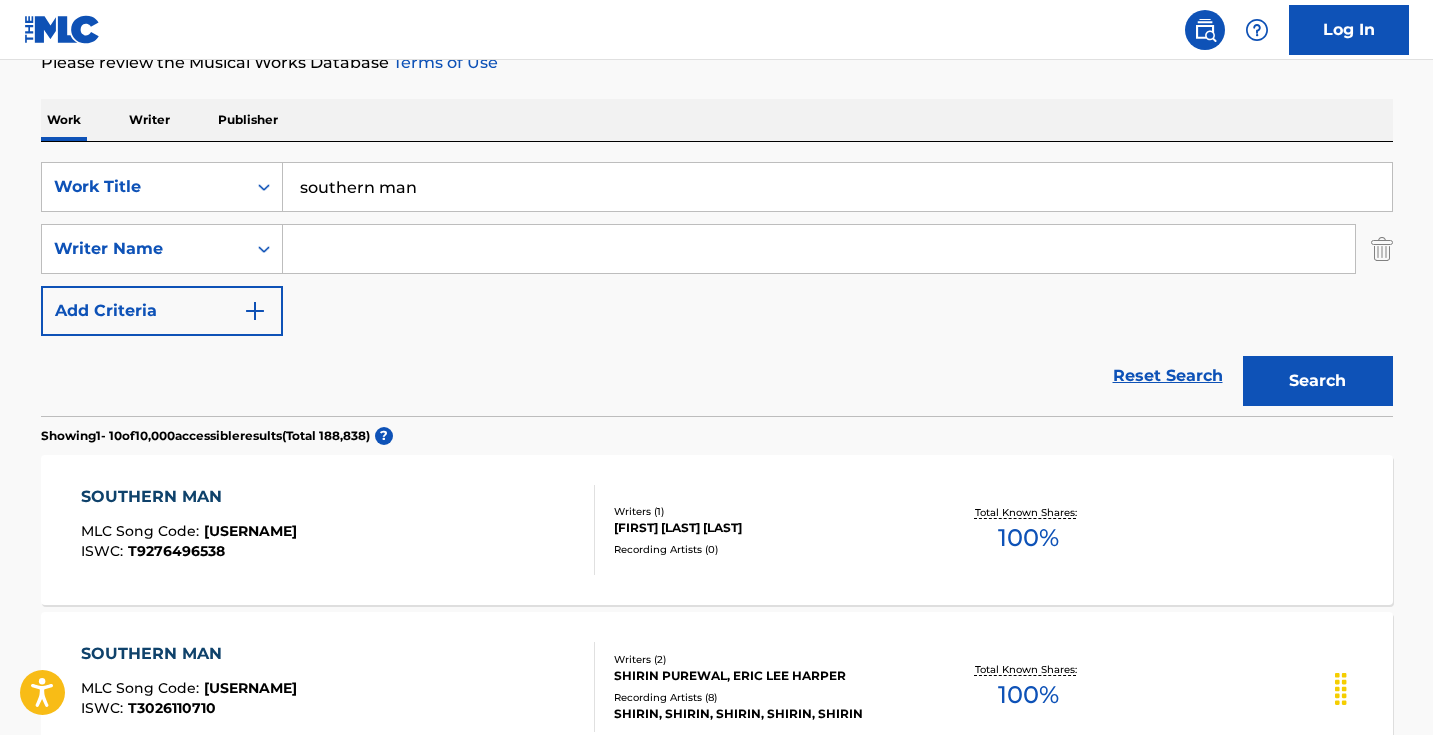 click at bounding box center (819, 249) 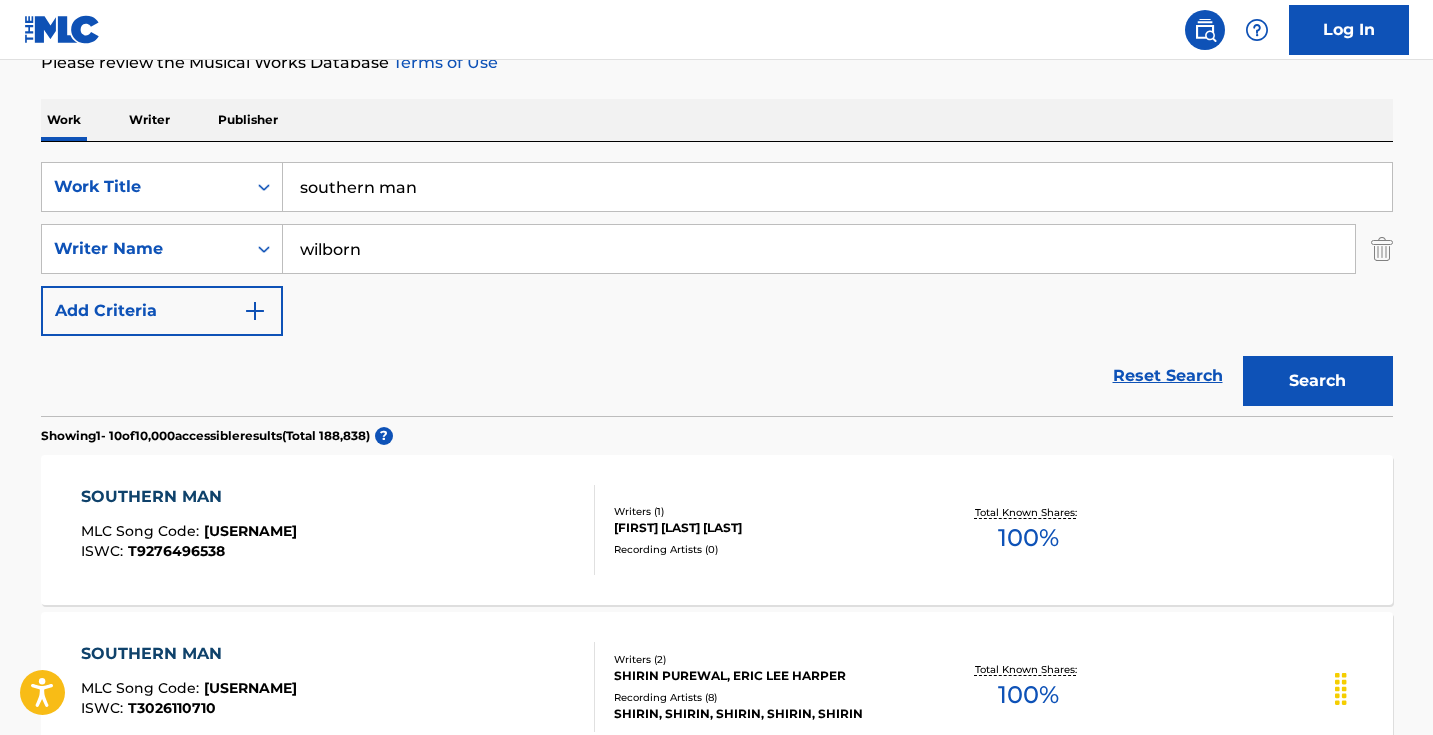 type on "wilborn" 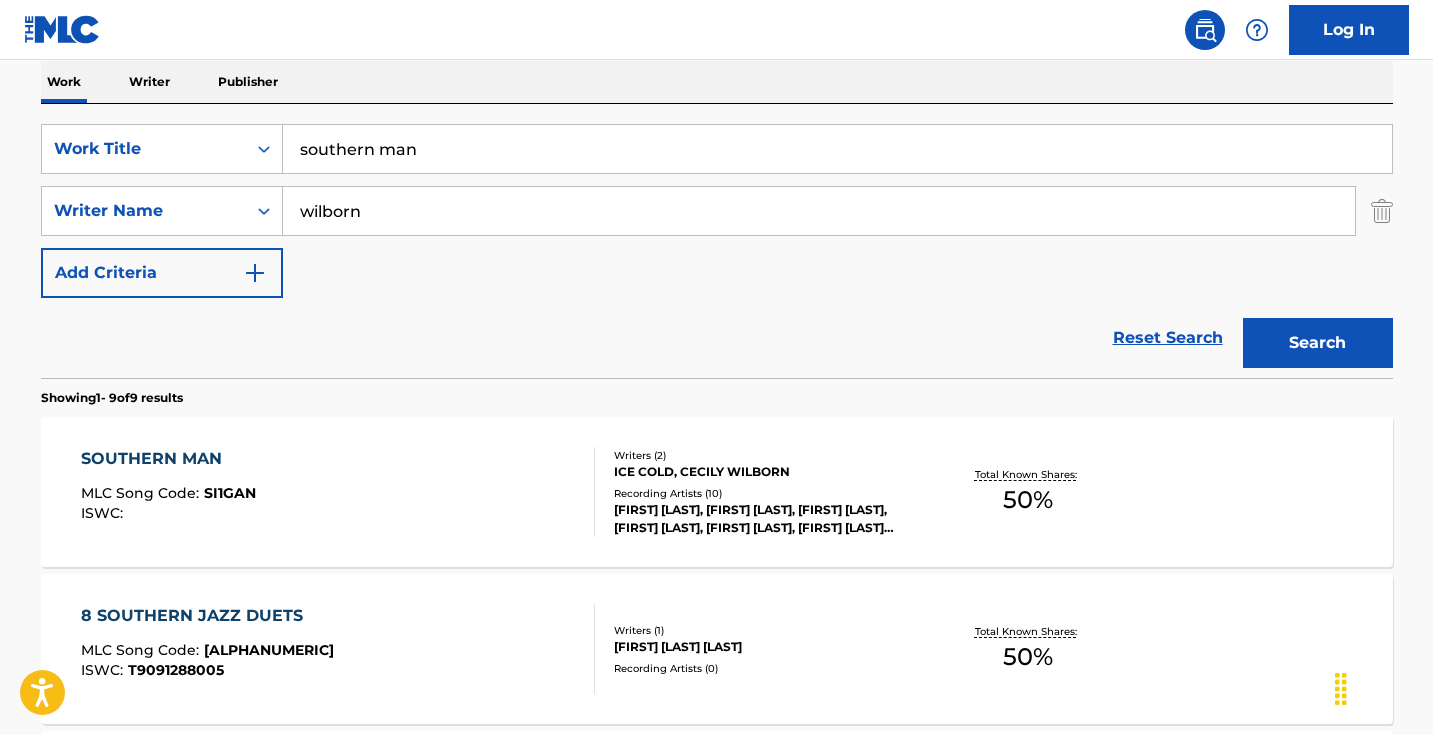 scroll, scrollTop: 405, scrollLeft: 0, axis: vertical 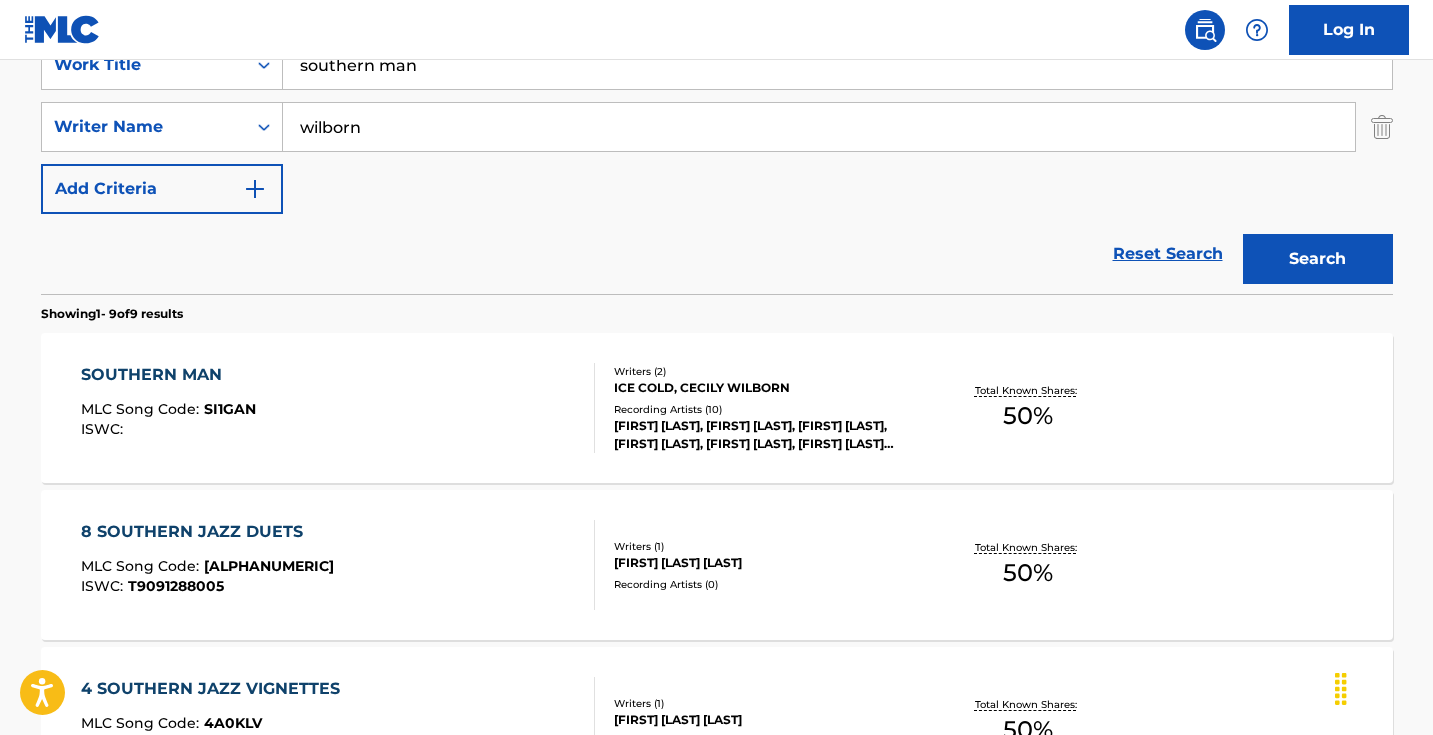 click on "SOUTHERN MAN MLC Song Code : SI1GAN ISWC :" at bounding box center (338, 408) 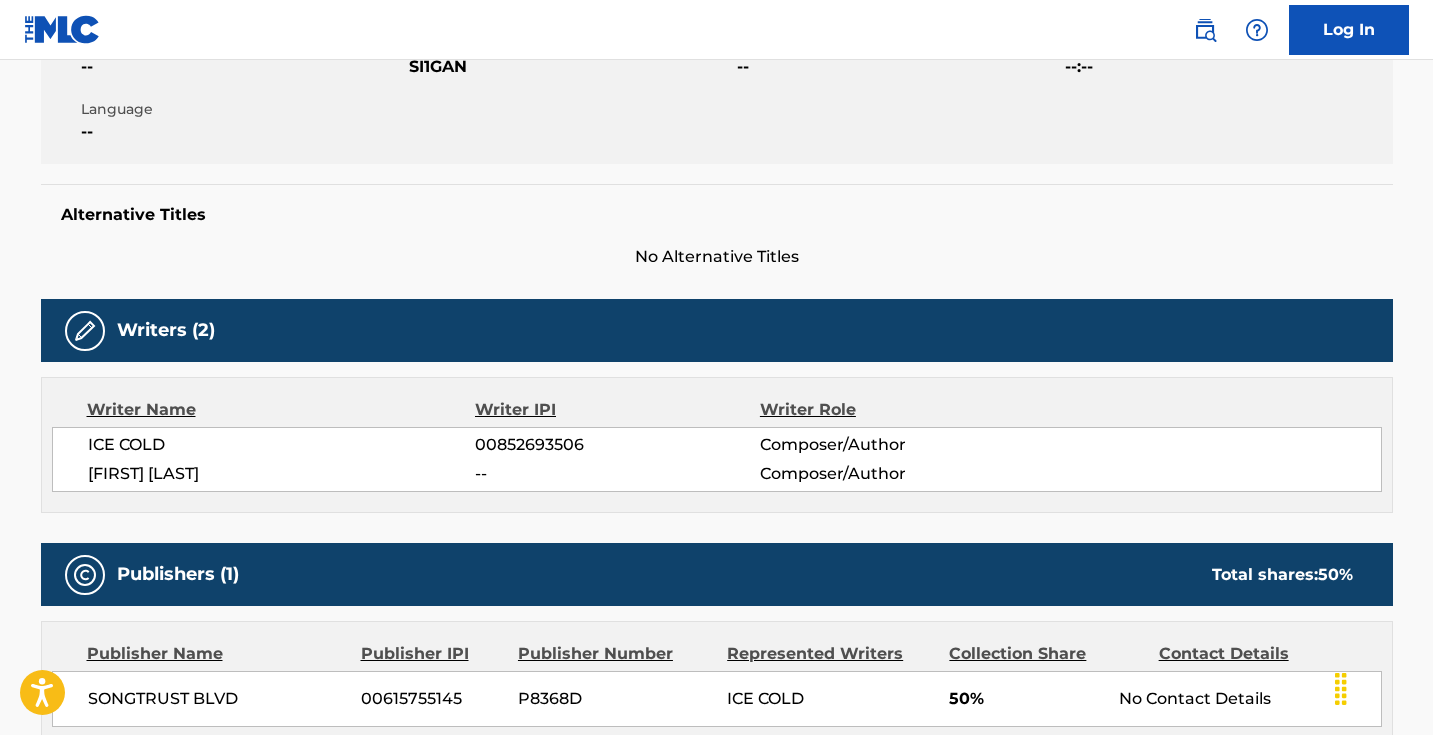 scroll, scrollTop: 0, scrollLeft: 0, axis: both 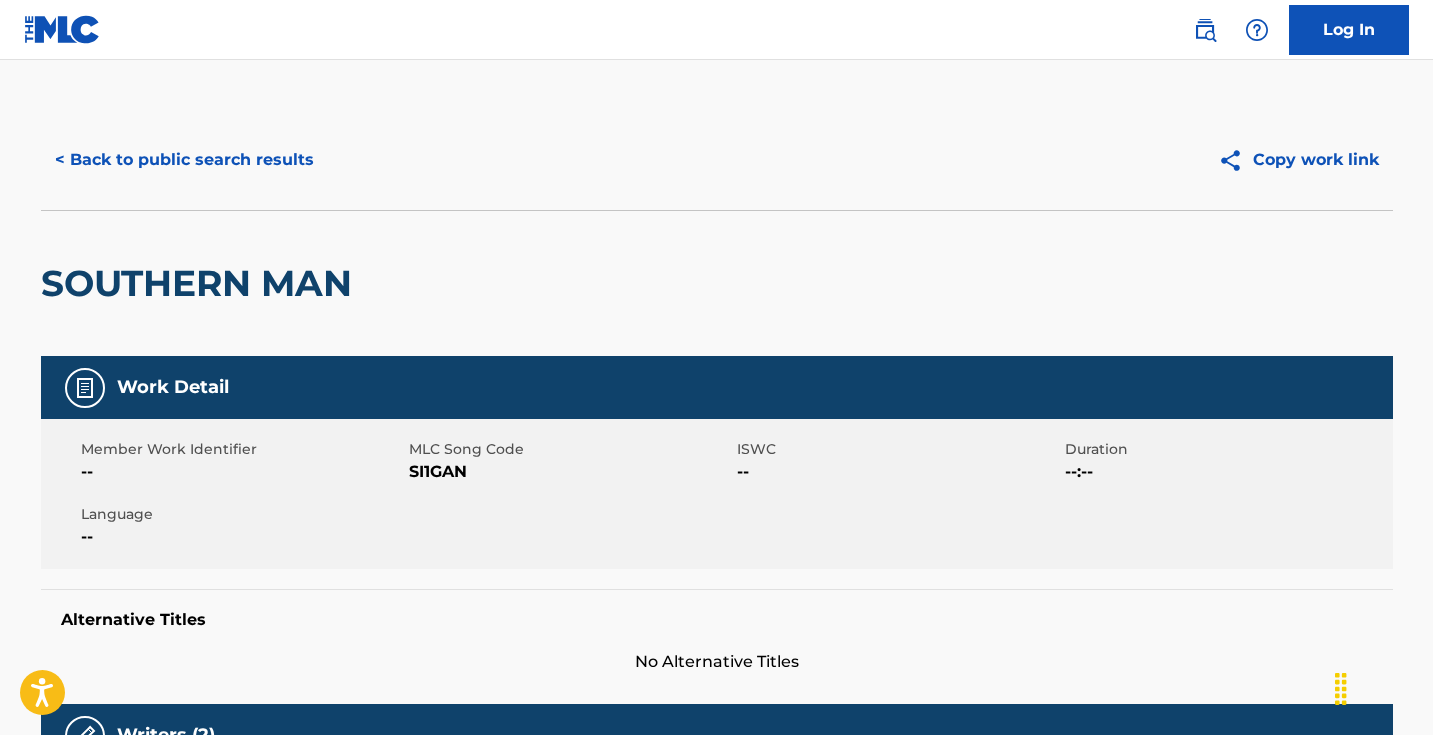 click on "SI1GAN" at bounding box center [570, 472] 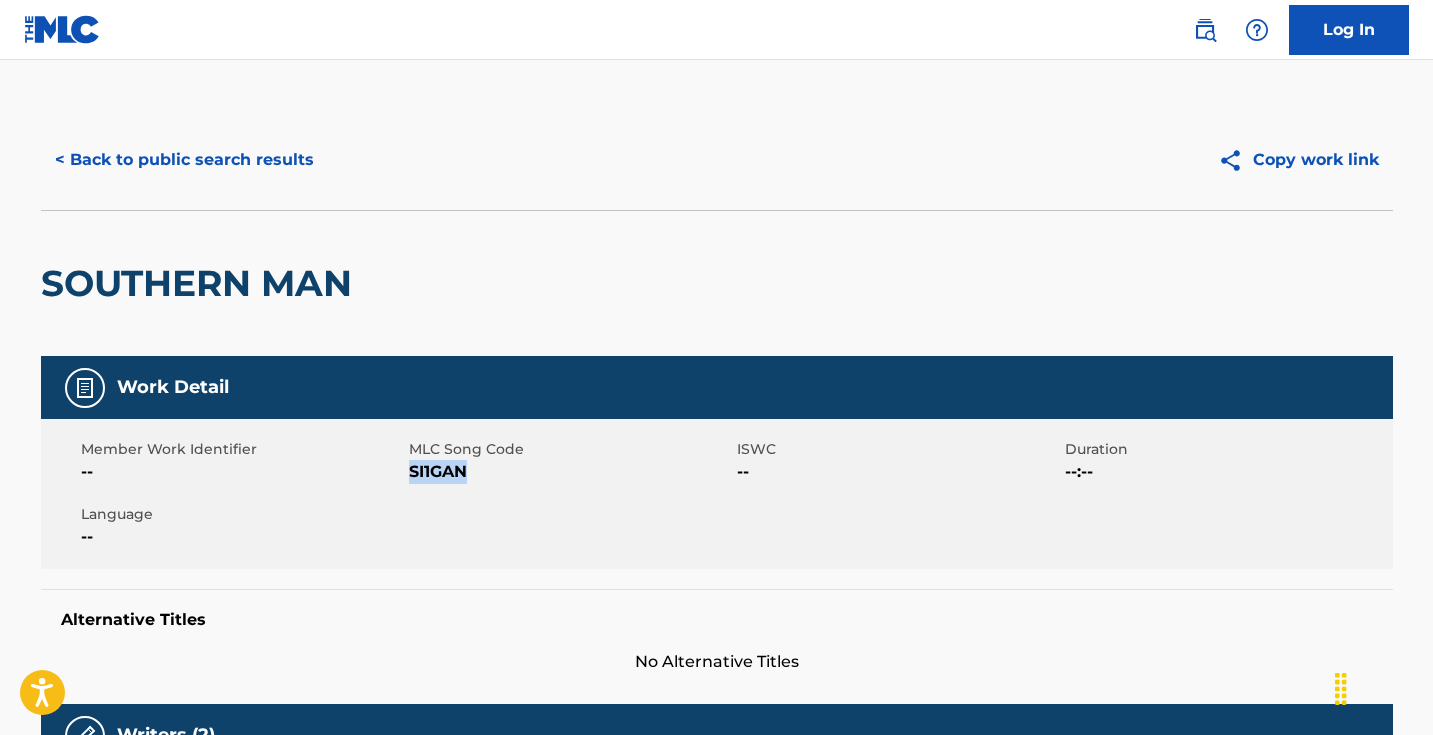 click on "SI1GAN" at bounding box center [570, 472] 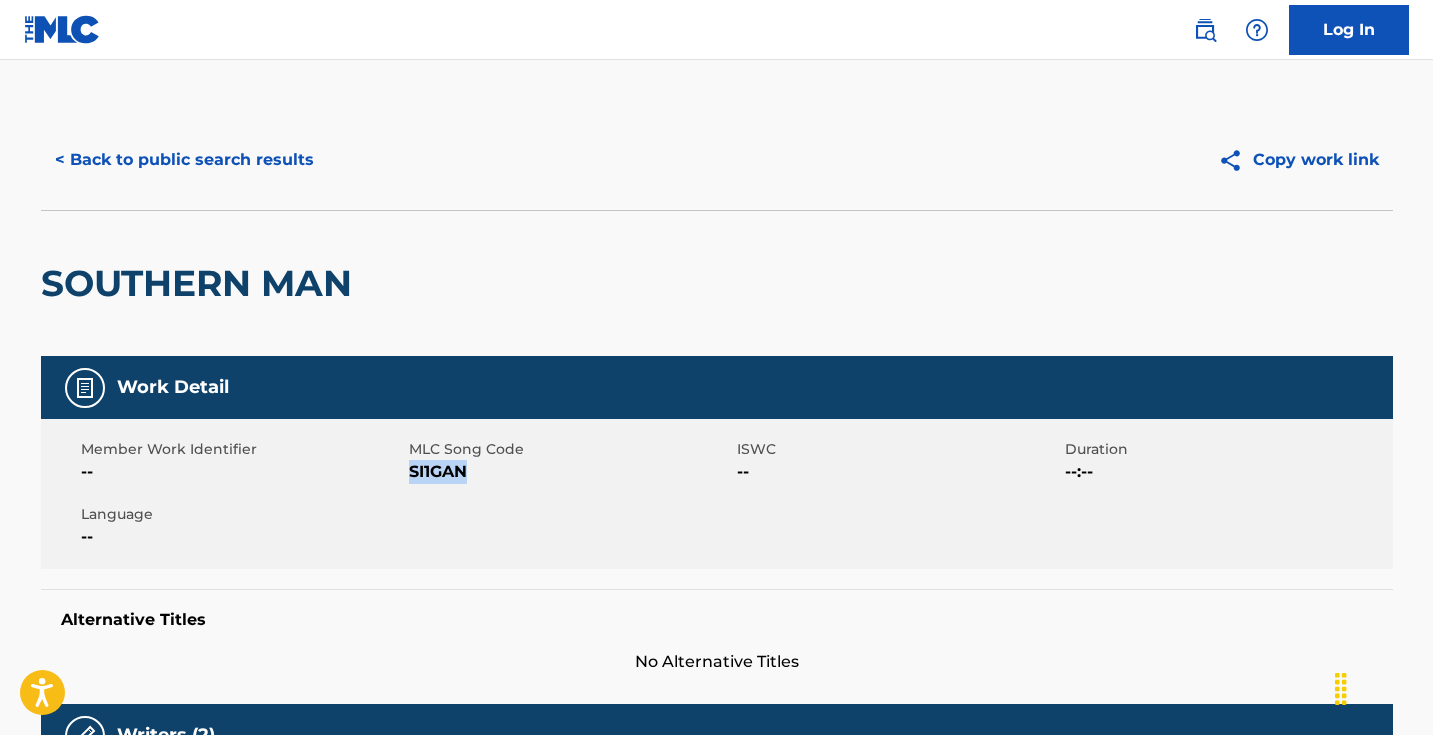 click on "< Back to public search results" at bounding box center (184, 160) 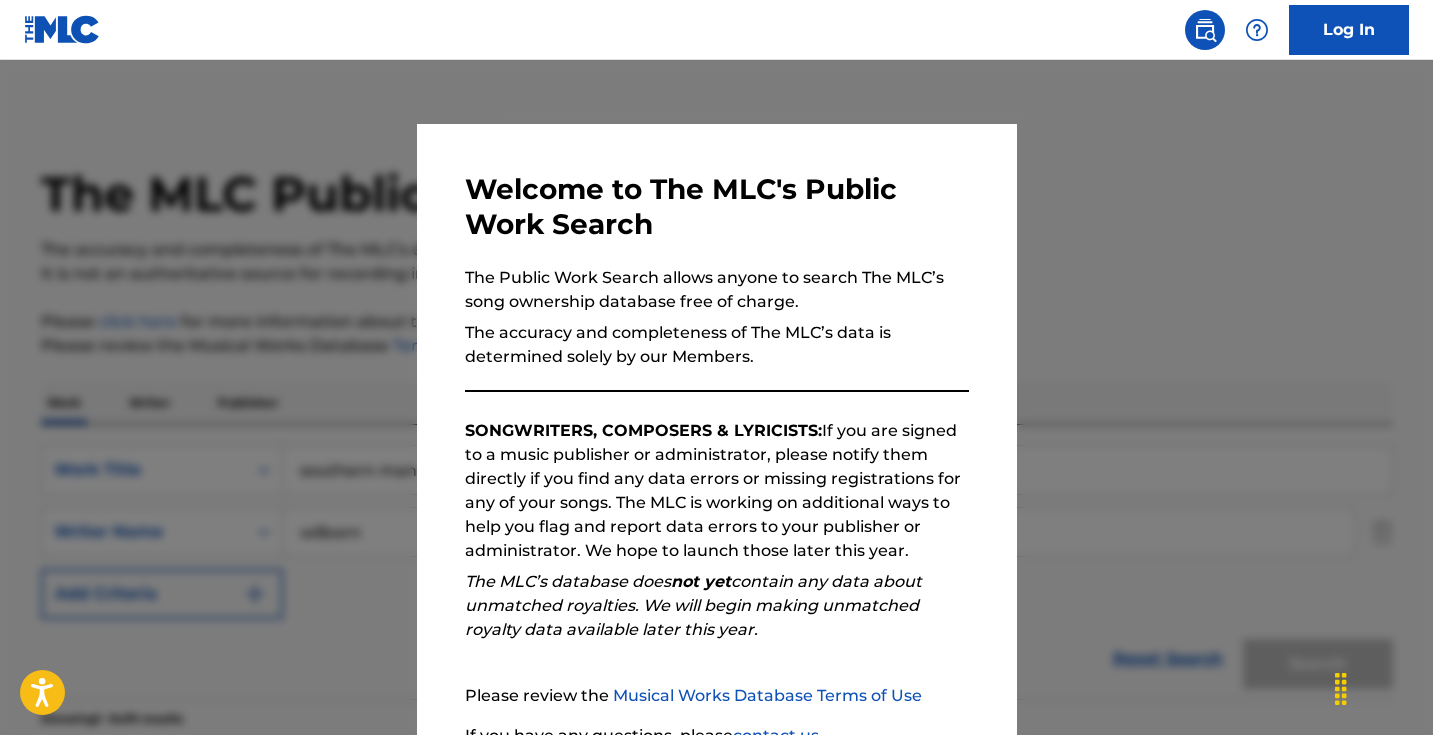 scroll, scrollTop: 405, scrollLeft: 0, axis: vertical 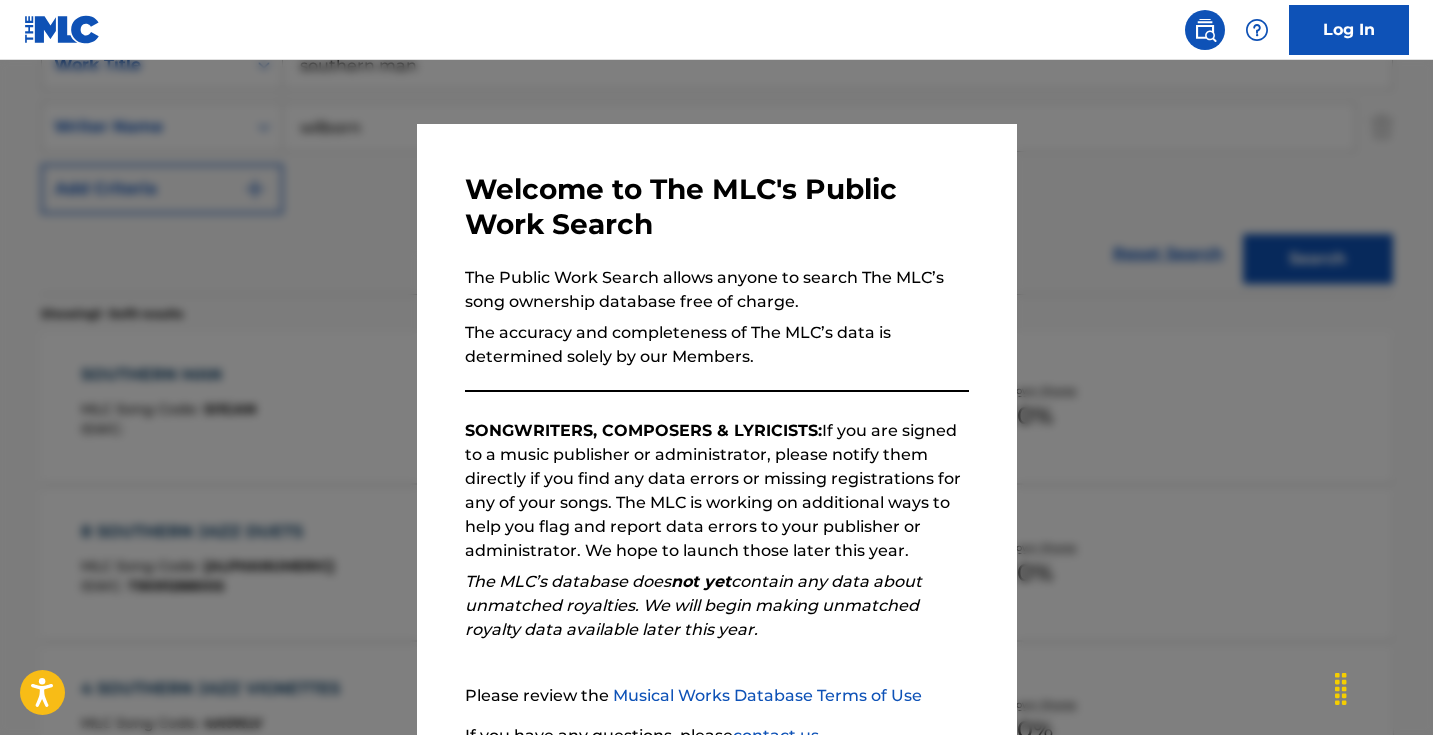 click at bounding box center (716, 427) 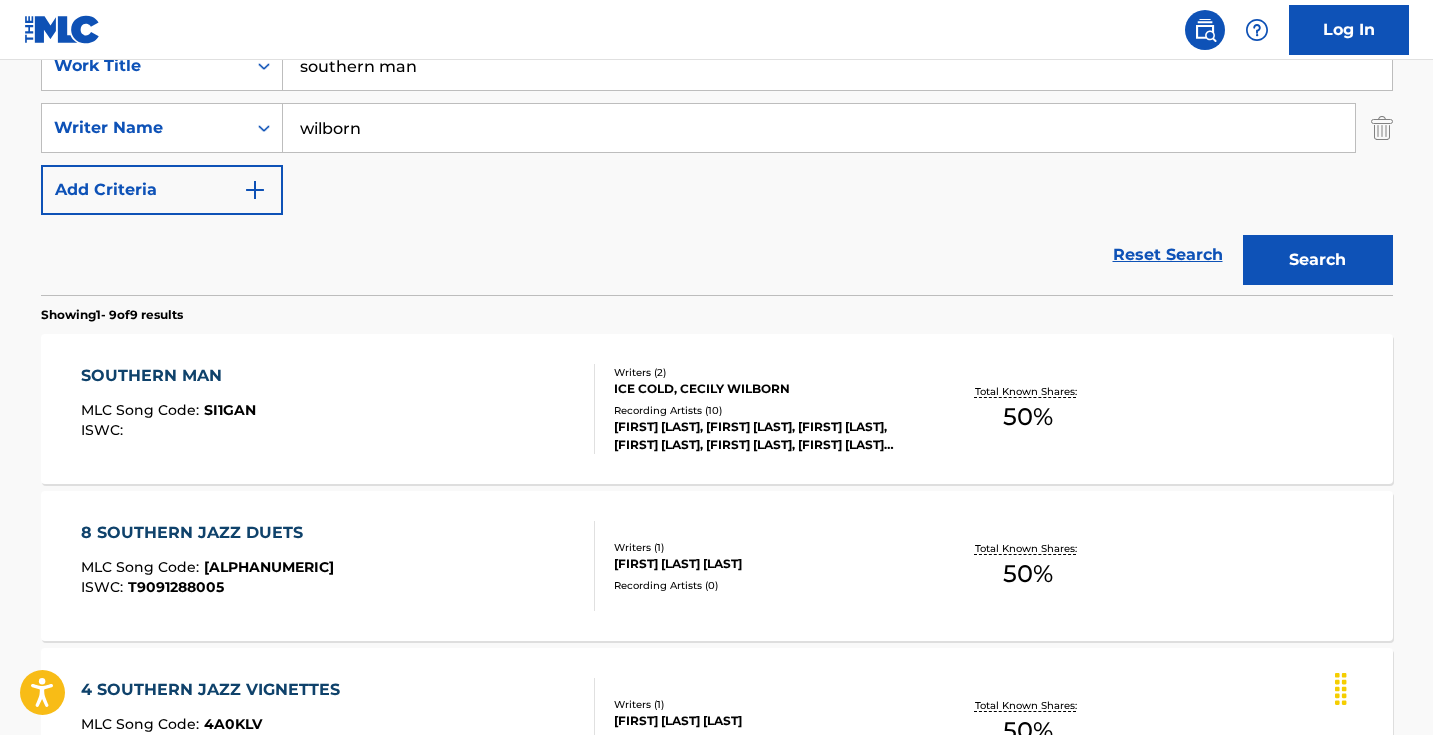 scroll, scrollTop: 293, scrollLeft: 0, axis: vertical 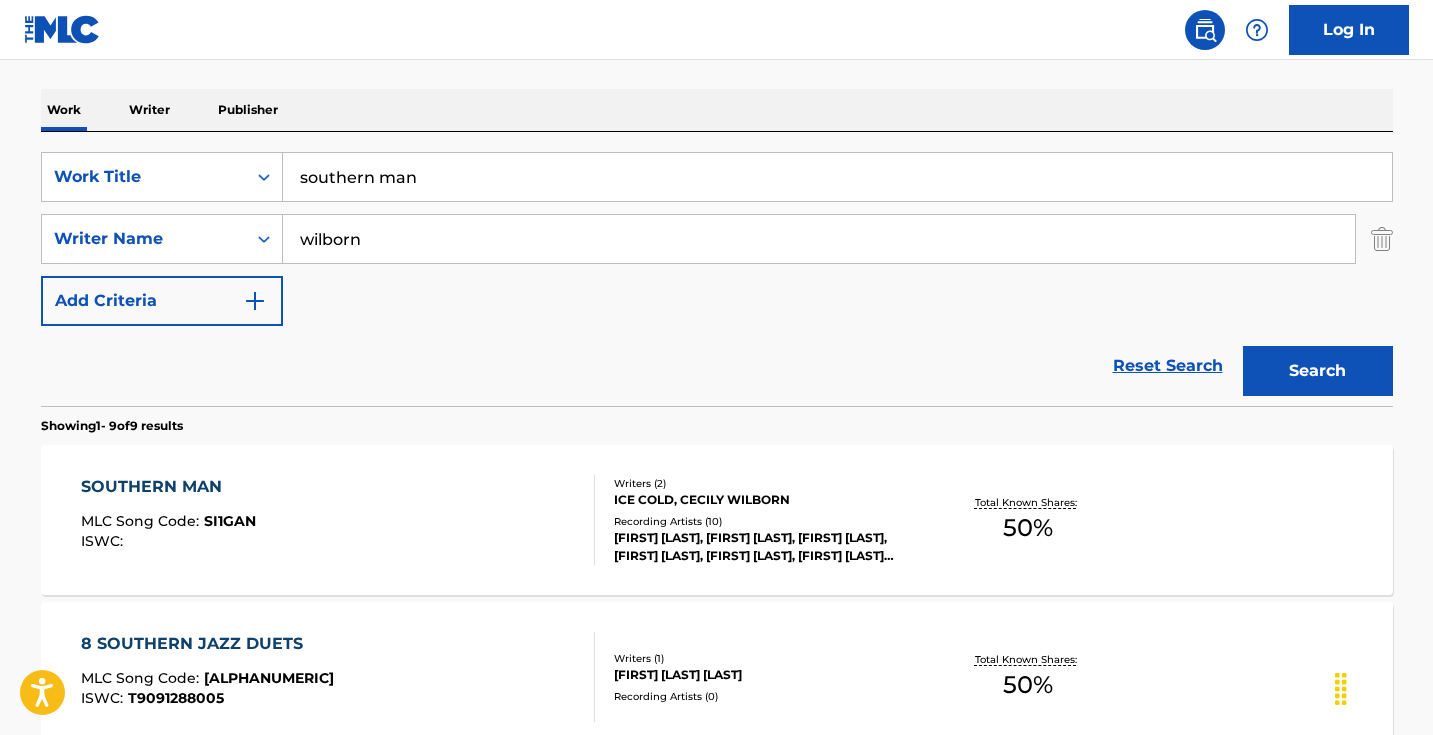 click on "southern man" at bounding box center [837, 177] 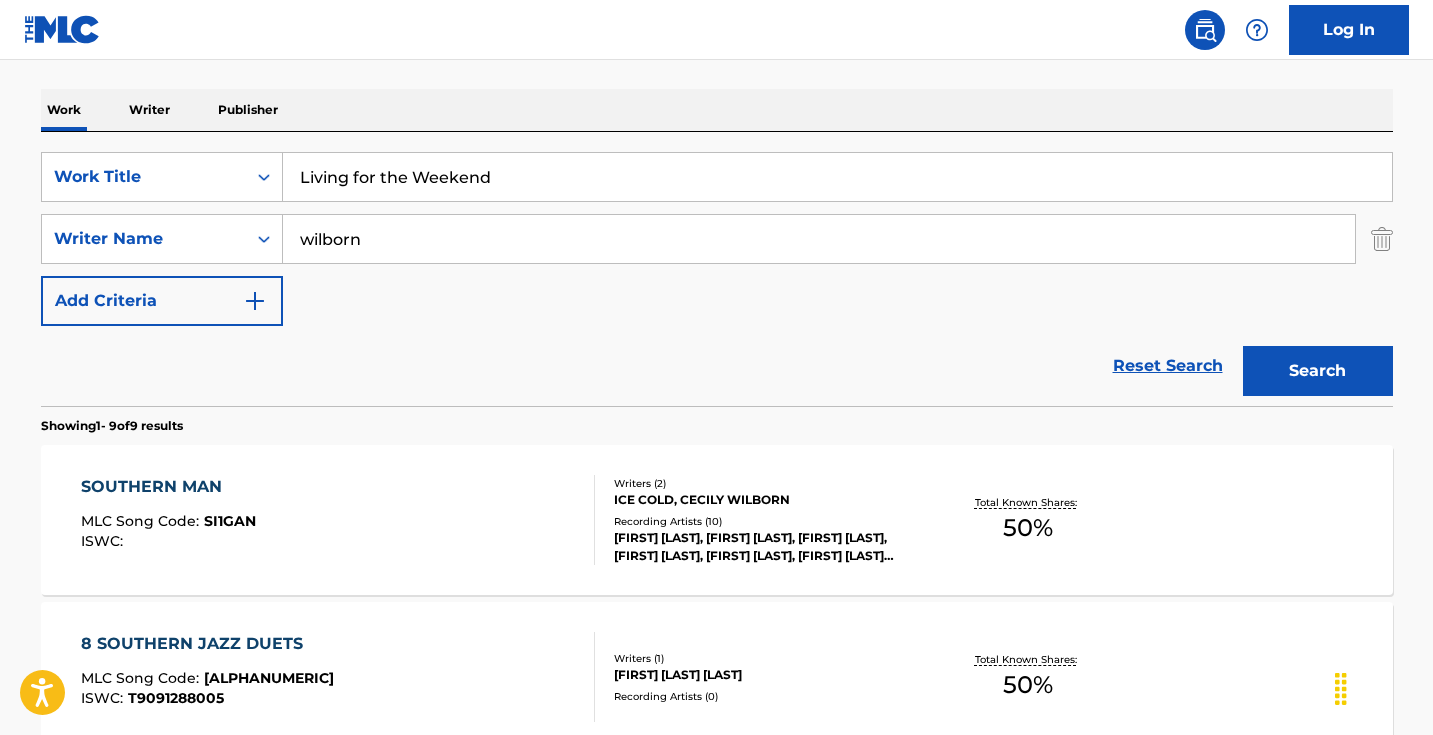 type on "Living for the Weekend" 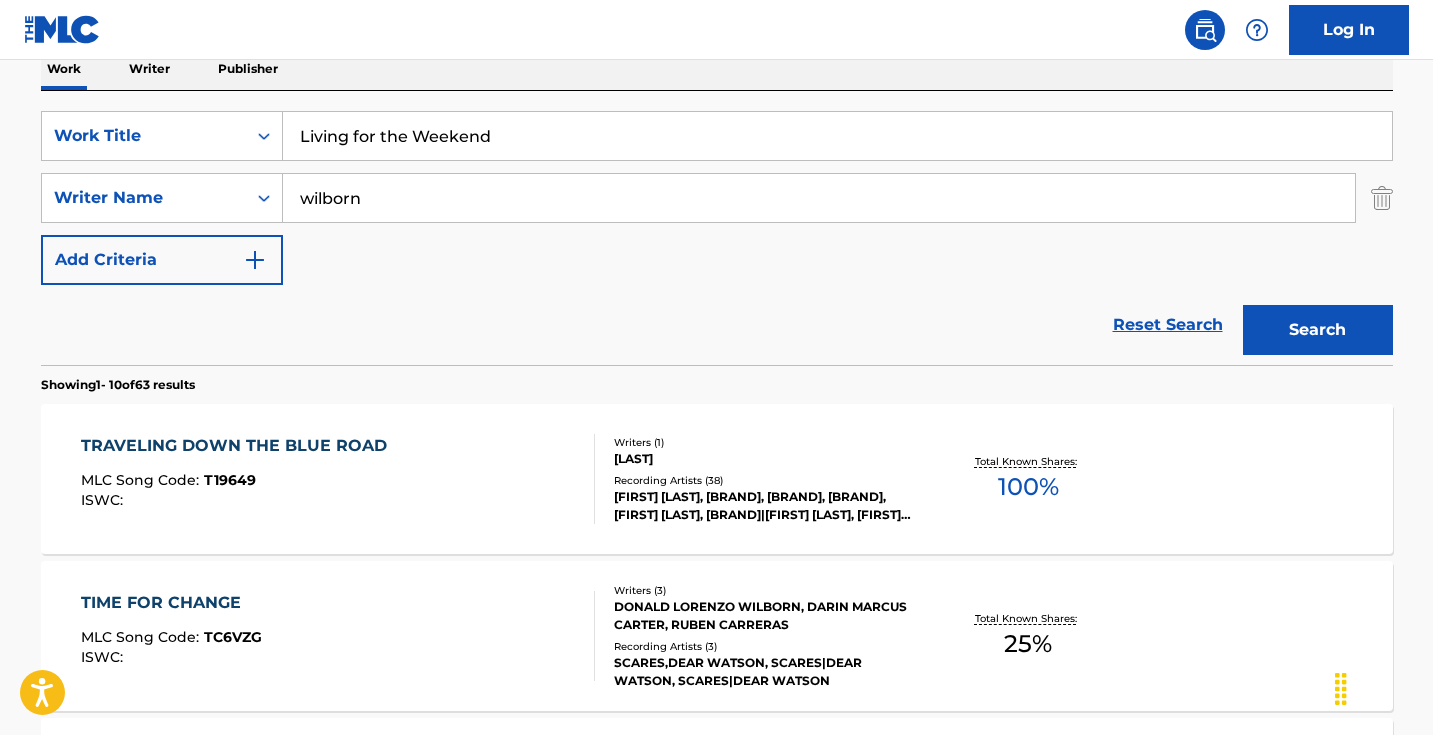 scroll, scrollTop: 364, scrollLeft: 0, axis: vertical 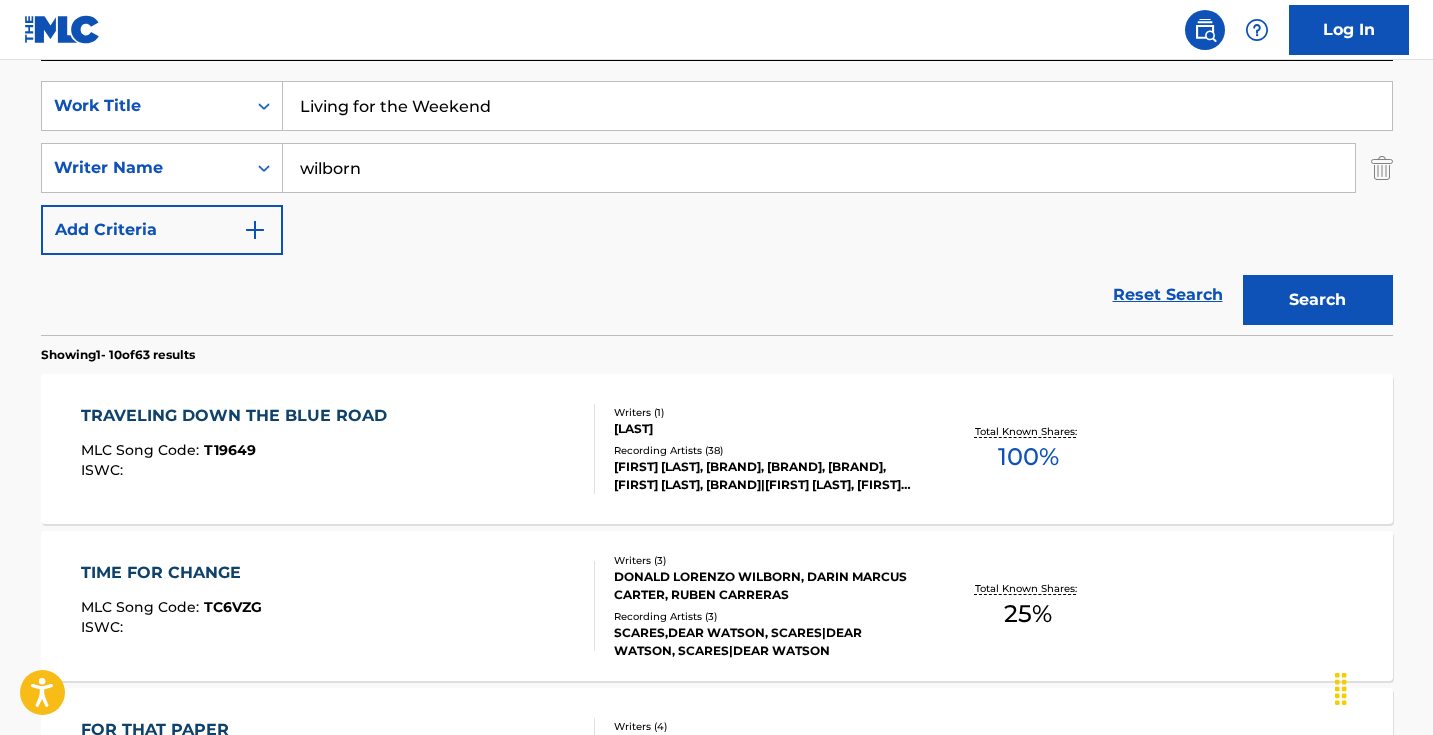 click on "wilborn" at bounding box center (819, 168) 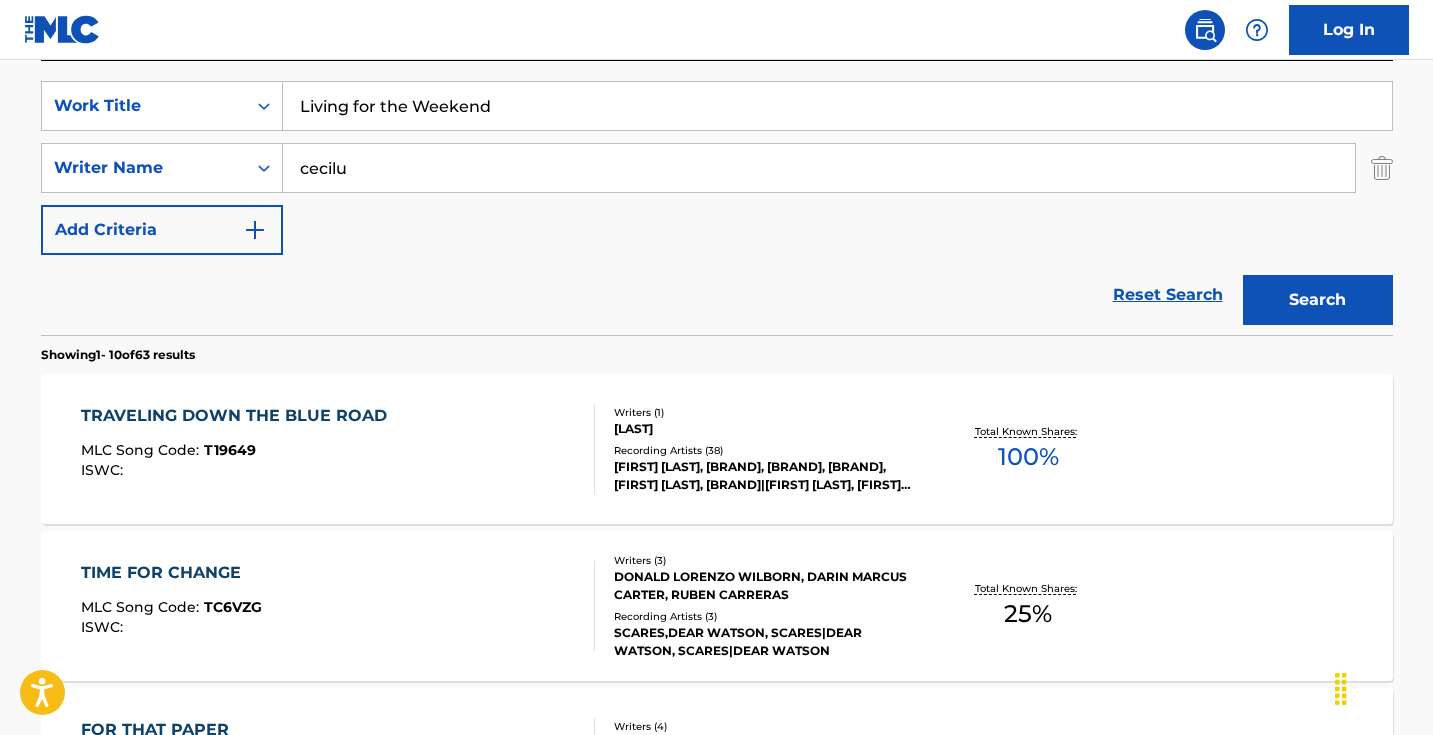click on "Search" at bounding box center (1318, 300) 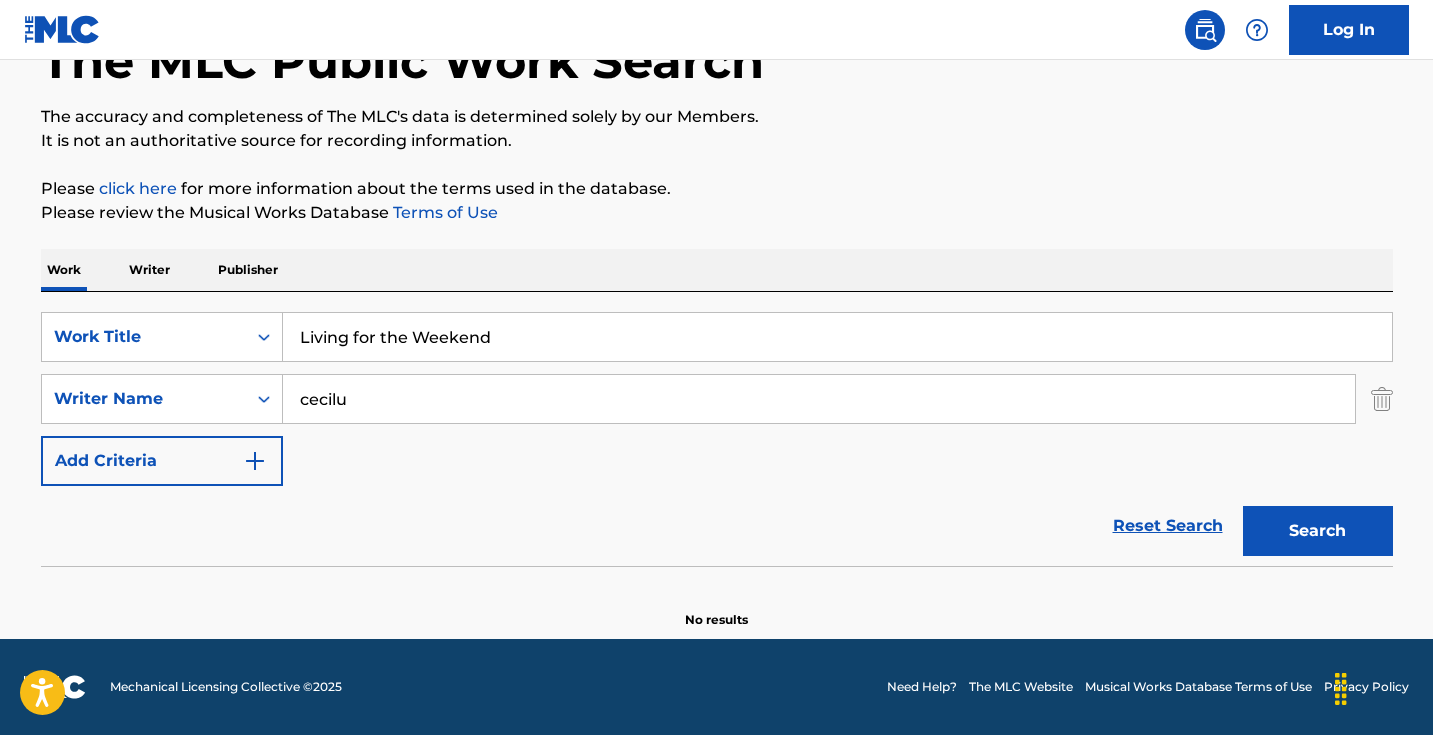 scroll, scrollTop: 133, scrollLeft: 0, axis: vertical 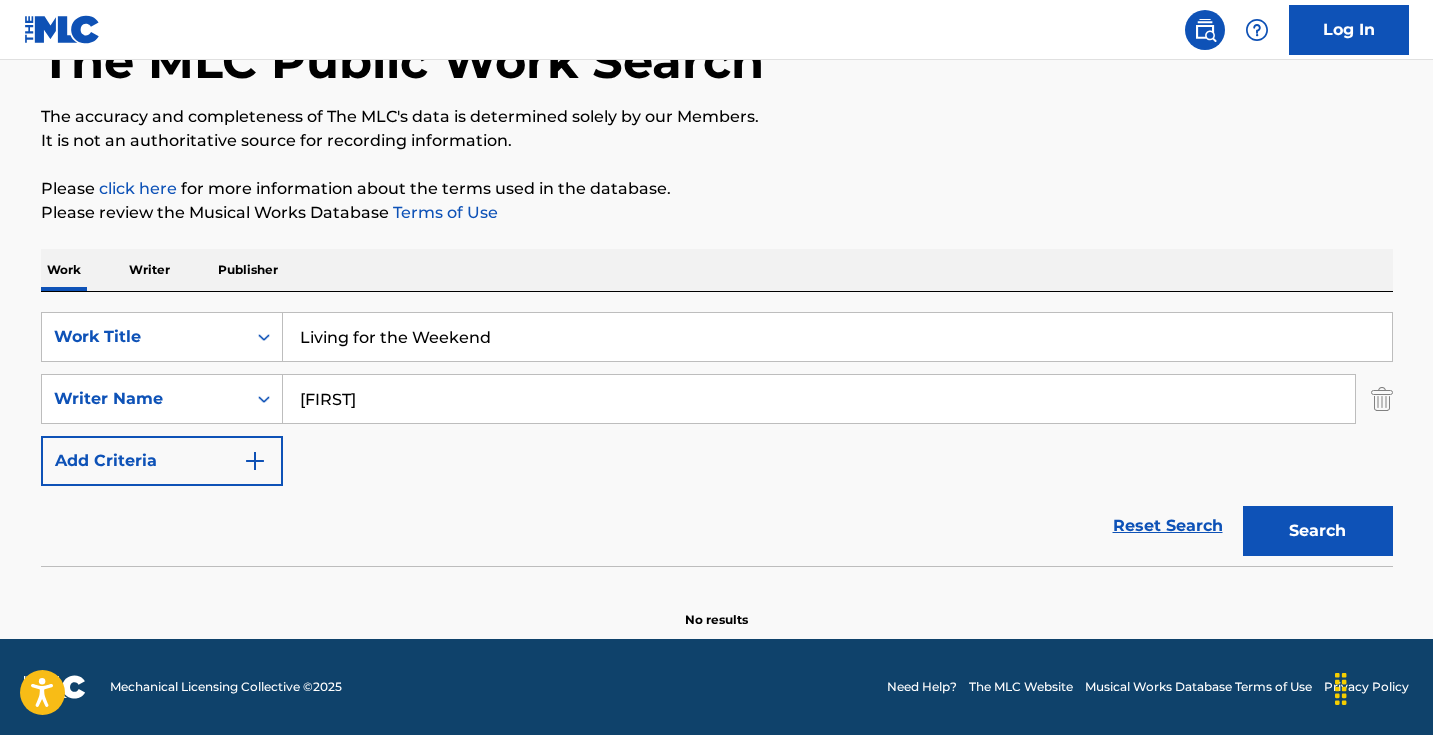click on "Search" at bounding box center [1318, 531] 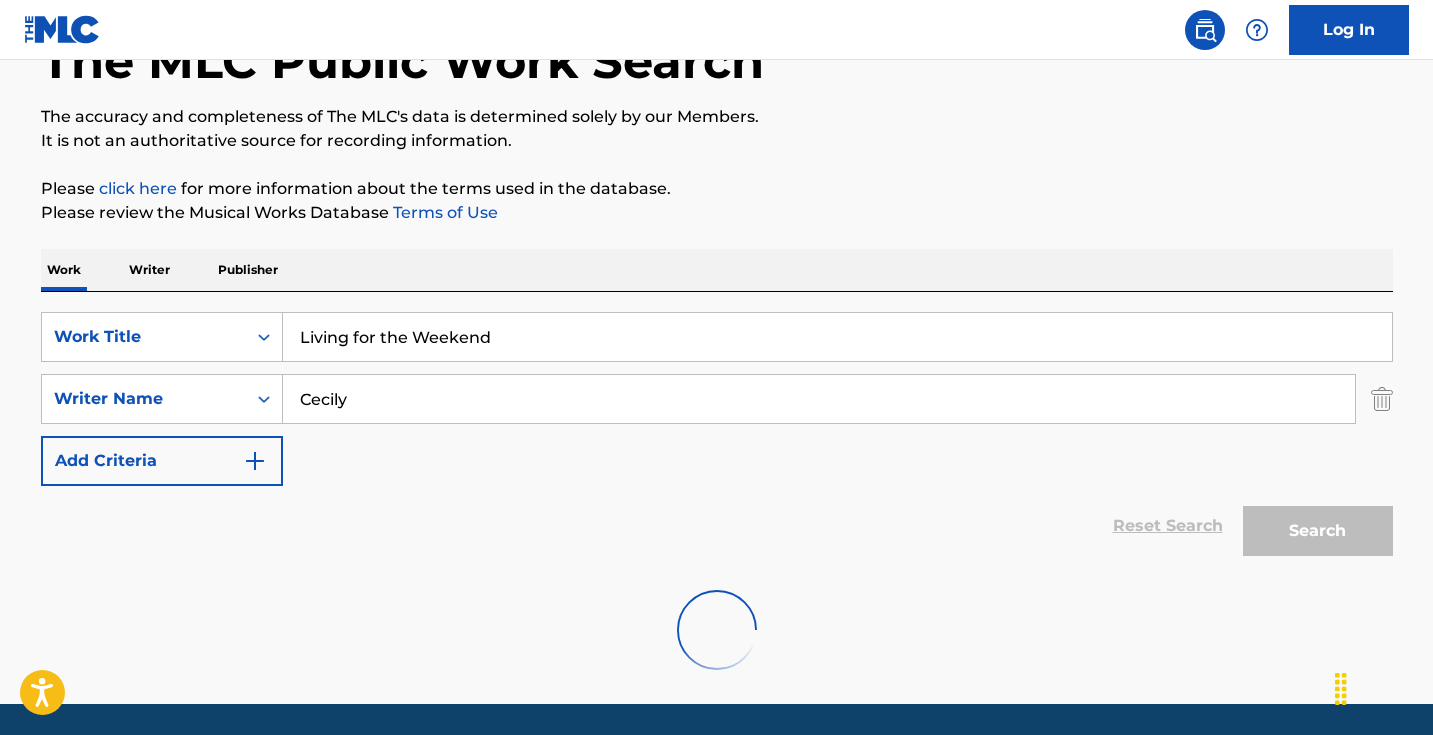 drag, startPoint x: 437, startPoint y: 319, endPoint x: 863, endPoint y: 205, distance: 440.9898 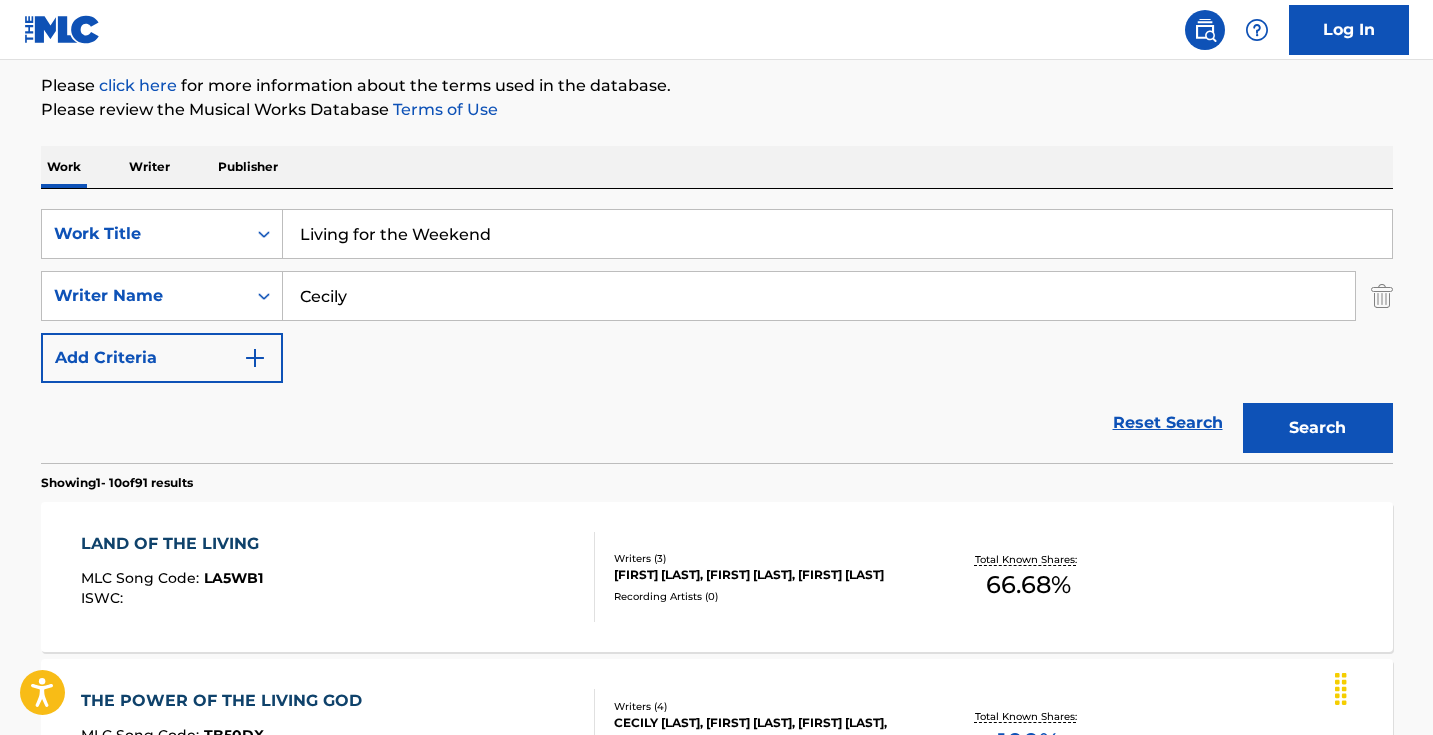scroll, scrollTop: 292, scrollLeft: 0, axis: vertical 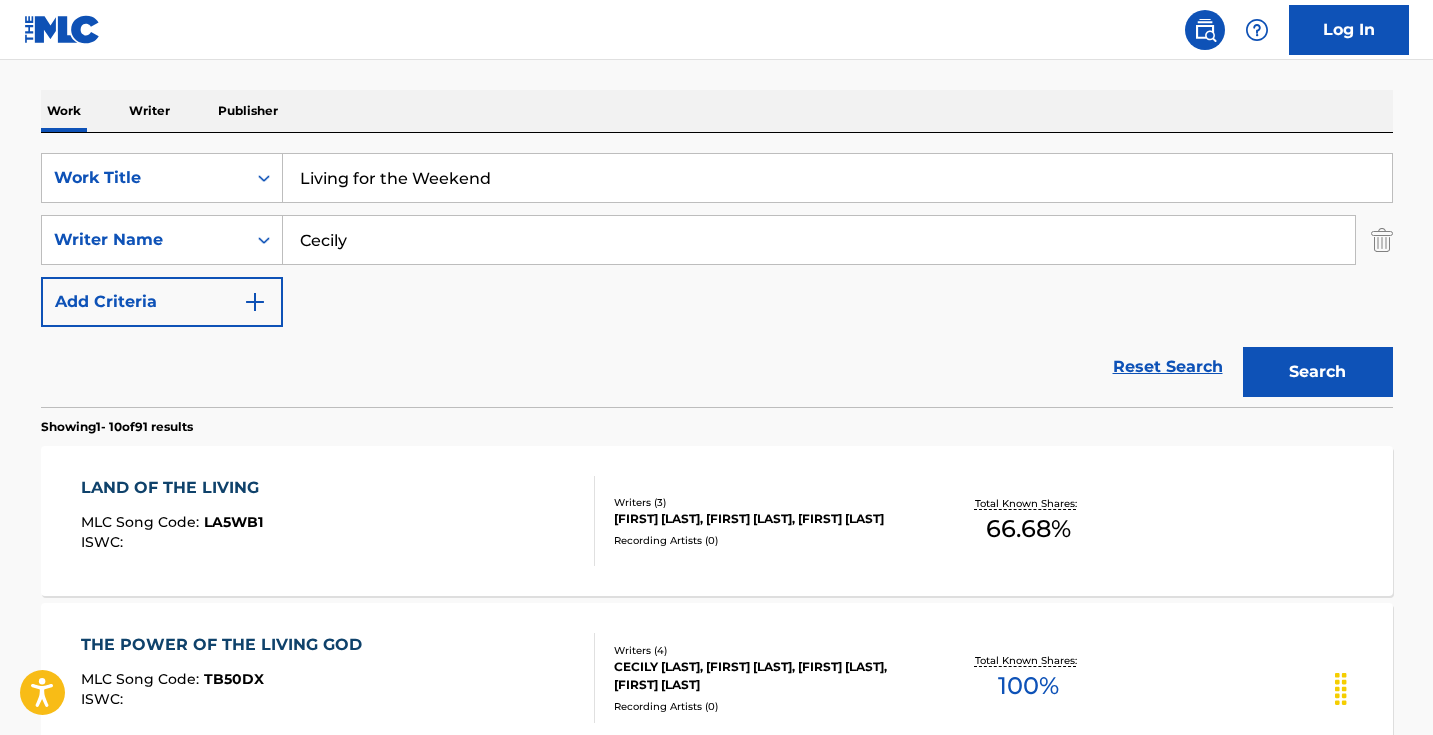 click on "Cecily" at bounding box center (819, 240) 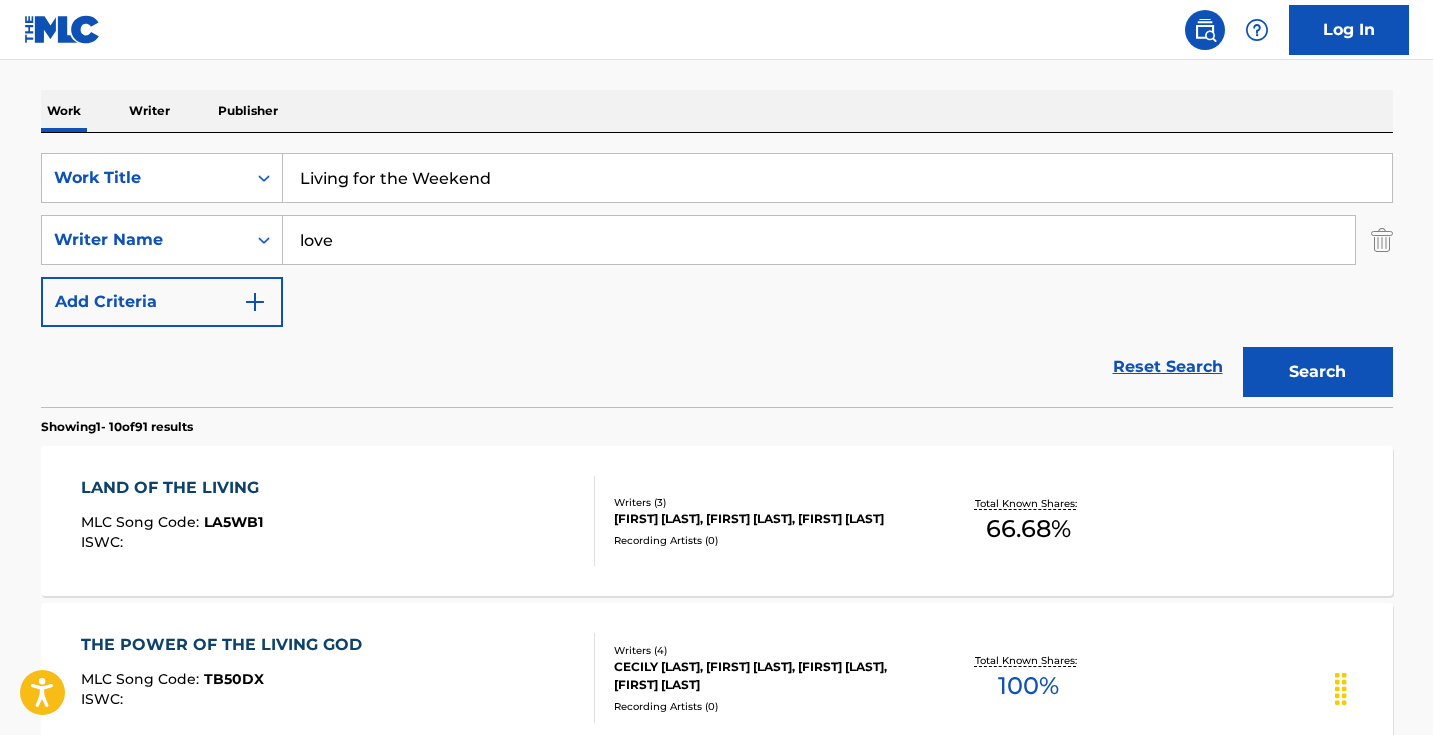 type on "love" 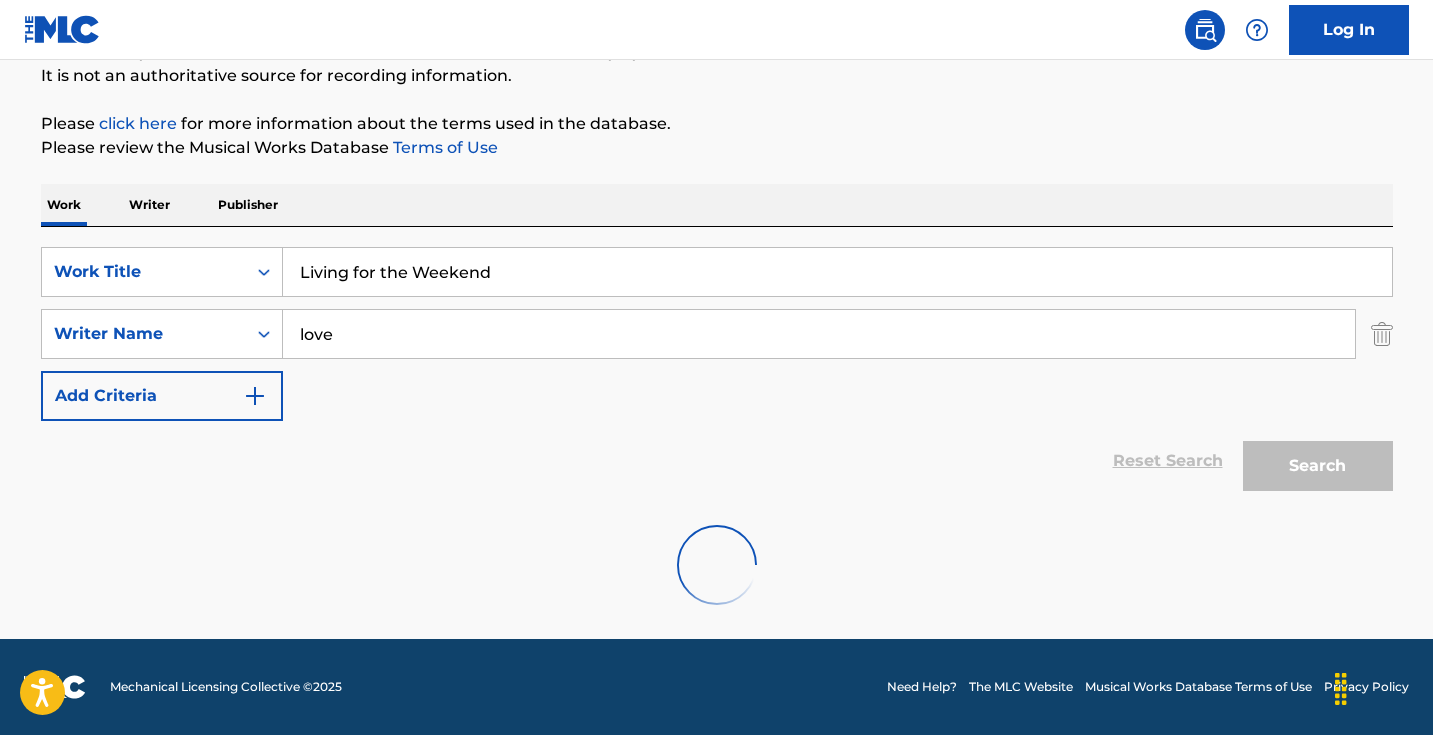 scroll, scrollTop: 198, scrollLeft: 0, axis: vertical 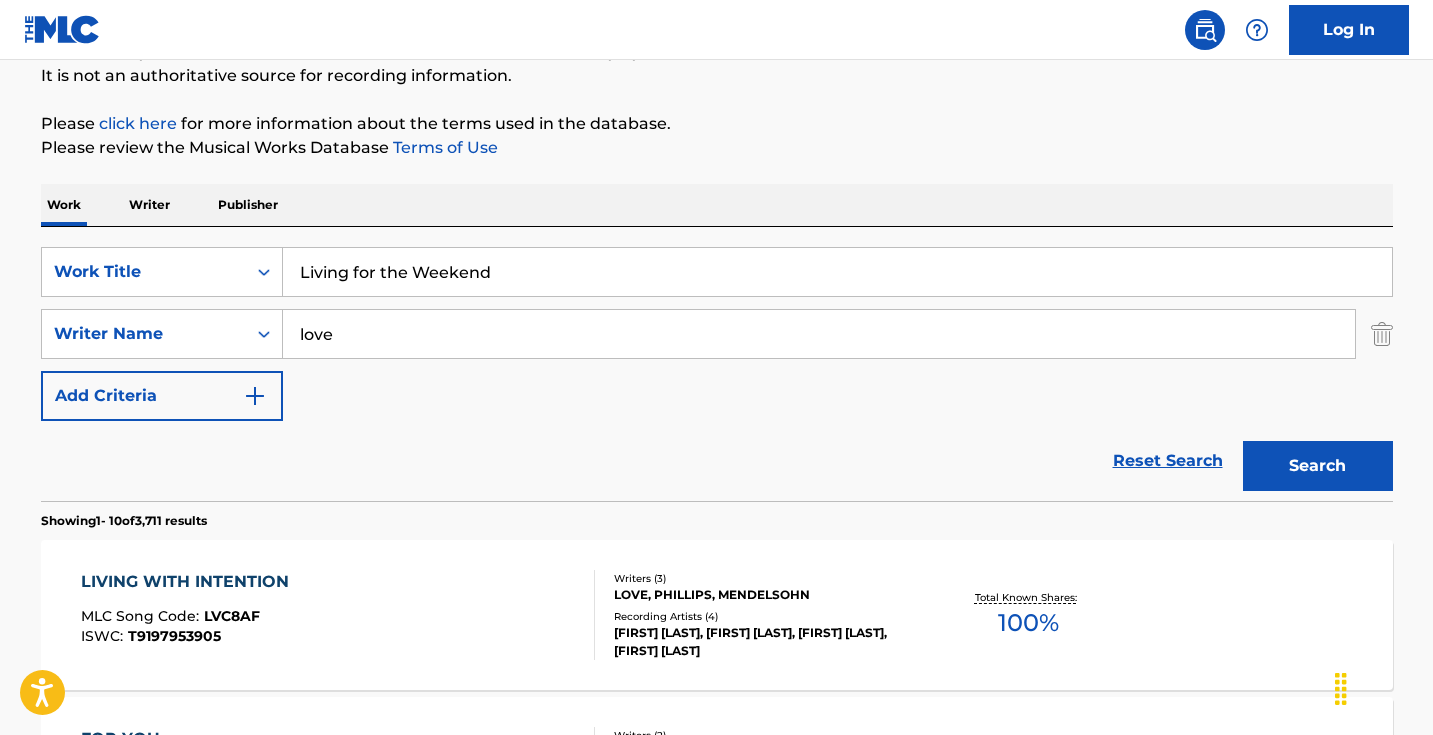 click on "love" at bounding box center (819, 334) 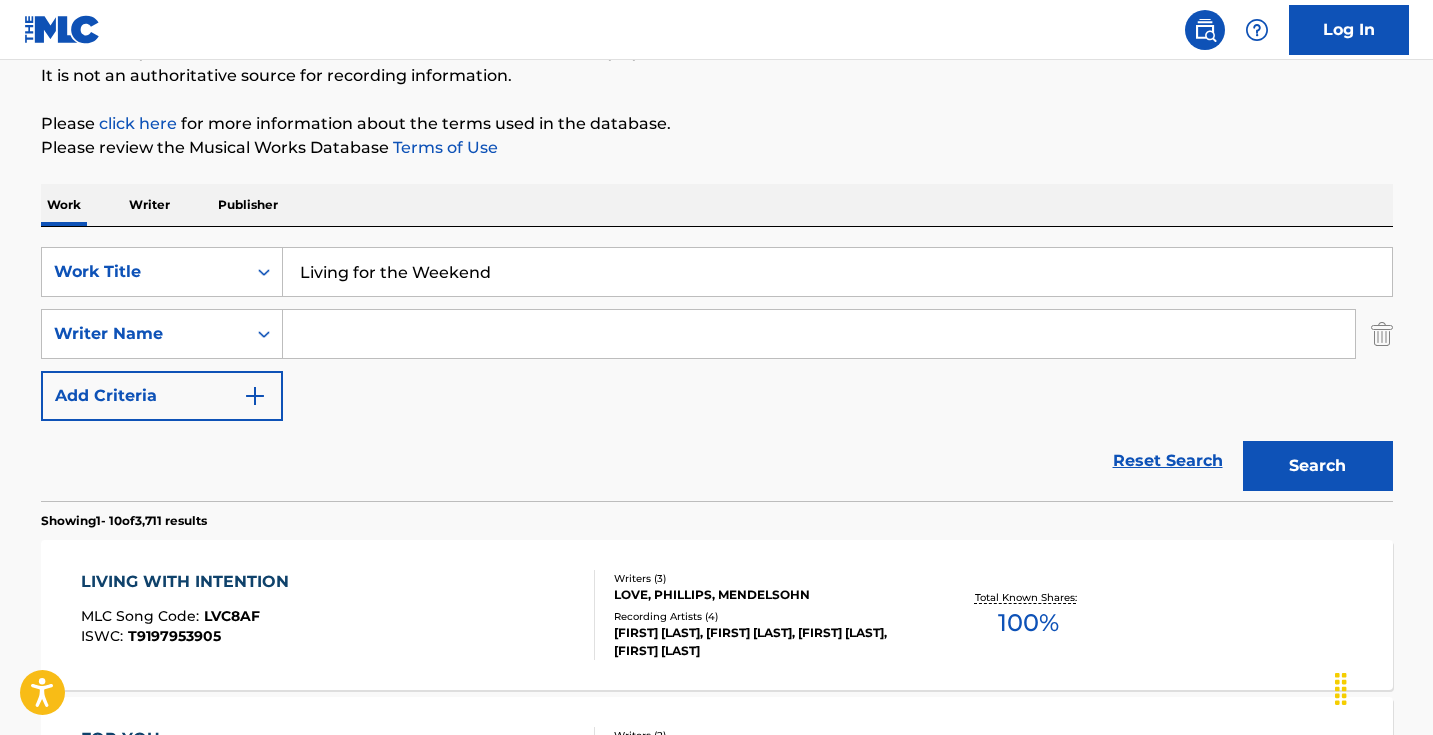 click on "Search" at bounding box center (1318, 466) 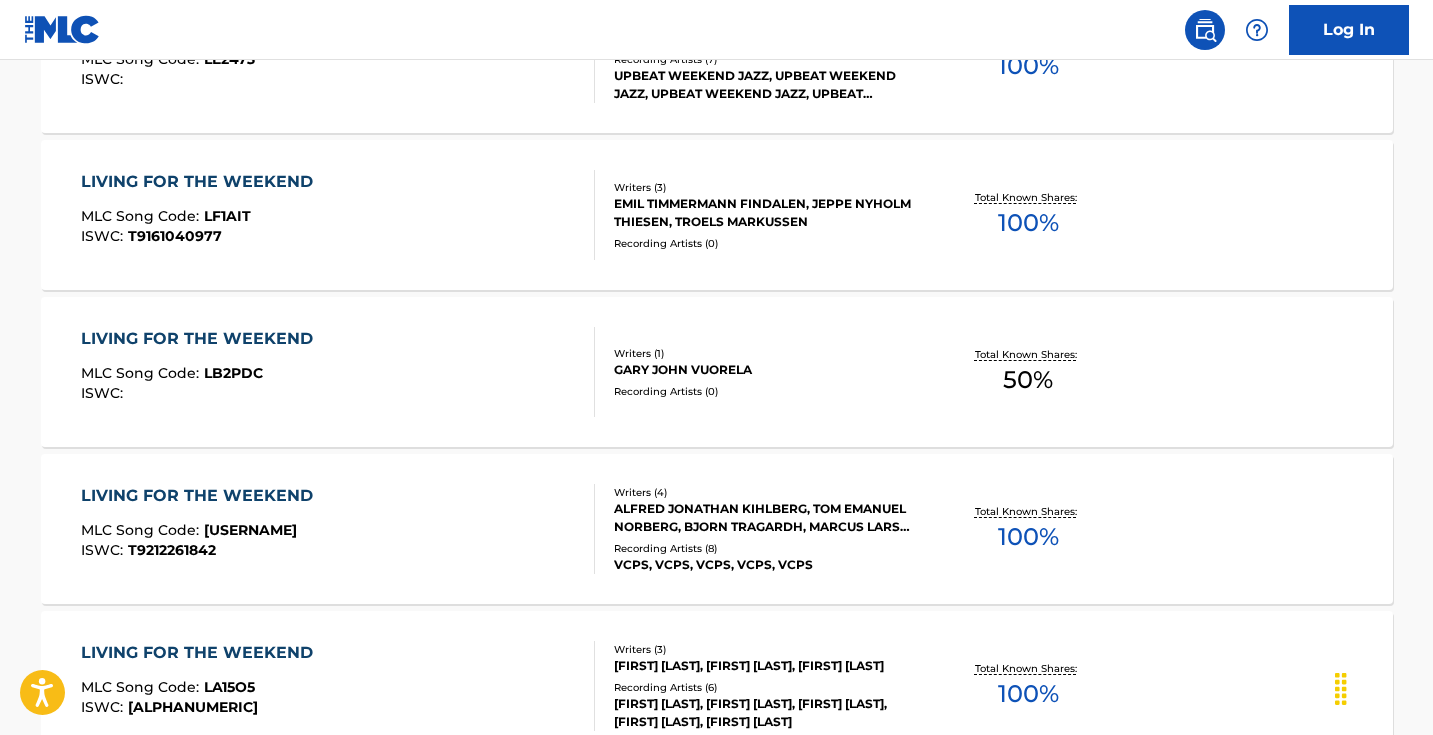 scroll, scrollTop: 1103, scrollLeft: 0, axis: vertical 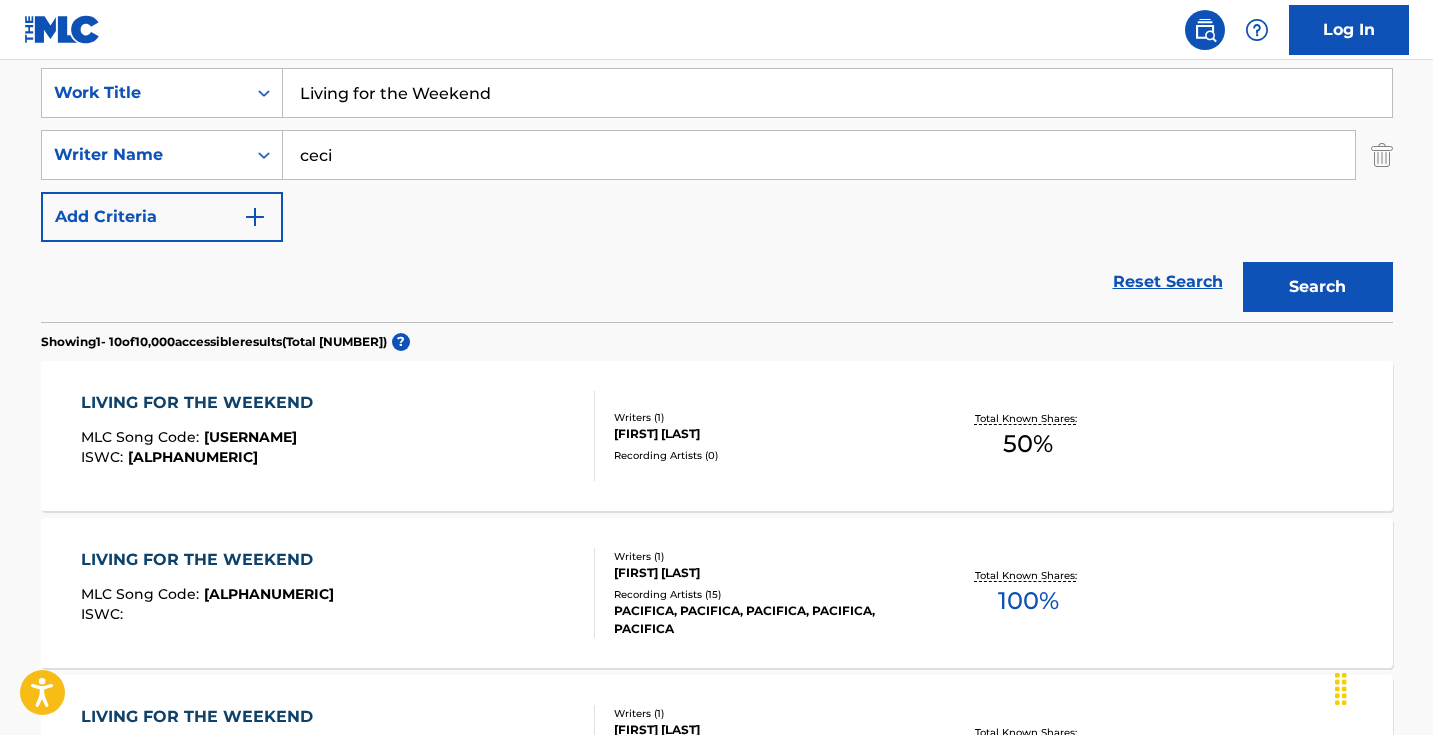 click on "Search" at bounding box center (1318, 287) 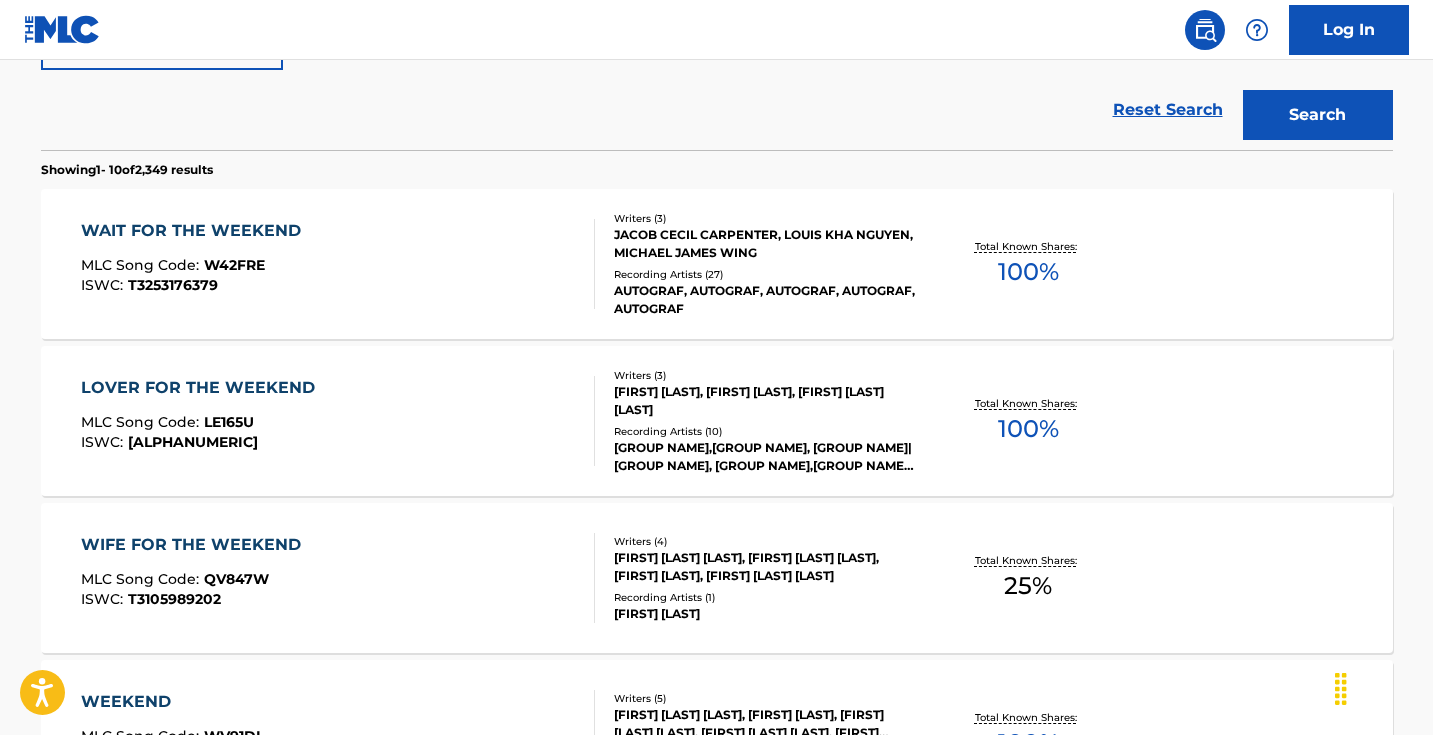 scroll, scrollTop: 757, scrollLeft: 0, axis: vertical 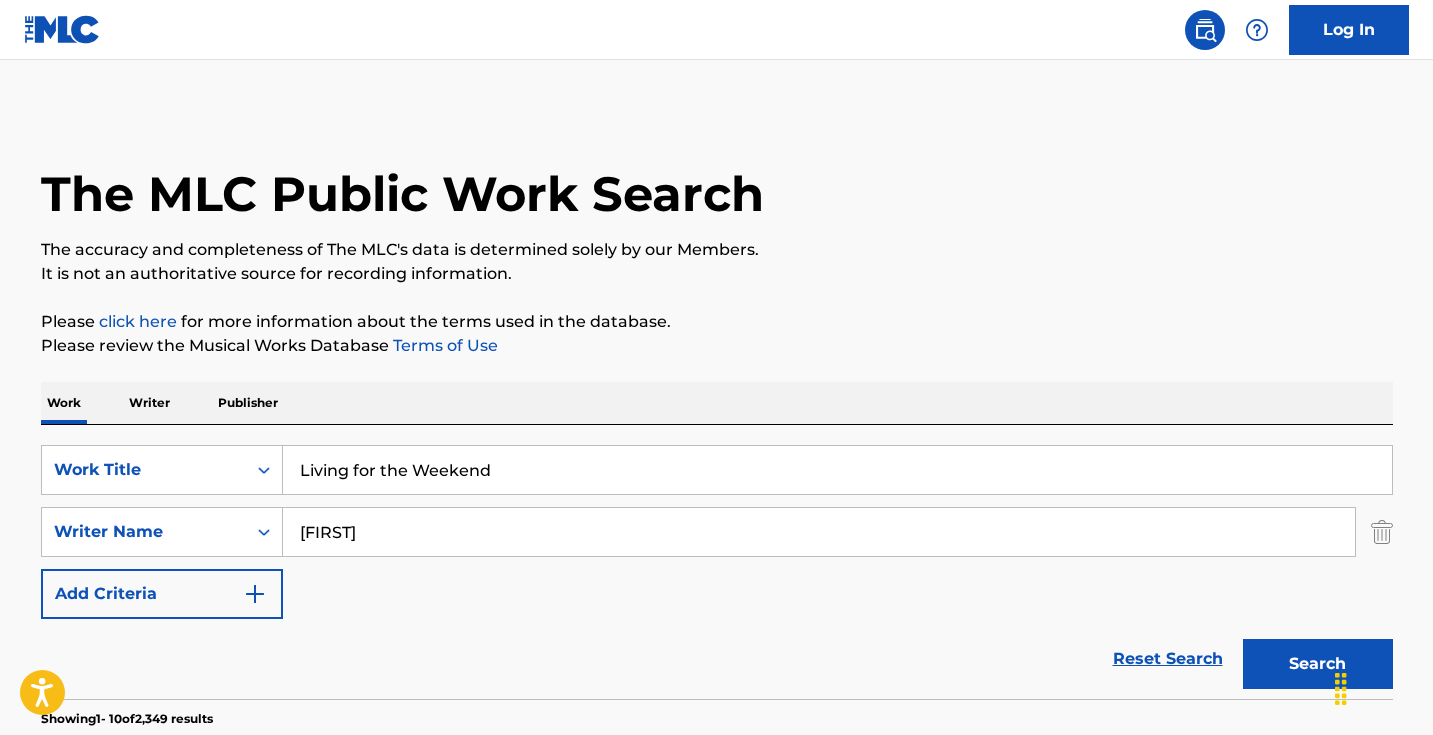 type on "[FIRST]" 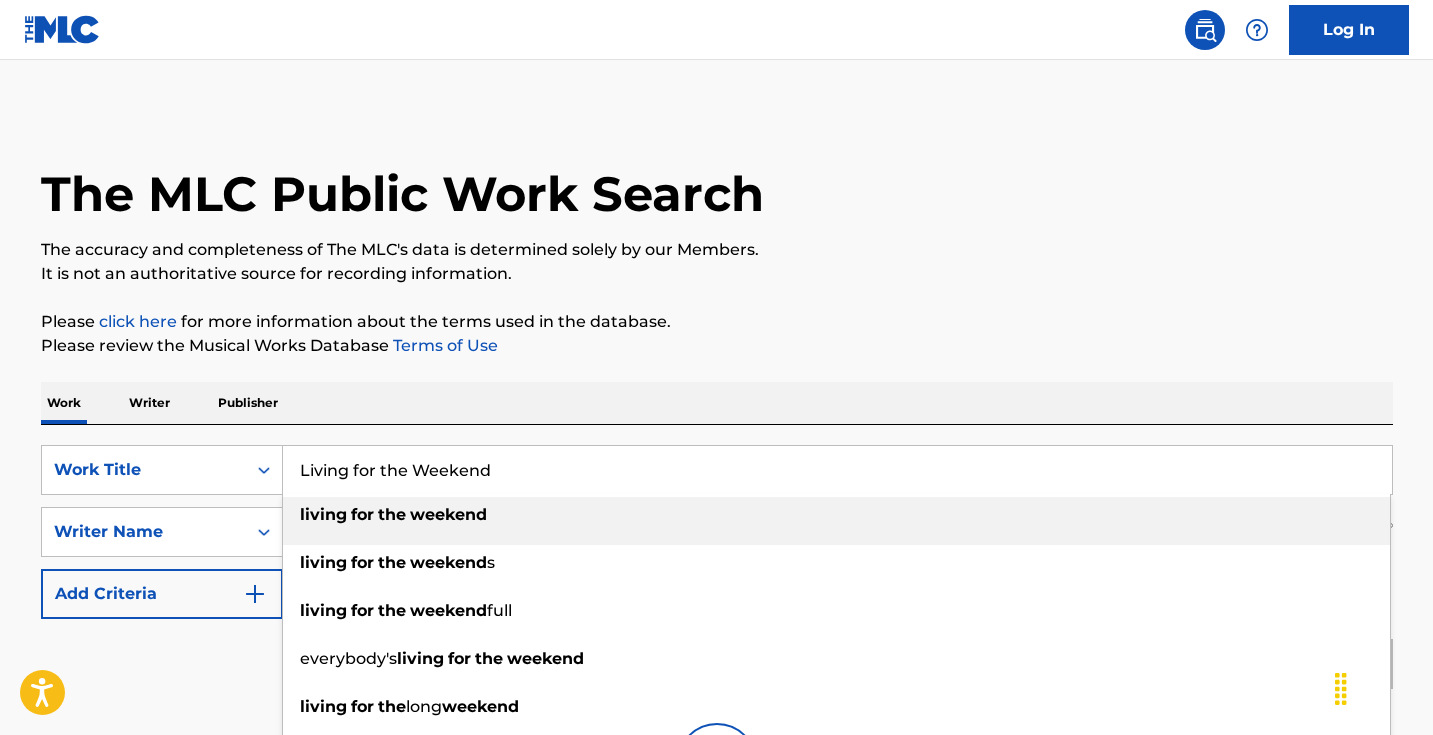 drag, startPoint x: 532, startPoint y: 467, endPoint x: 192, endPoint y: 415, distance: 343.9535 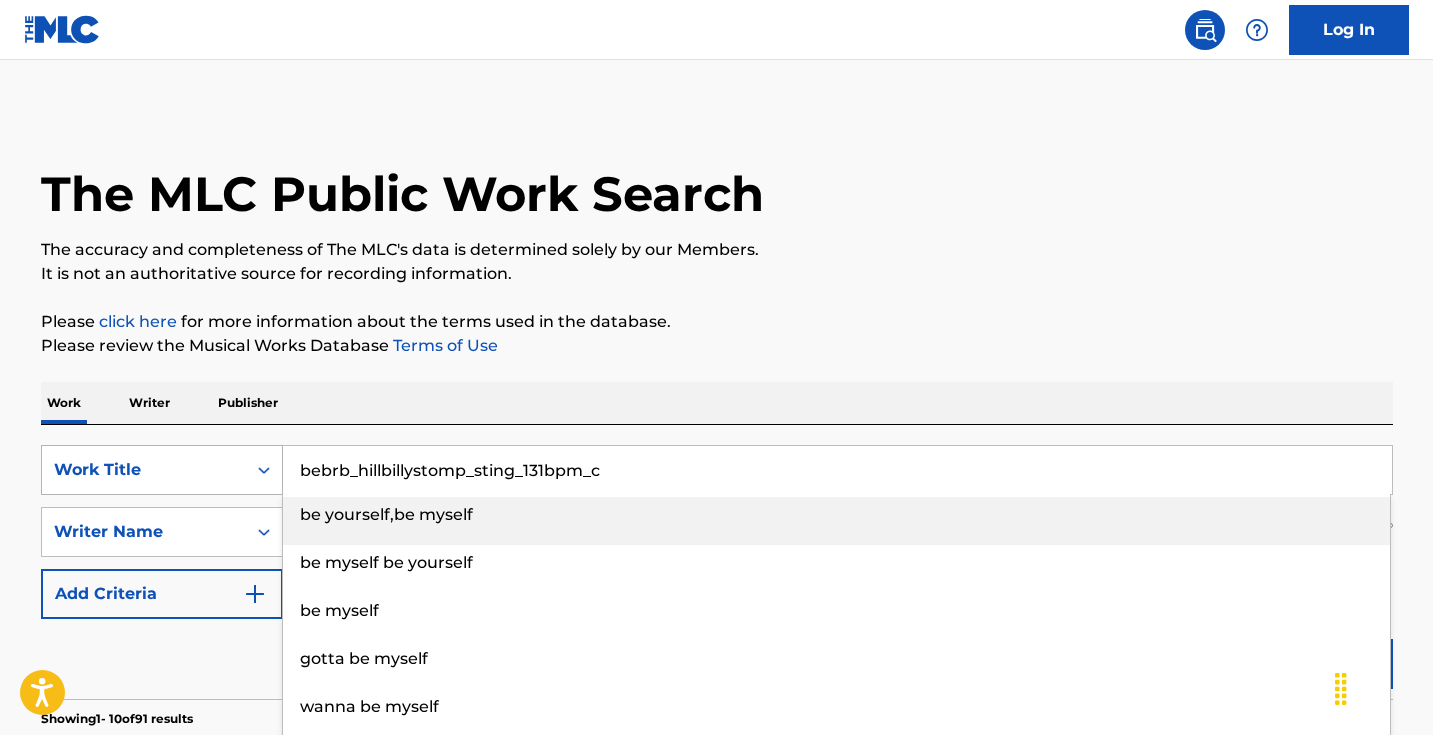 drag, startPoint x: 678, startPoint y: 485, endPoint x: 237, endPoint y: 477, distance: 441.07257 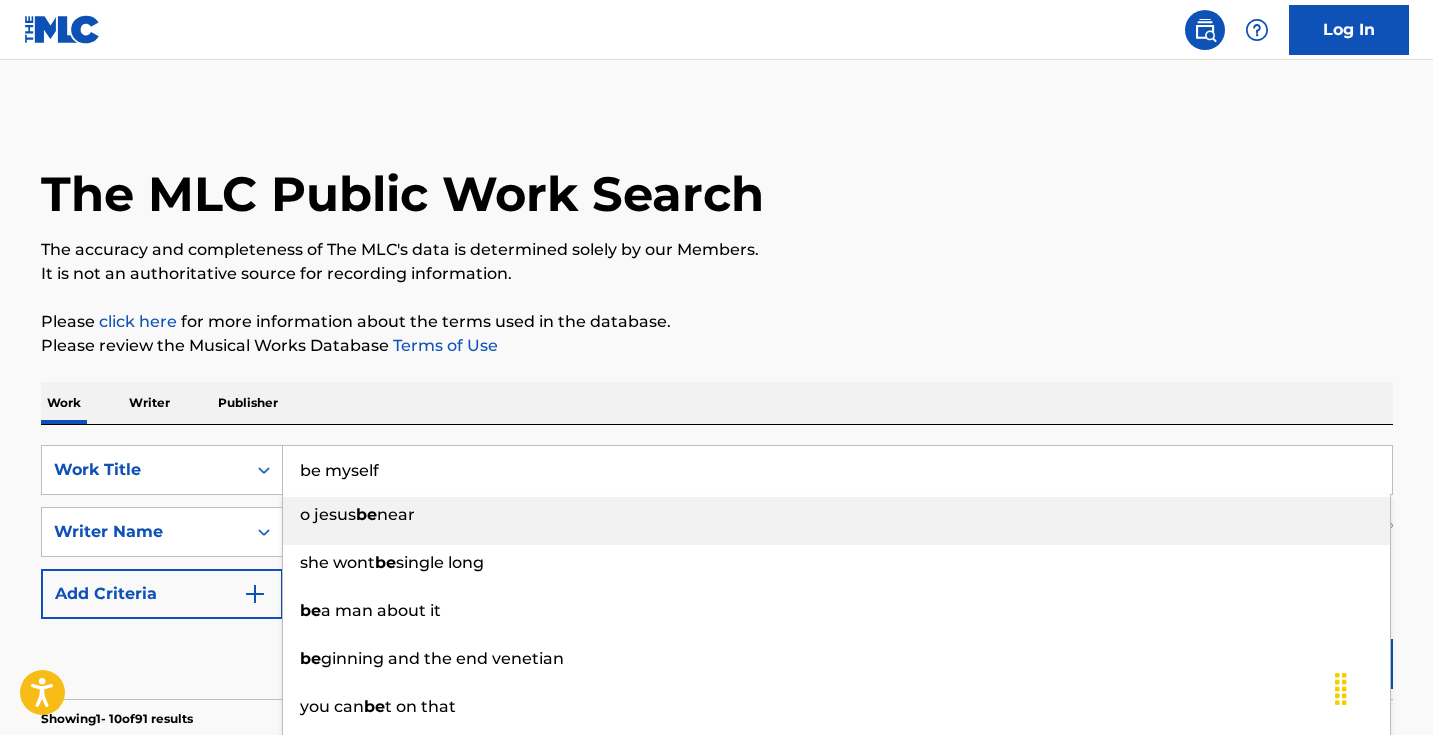 type on "be myself" 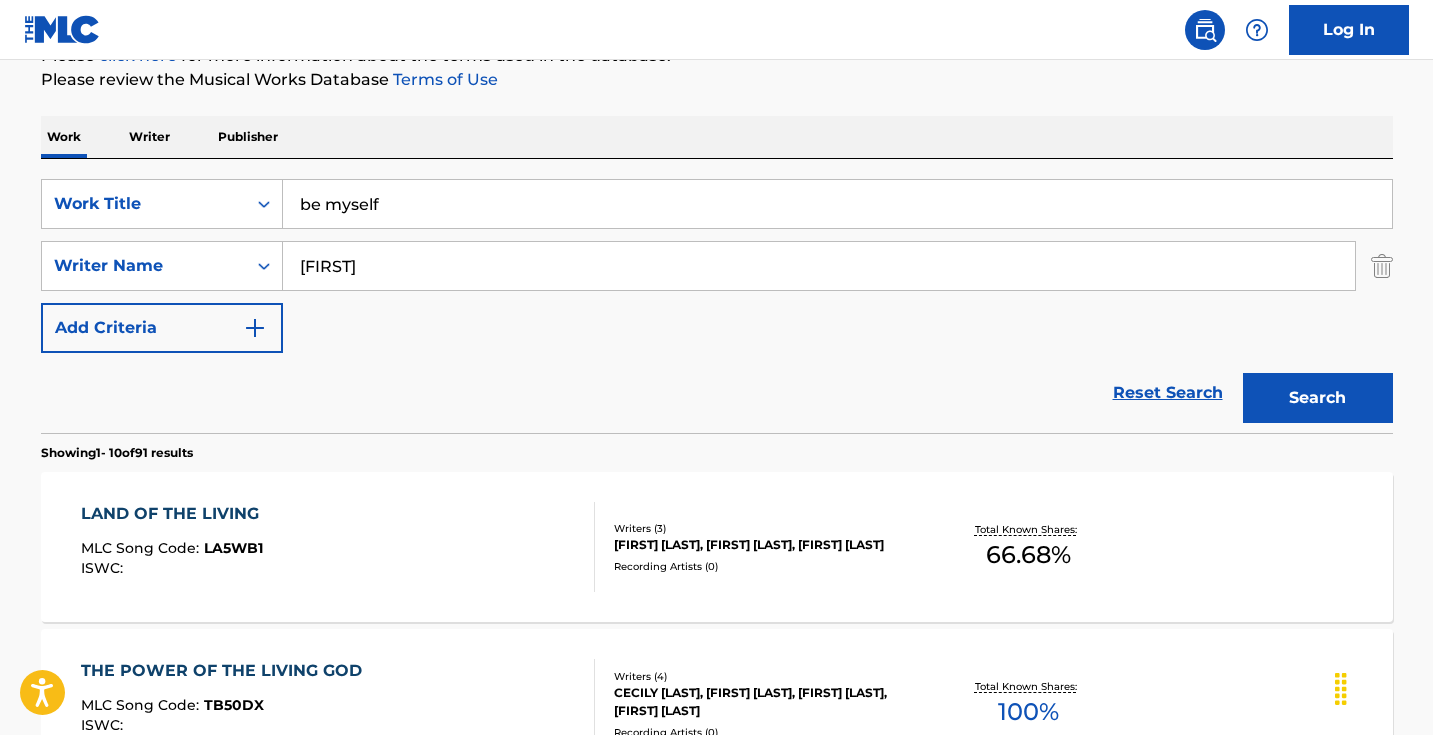 click on "Search" at bounding box center (1318, 398) 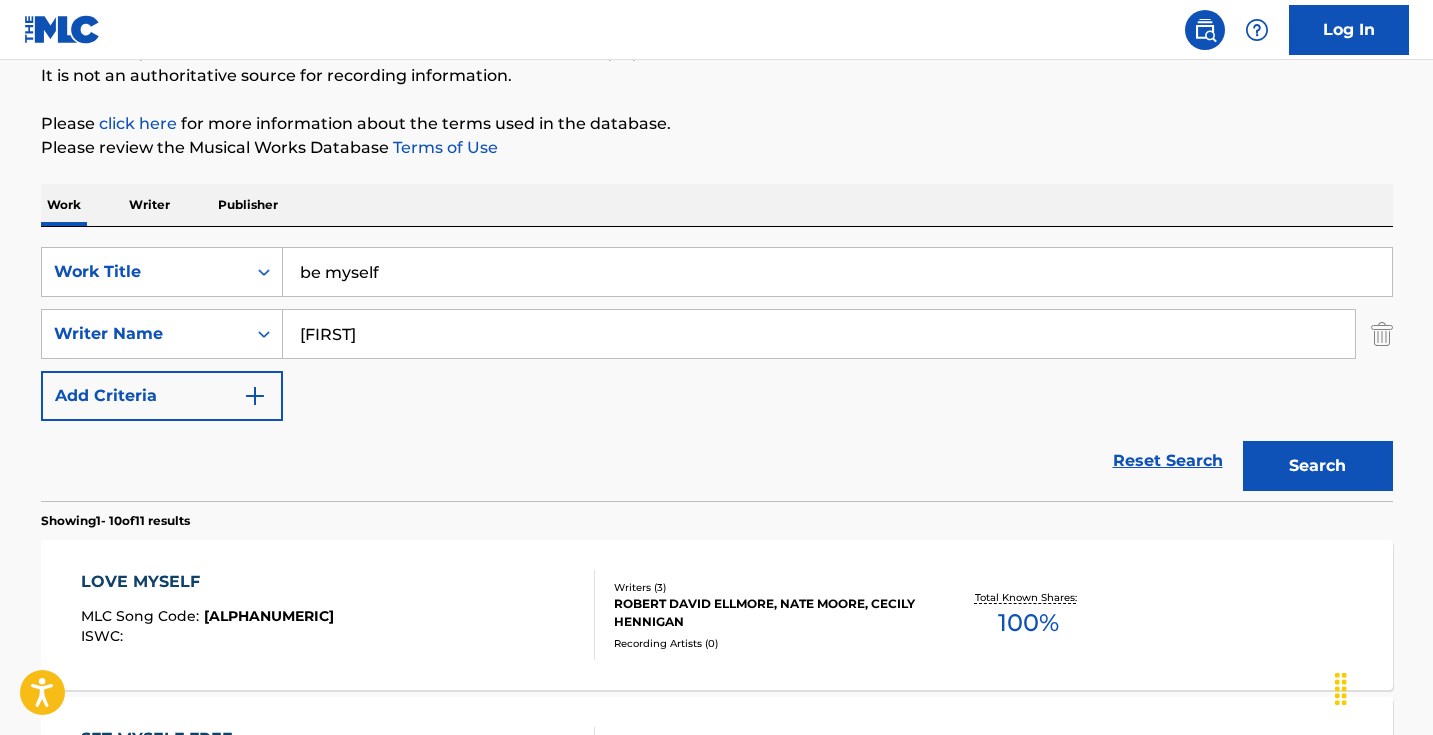click on "[FIRST]" at bounding box center [819, 334] 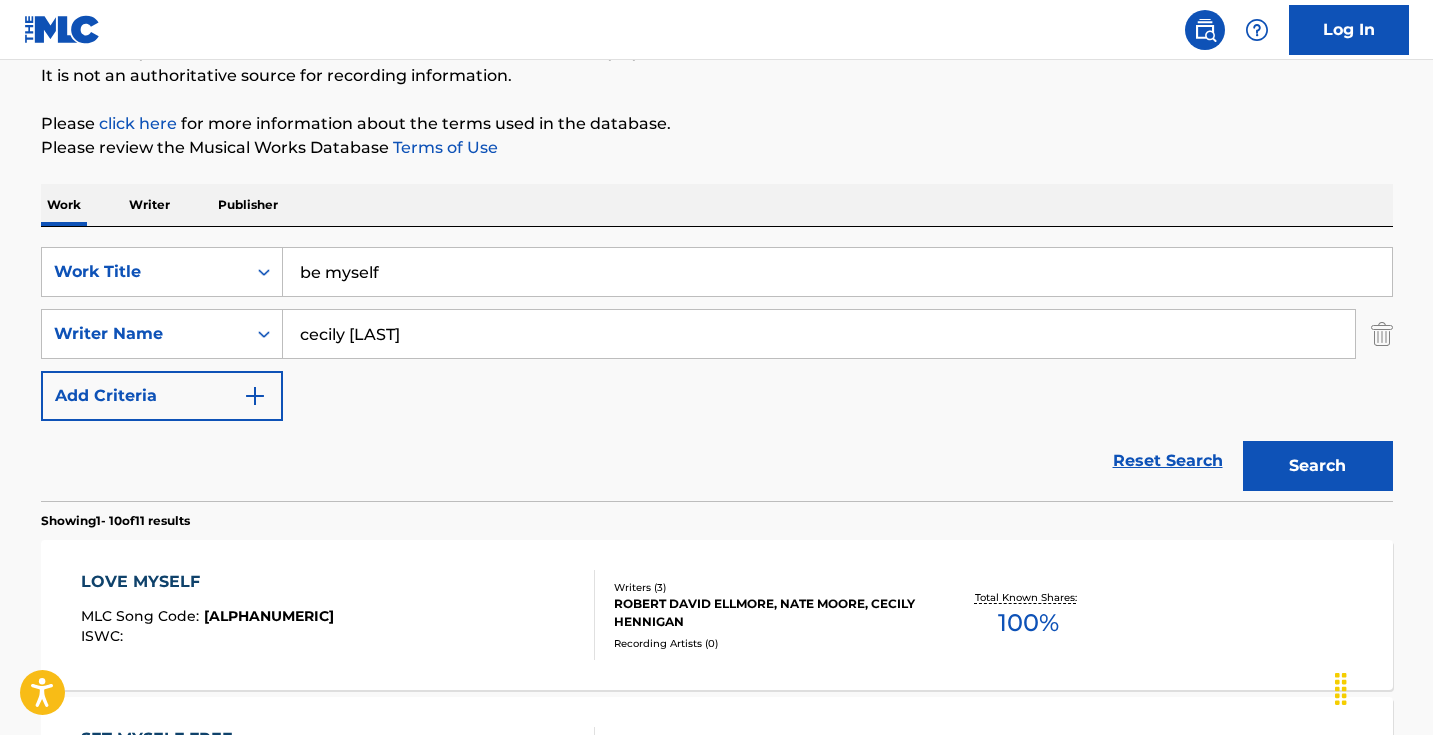 type on "cecily [LAST]" 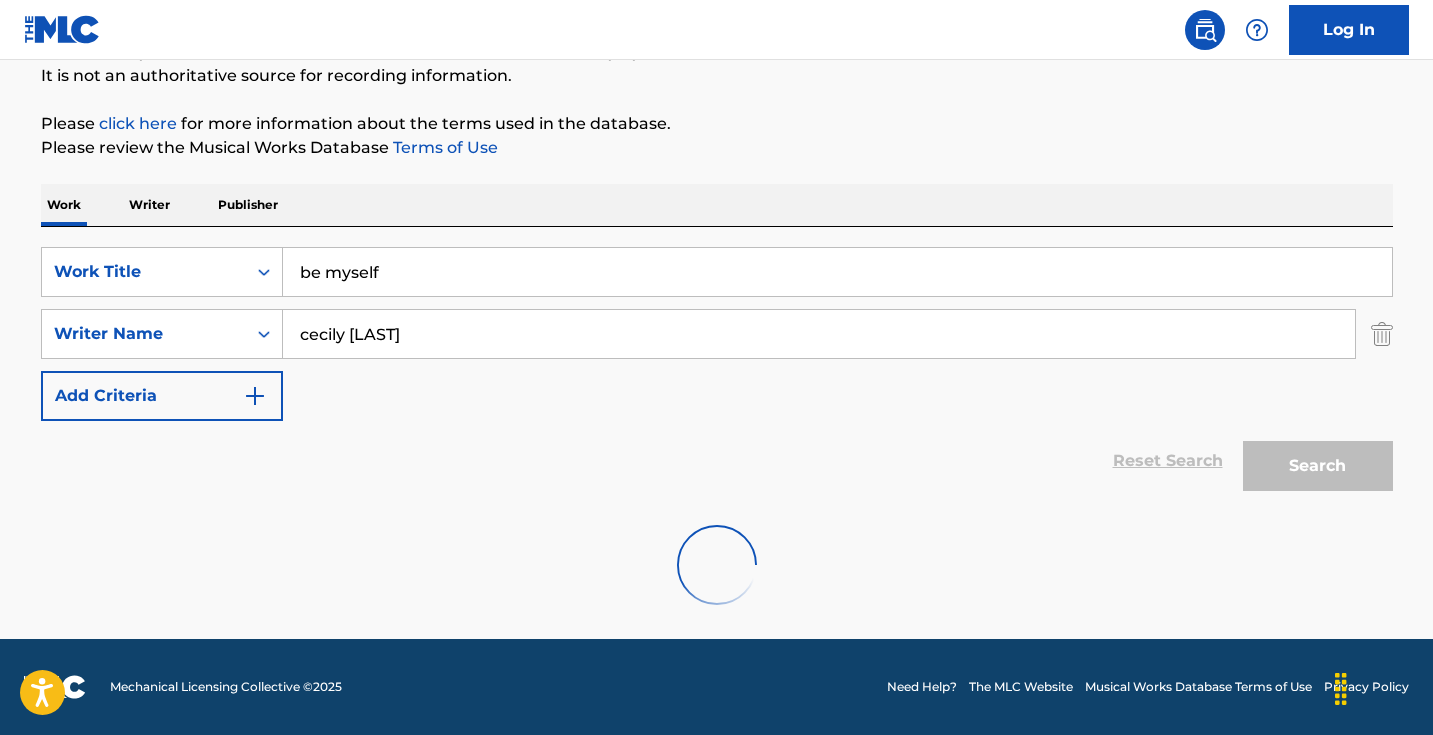 scroll, scrollTop: 133, scrollLeft: 0, axis: vertical 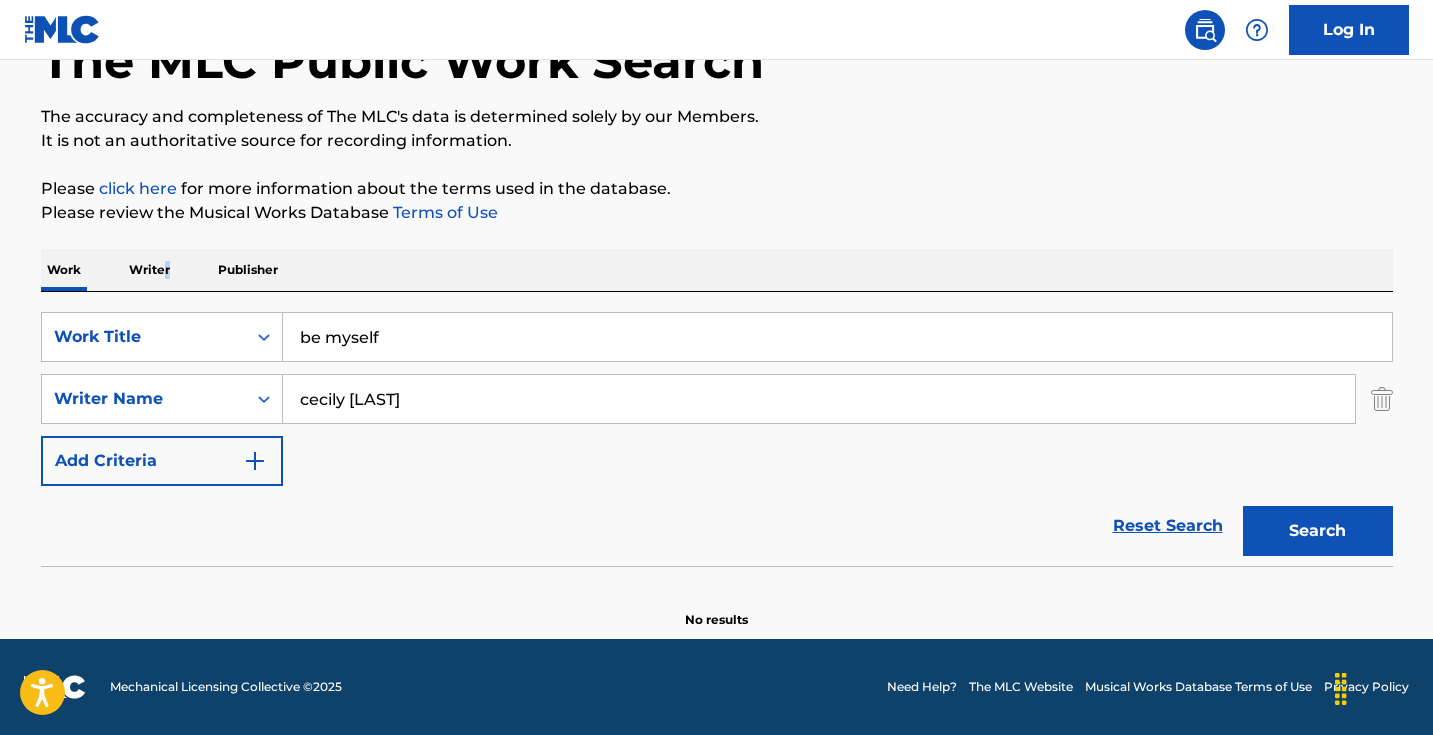 click on "Writer" at bounding box center (149, 270) 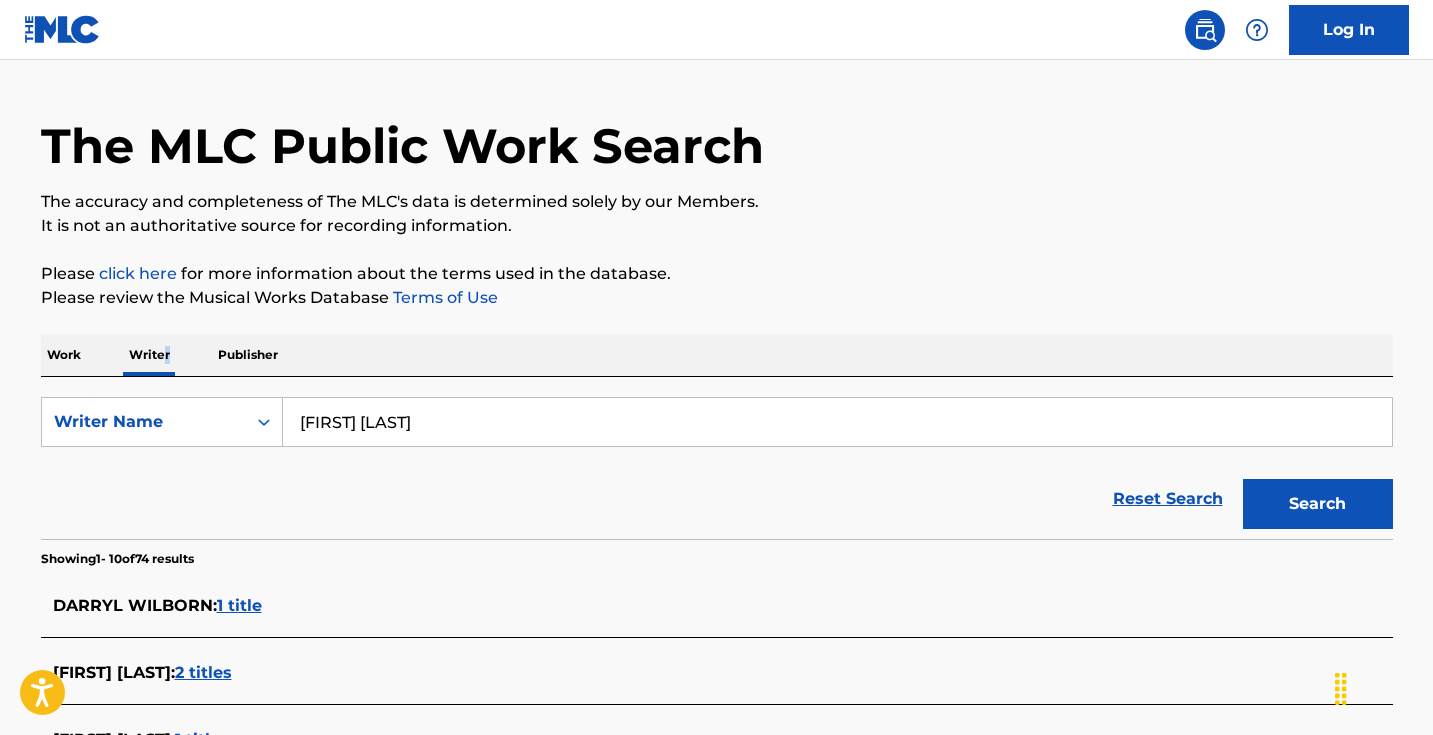 scroll, scrollTop: 79, scrollLeft: 0, axis: vertical 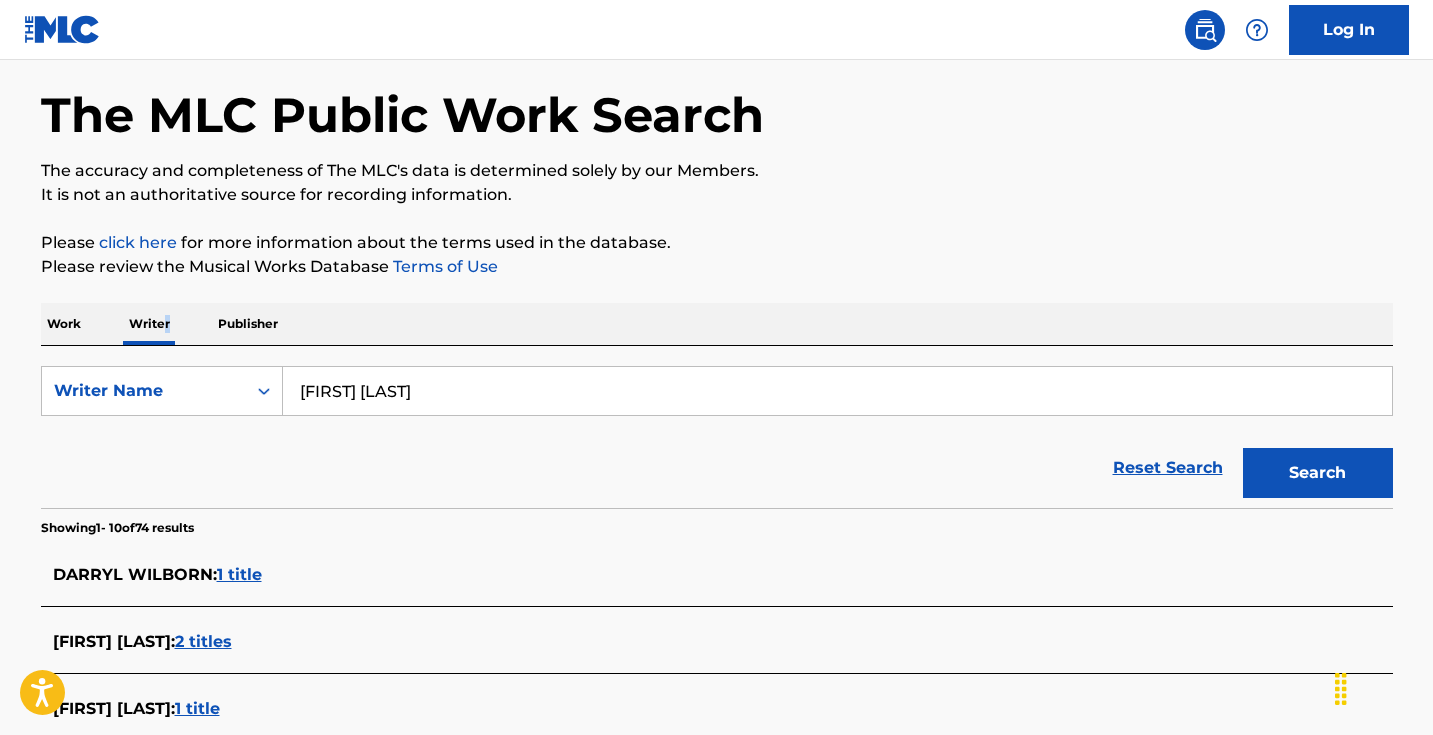 click on "Search" at bounding box center (1318, 473) 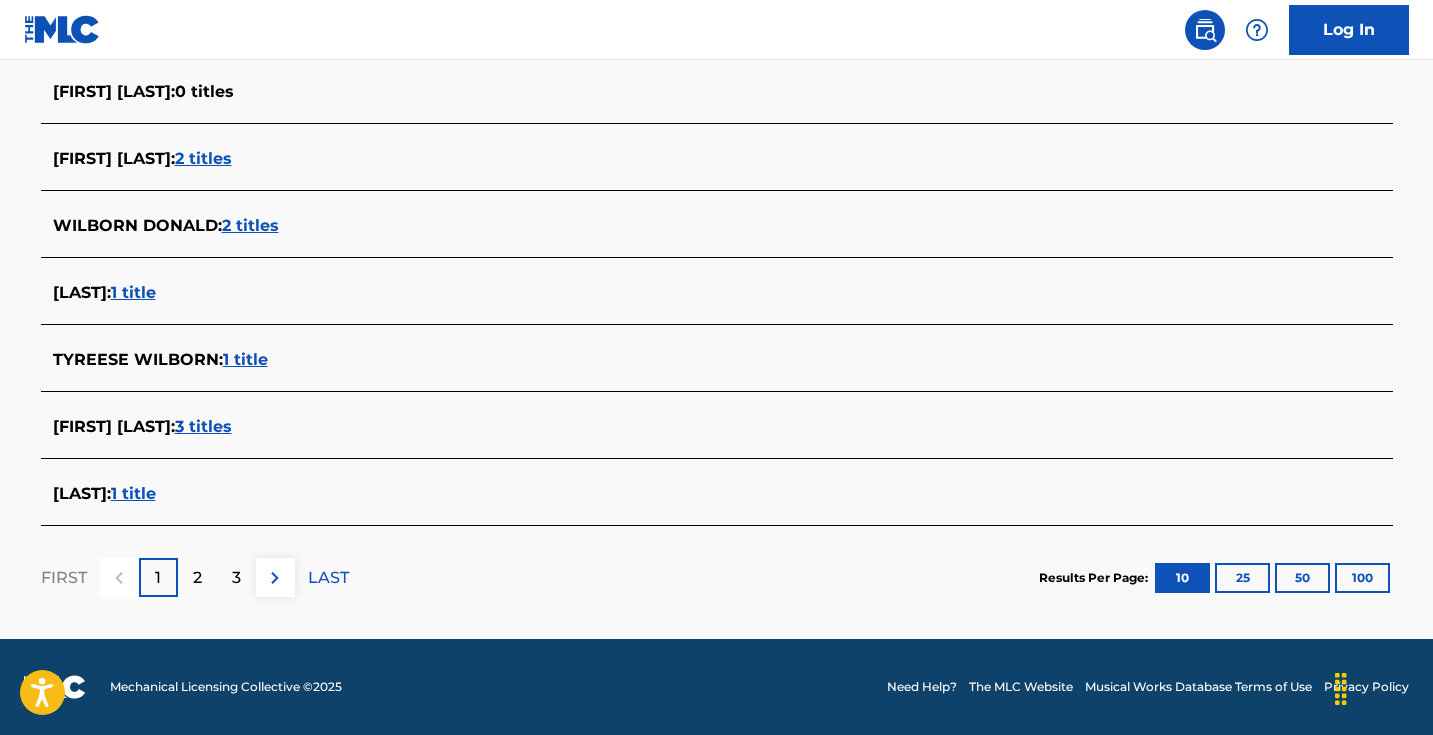 scroll, scrollTop: 763, scrollLeft: 0, axis: vertical 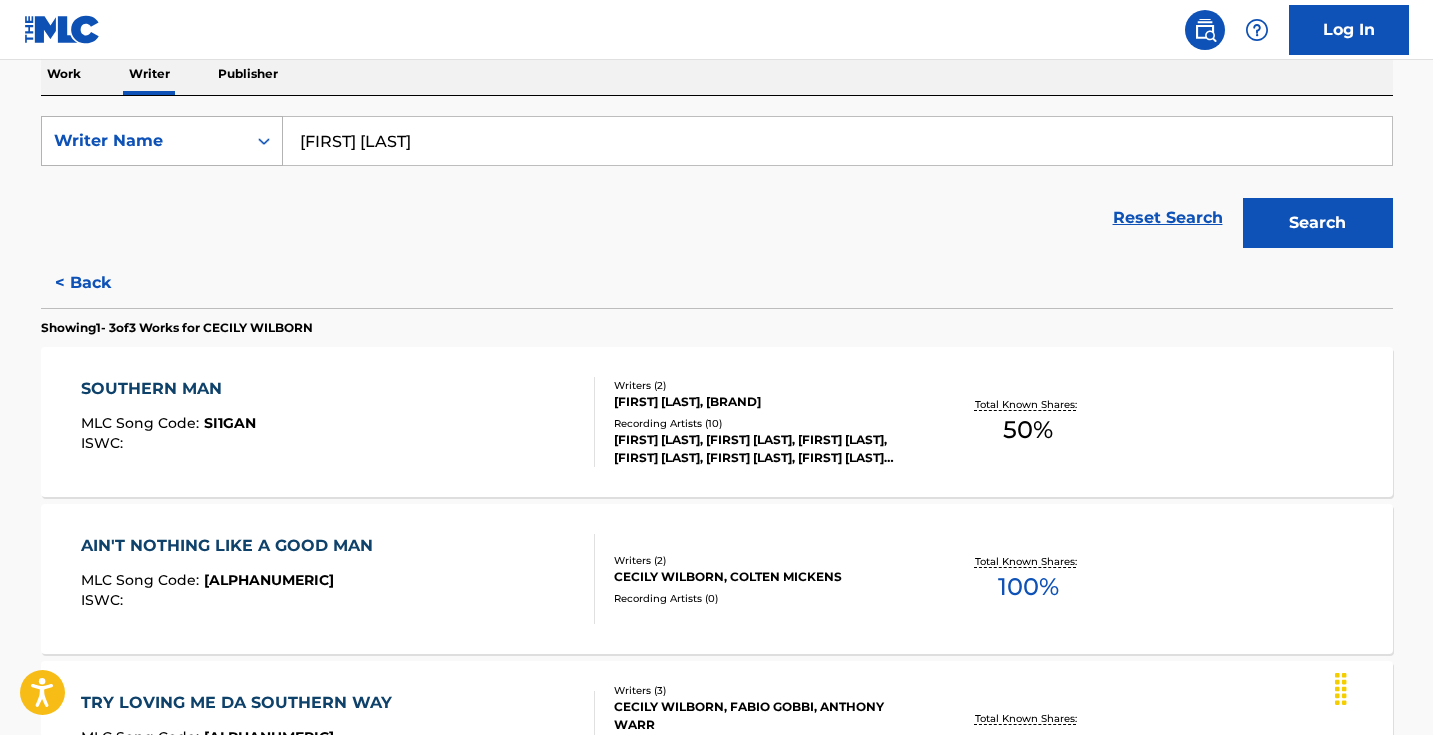 drag, startPoint x: 356, startPoint y: 139, endPoint x: 268, endPoint y: 139, distance: 88 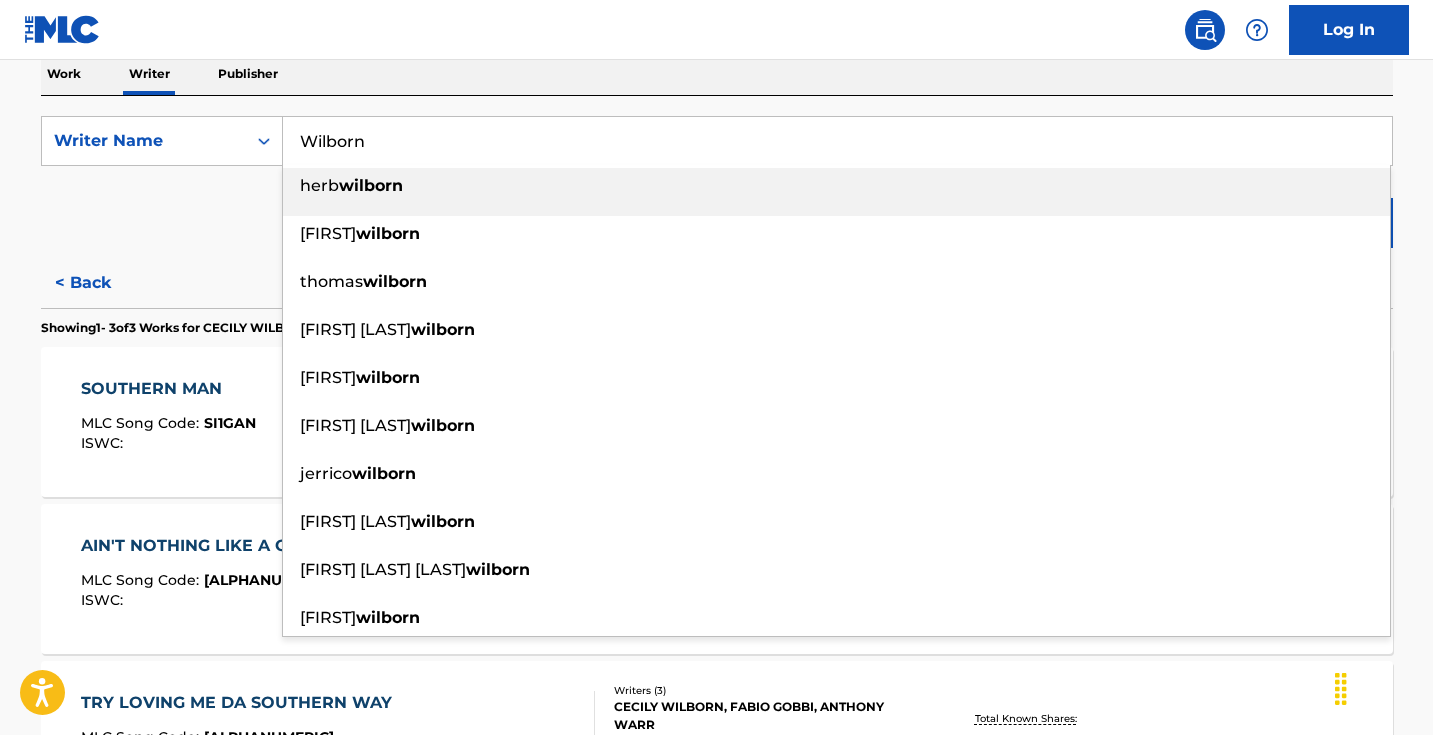 click on "Wilborn" at bounding box center [837, 141] 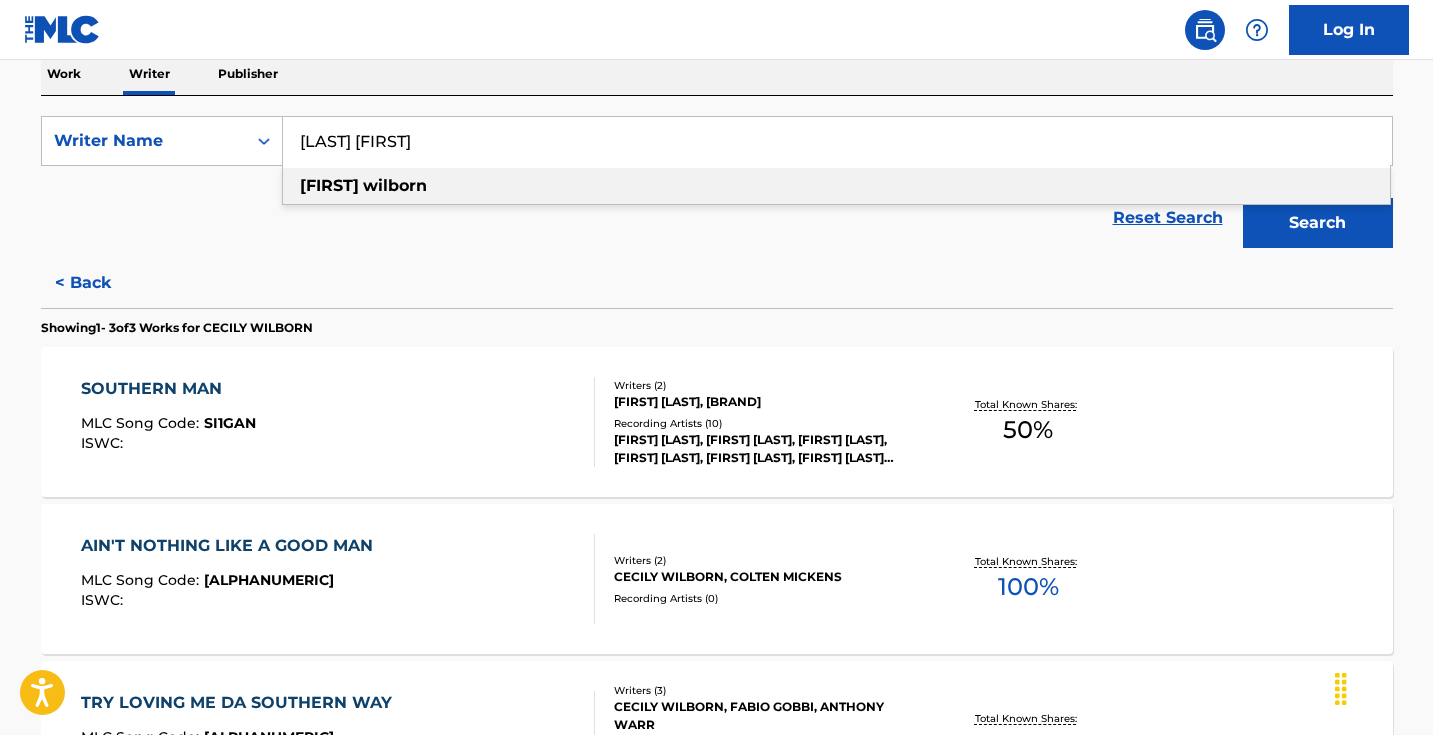 type on "[LAST] [FIRST]" 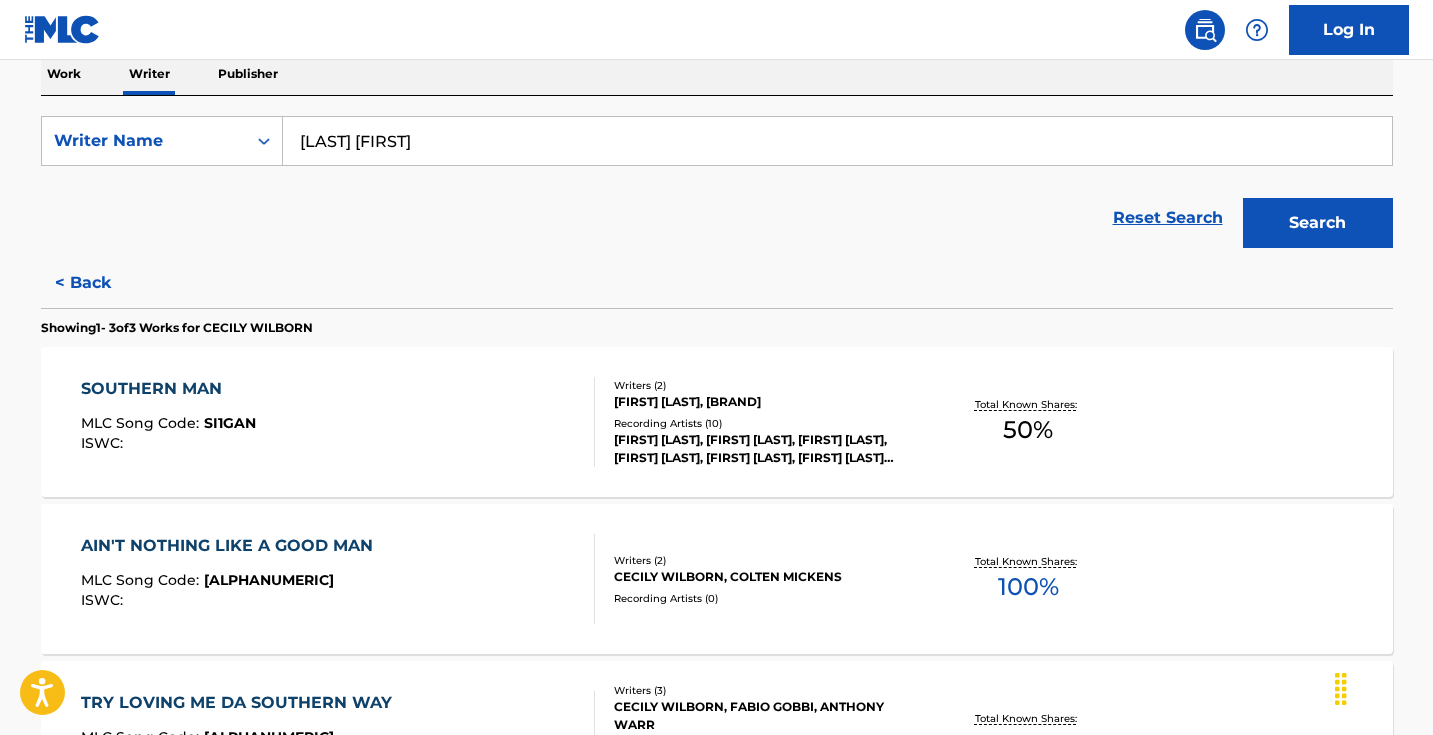 click on "Search" at bounding box center (1318, 223) 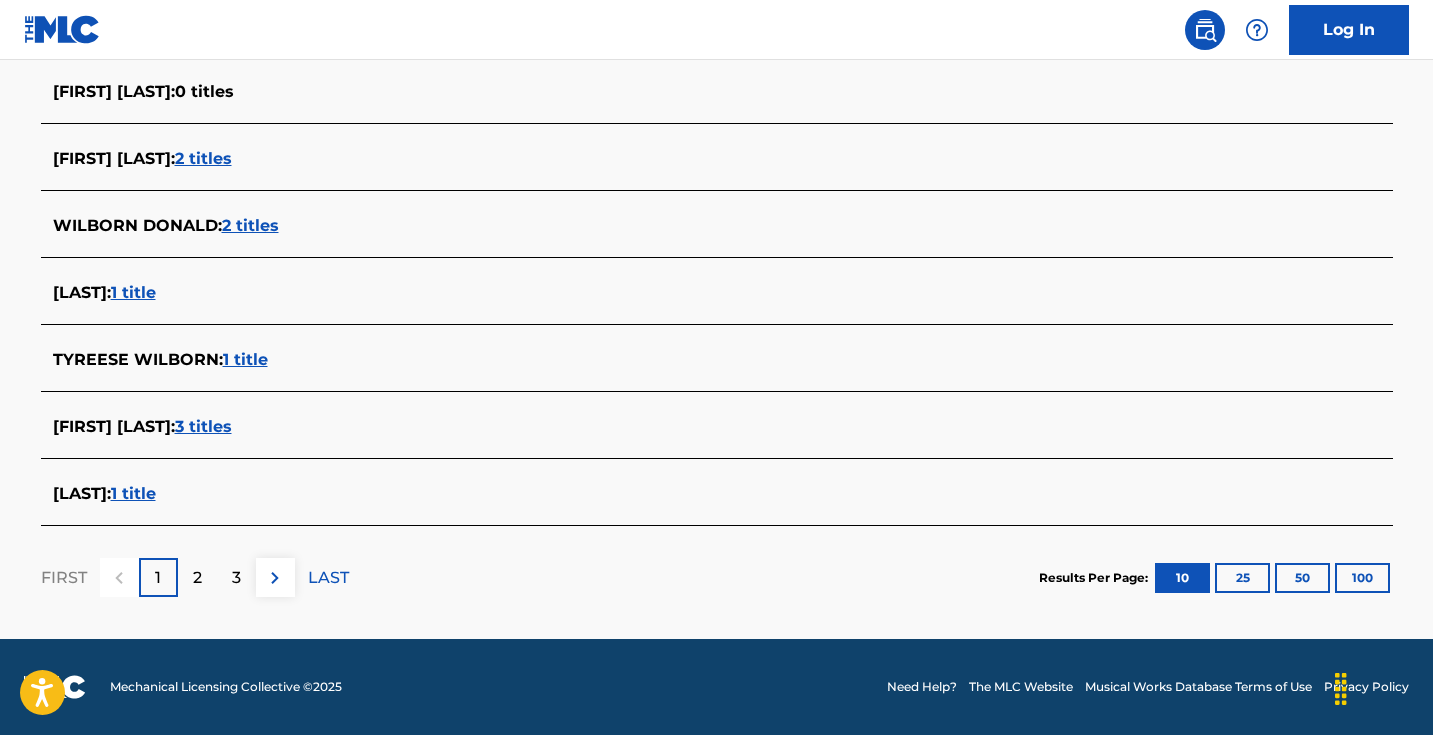 scroll, scrollTop: 763, scrollLeft: 0, axis: vertical 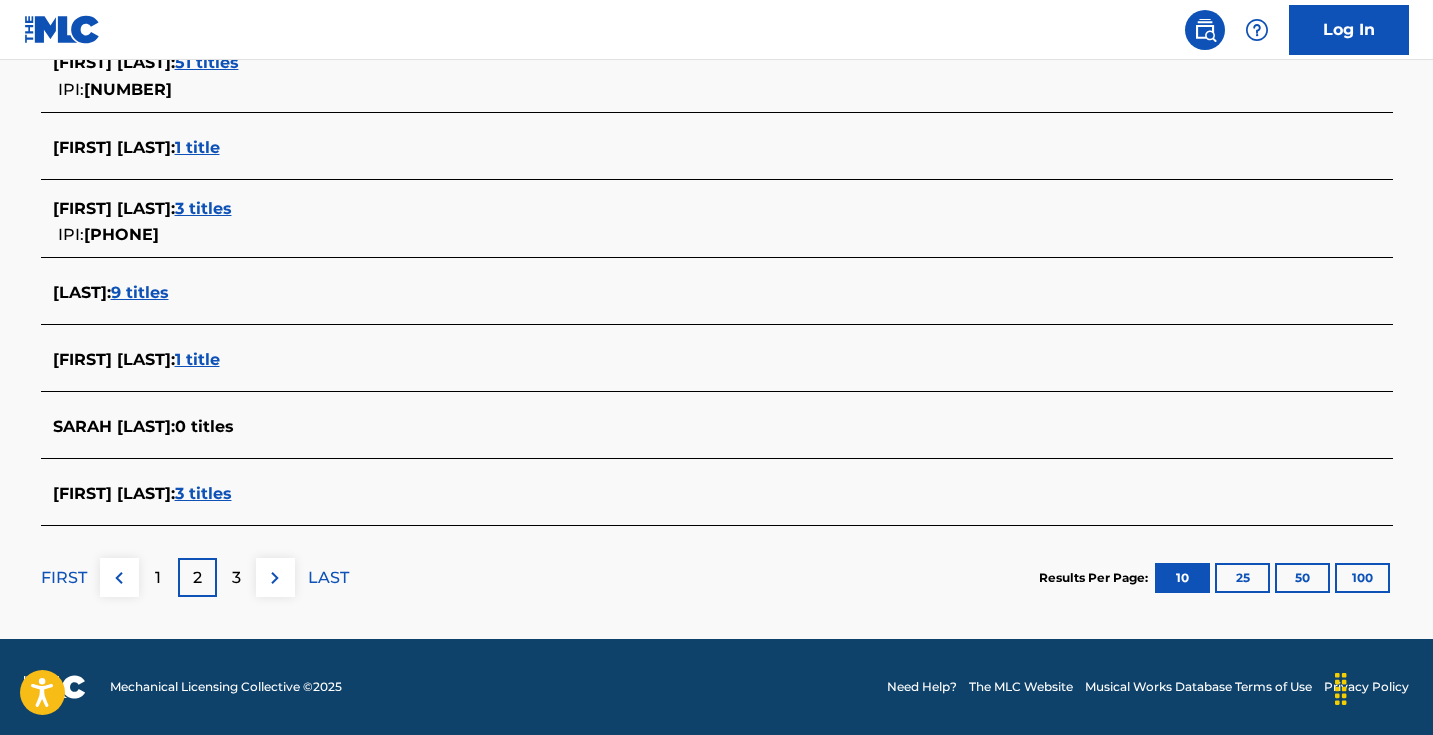 click at bounding box center (275, 578) 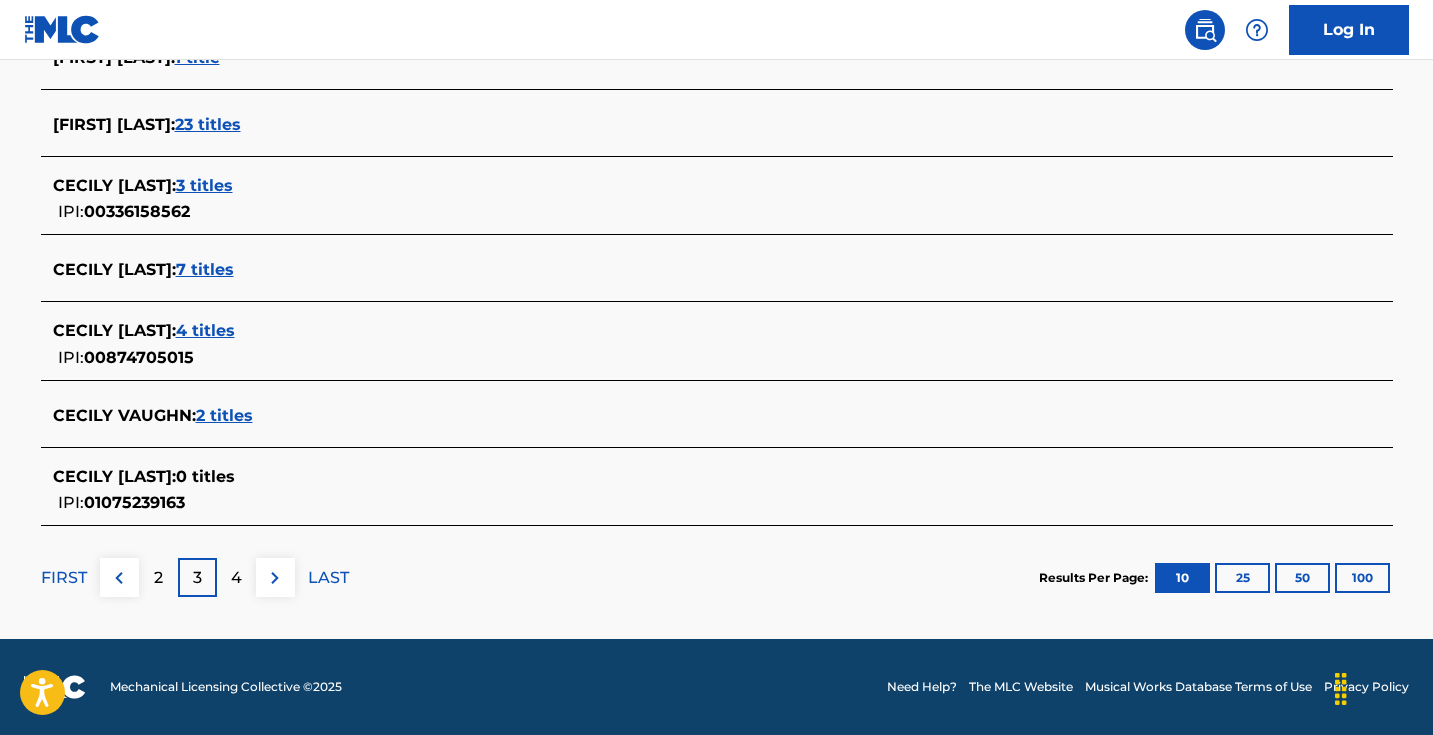 click at bounding box center (119, 578) 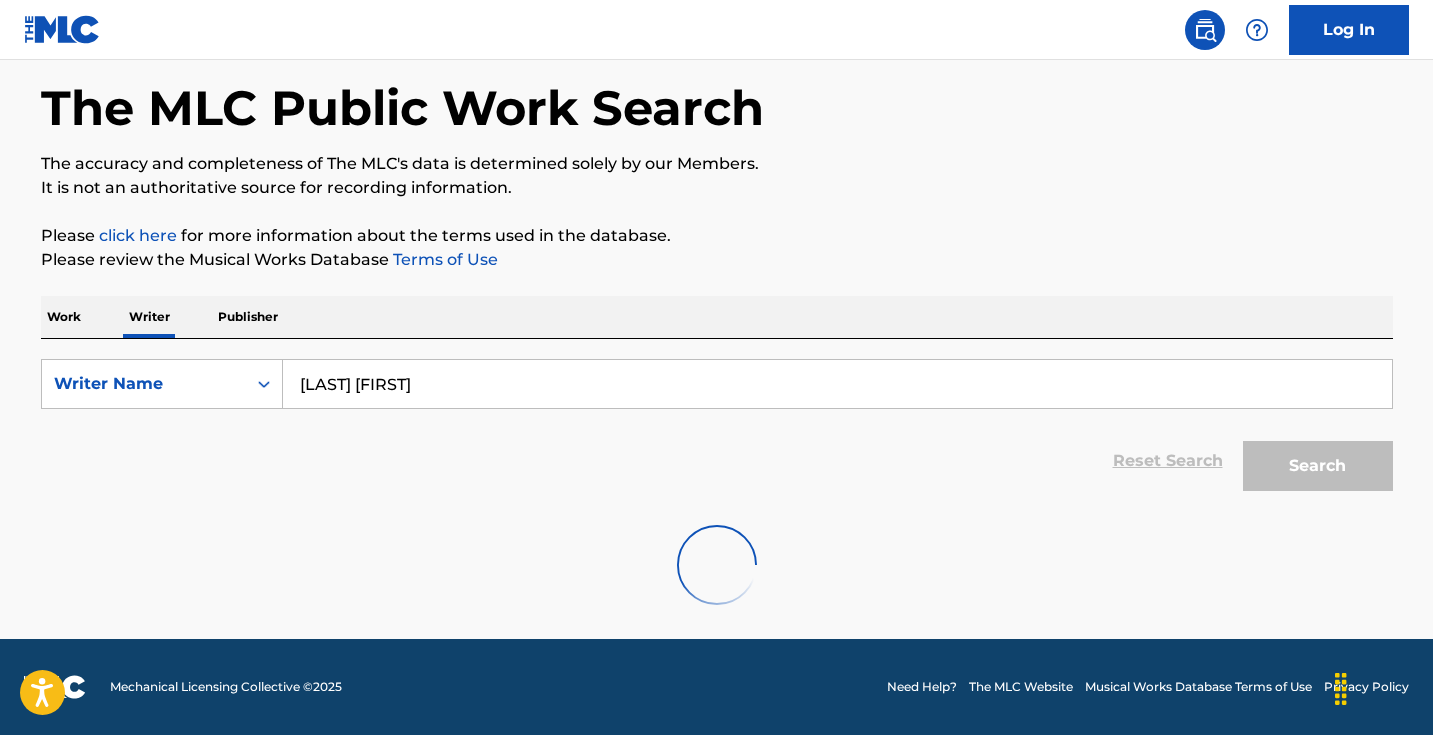 scroll, scrollTop: 86, scrollLeft: 0, axis: vertical 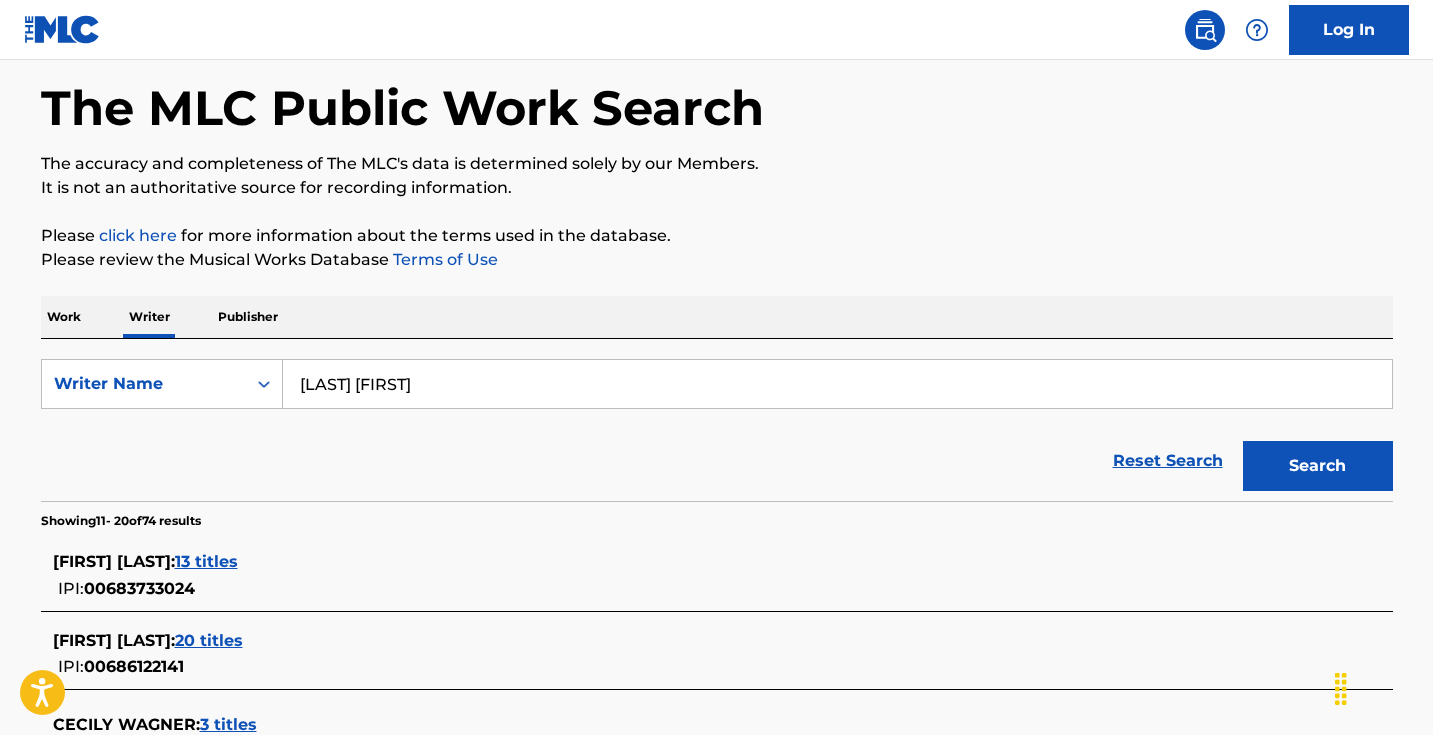 click on "CECILY BUMBRAY :  13 titles" at bounding box center [691, 562] 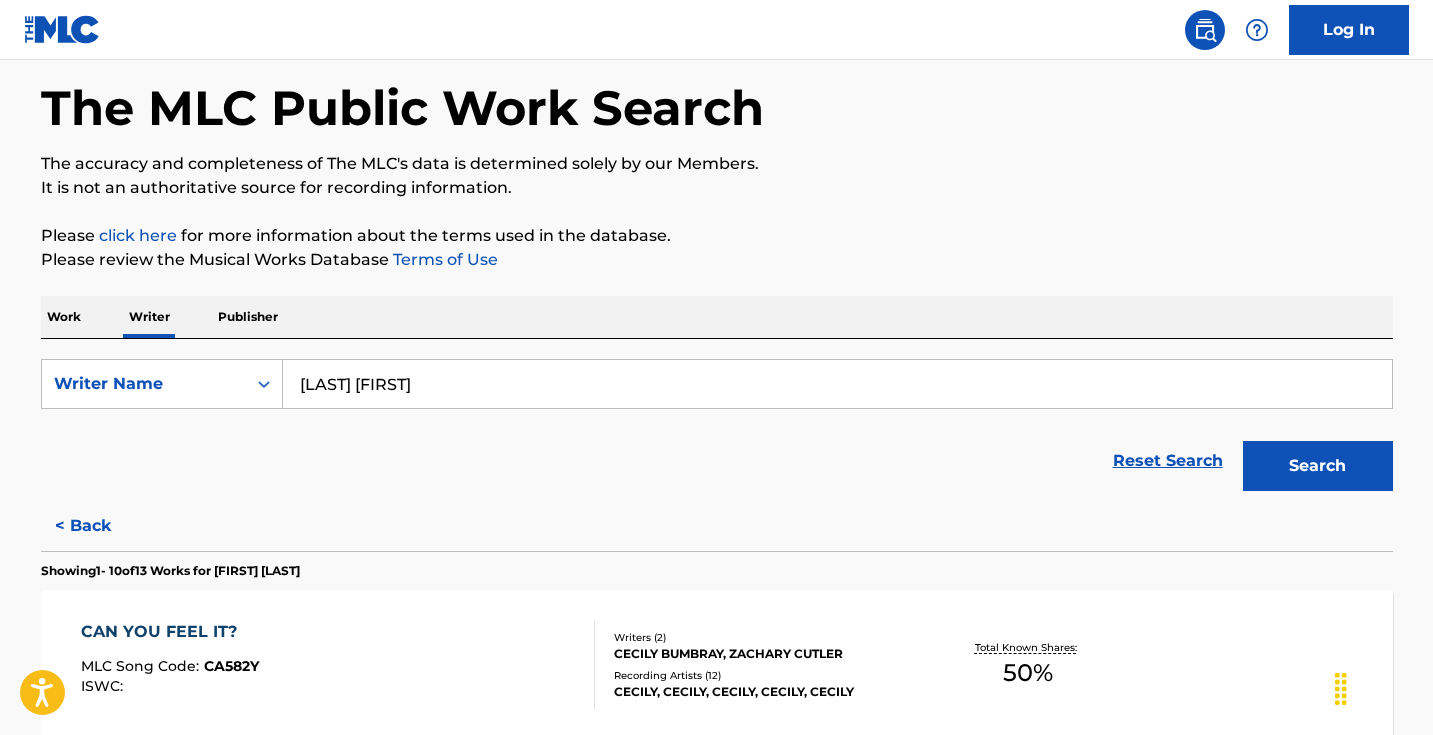 click on "< Back" at bounding box center (101, 526) 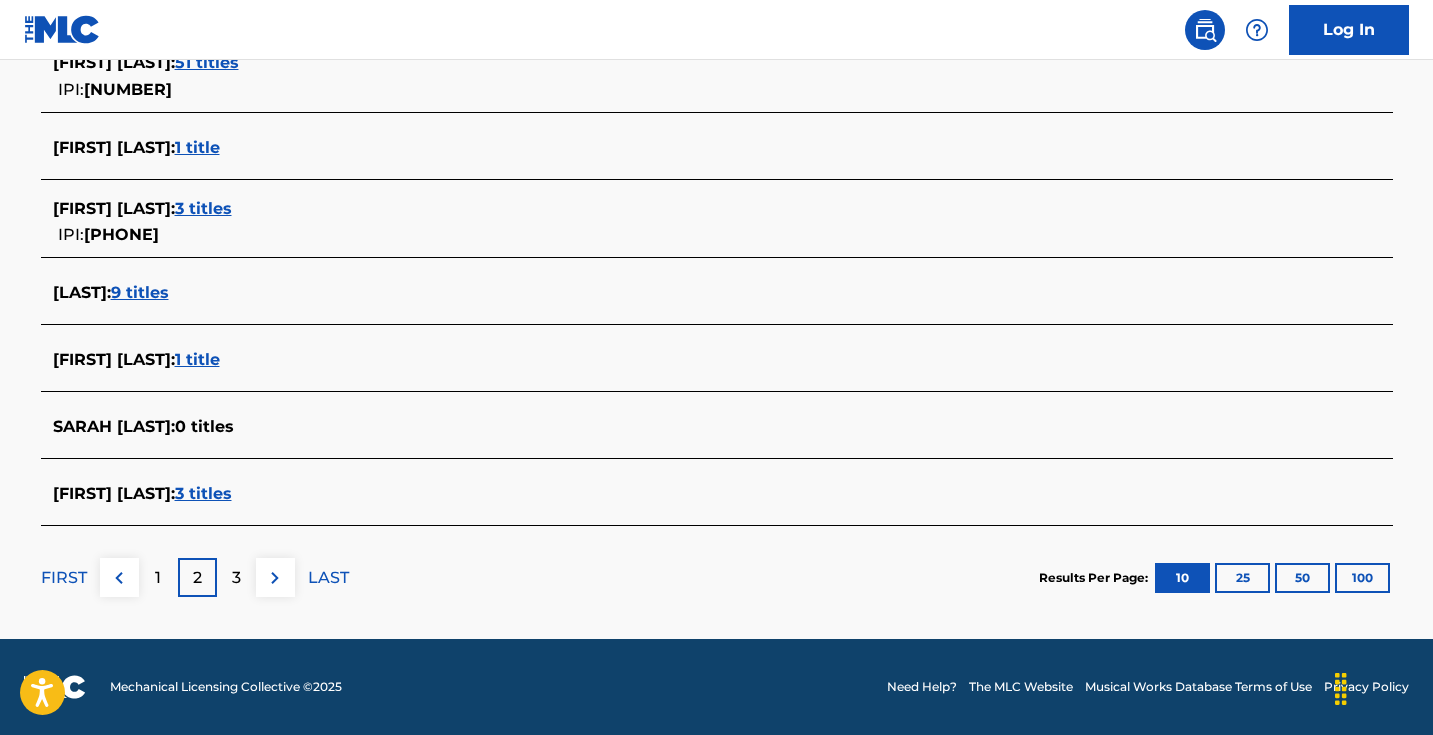 click at bounding box center (119, 578) 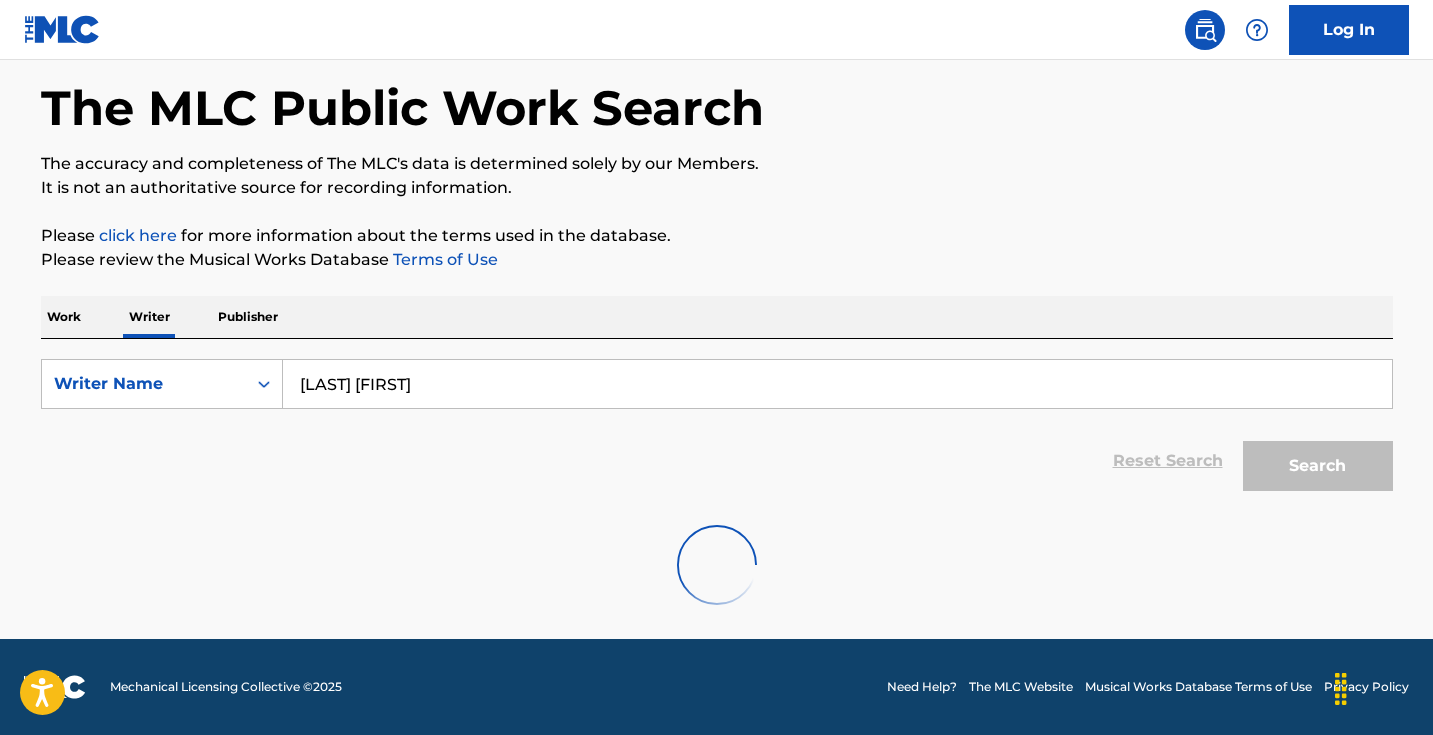 scroll, scrollTop: 86, scrollLeft: 0, axis: vertical 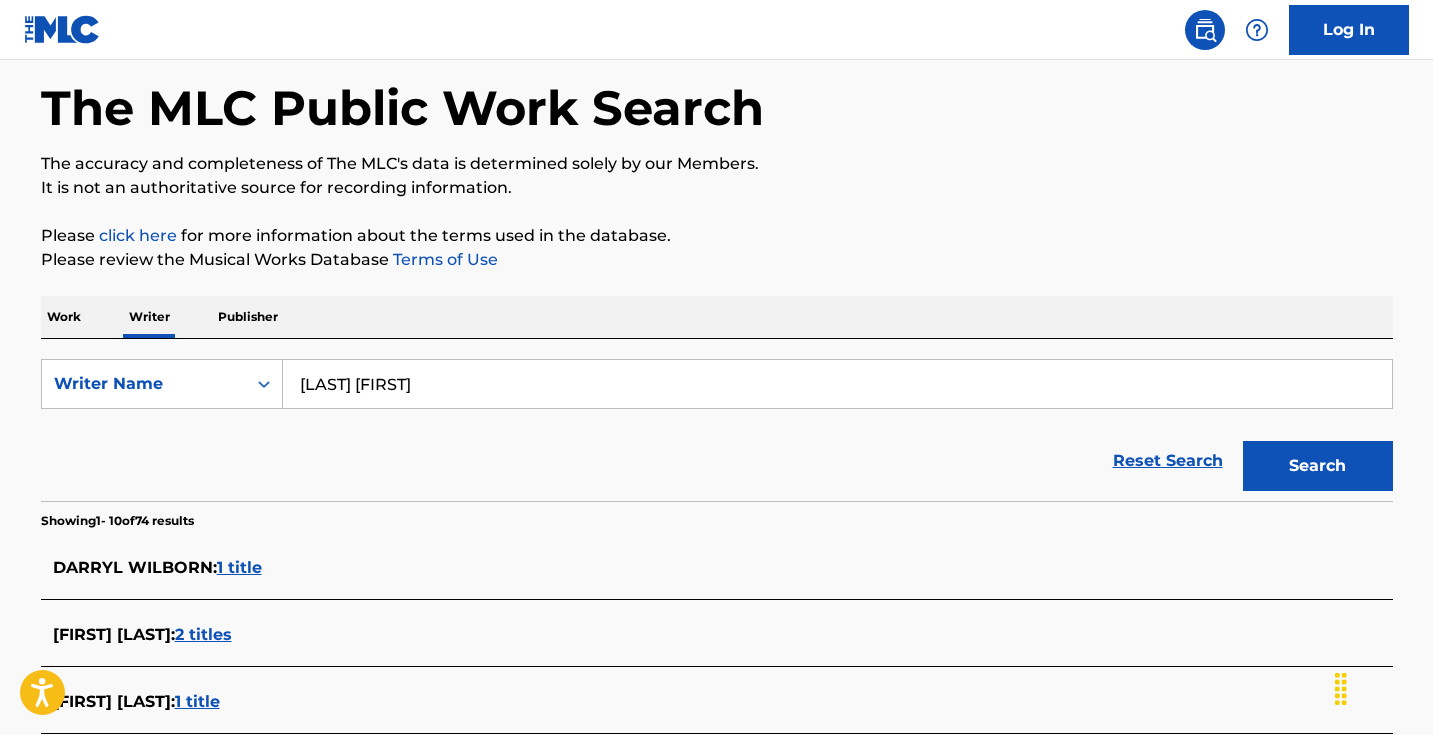 click on "Work" at bounding box center (64, 317) 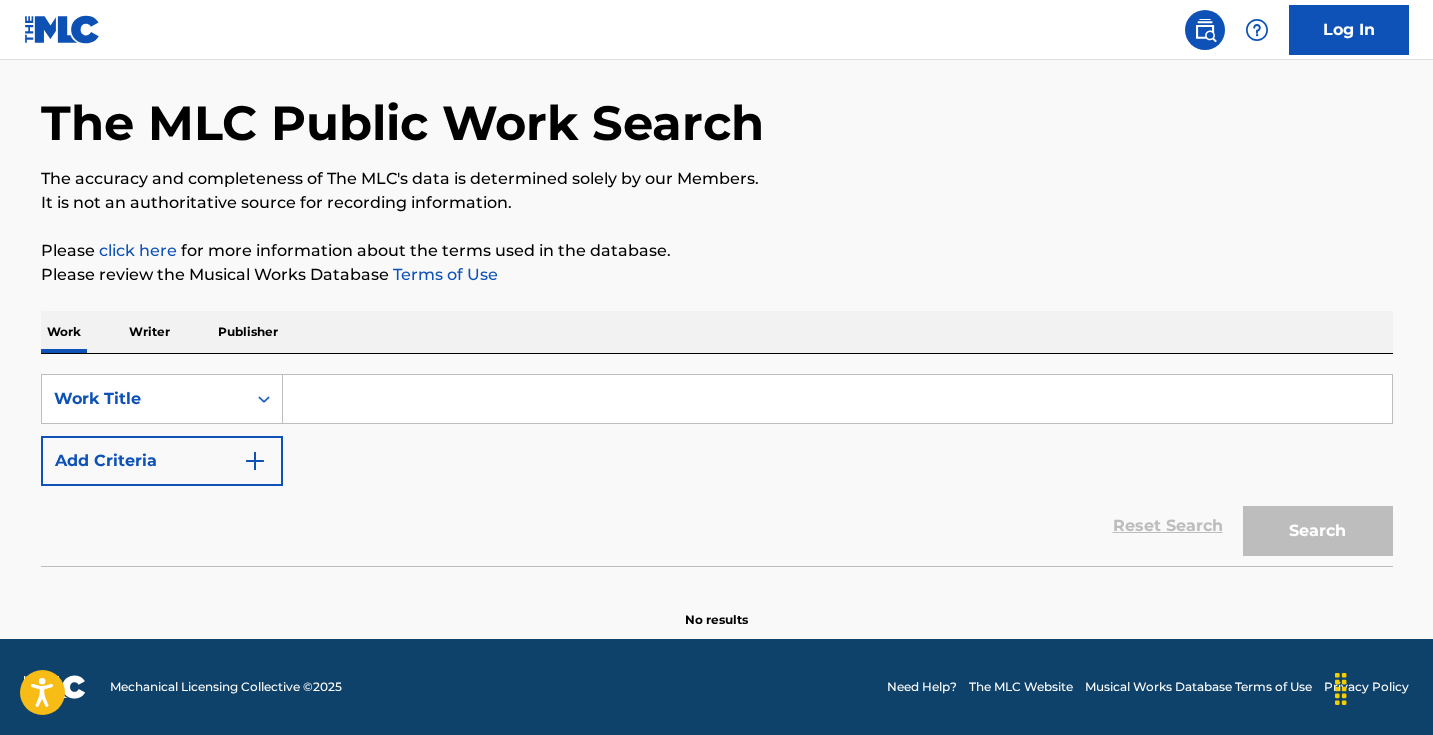 scroll, scrollTop: 0, scrollLeft: 0, axis: both 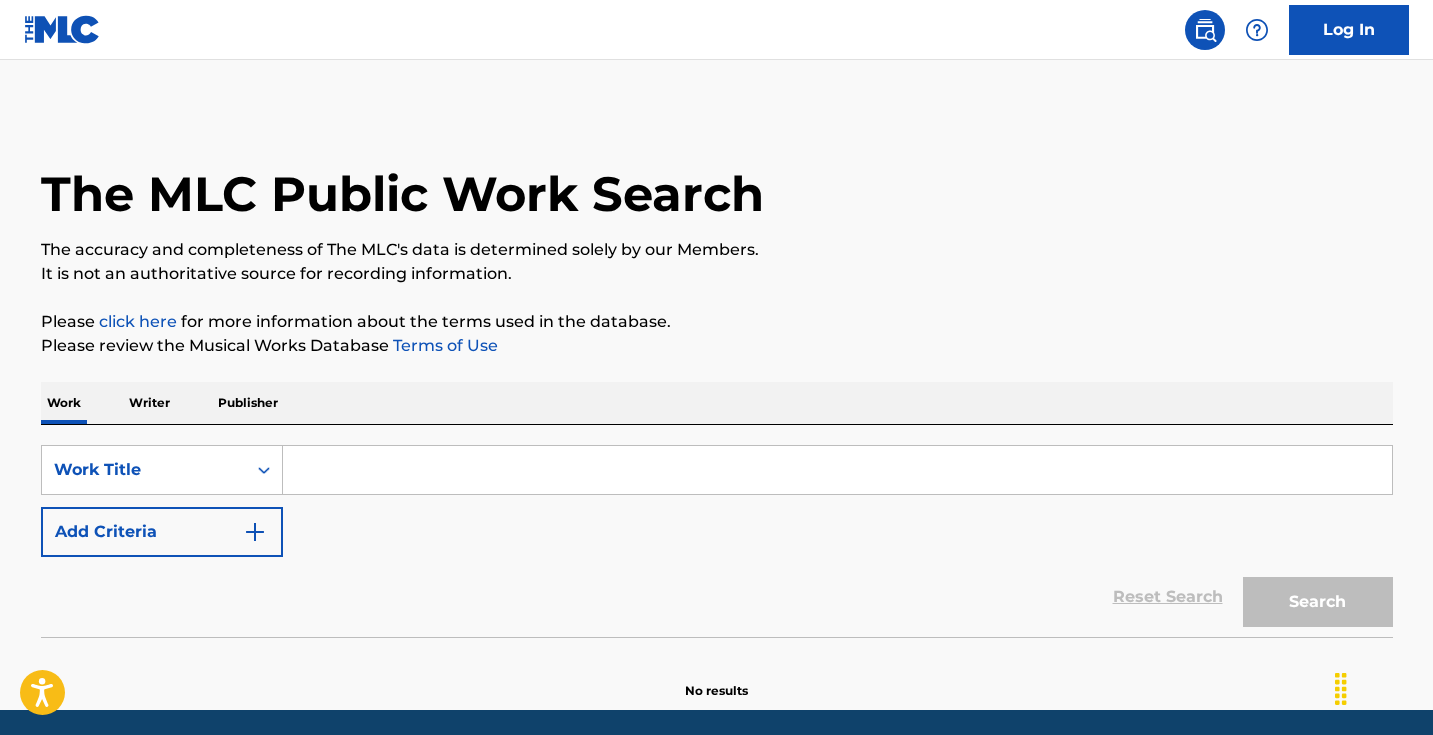 click on "Add Criteria" at bounding box center (162, 532) 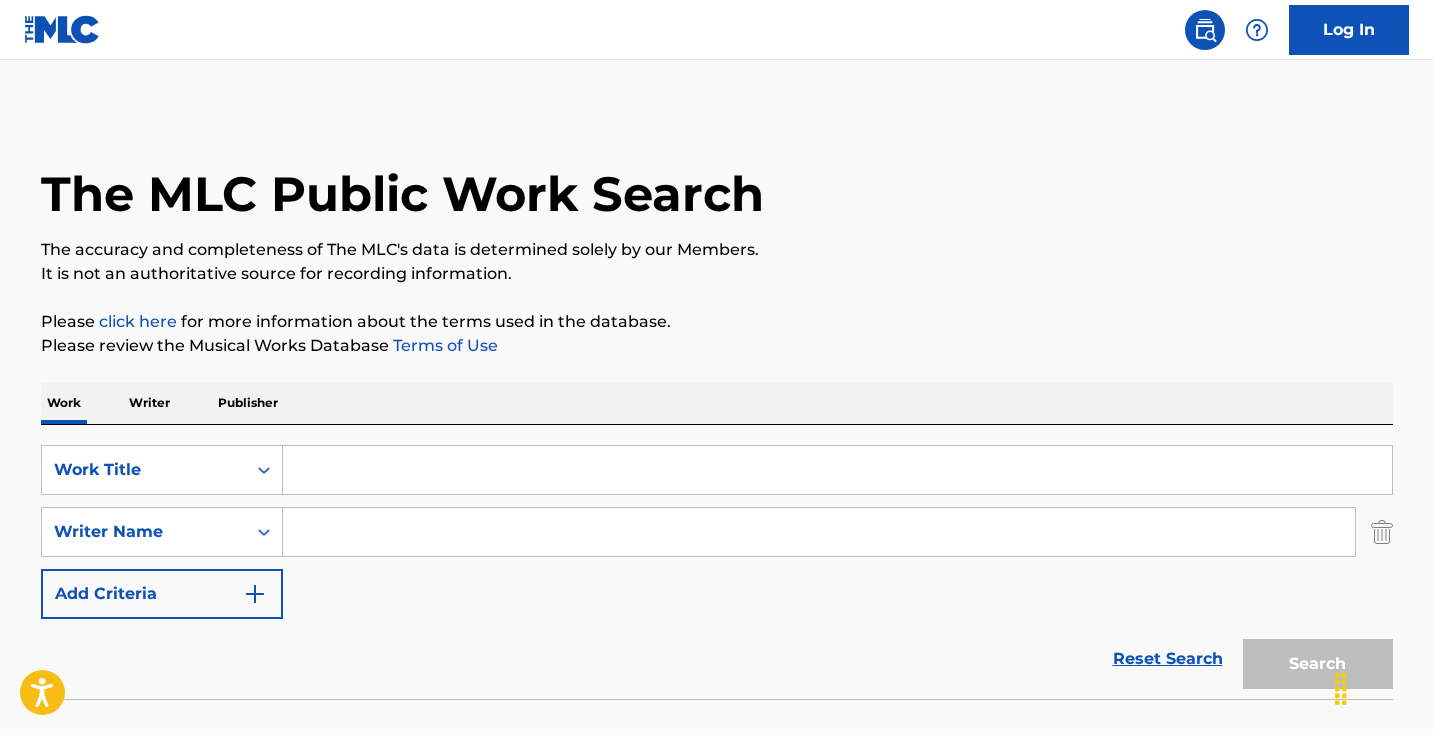 click at bounding box center (819, 532) 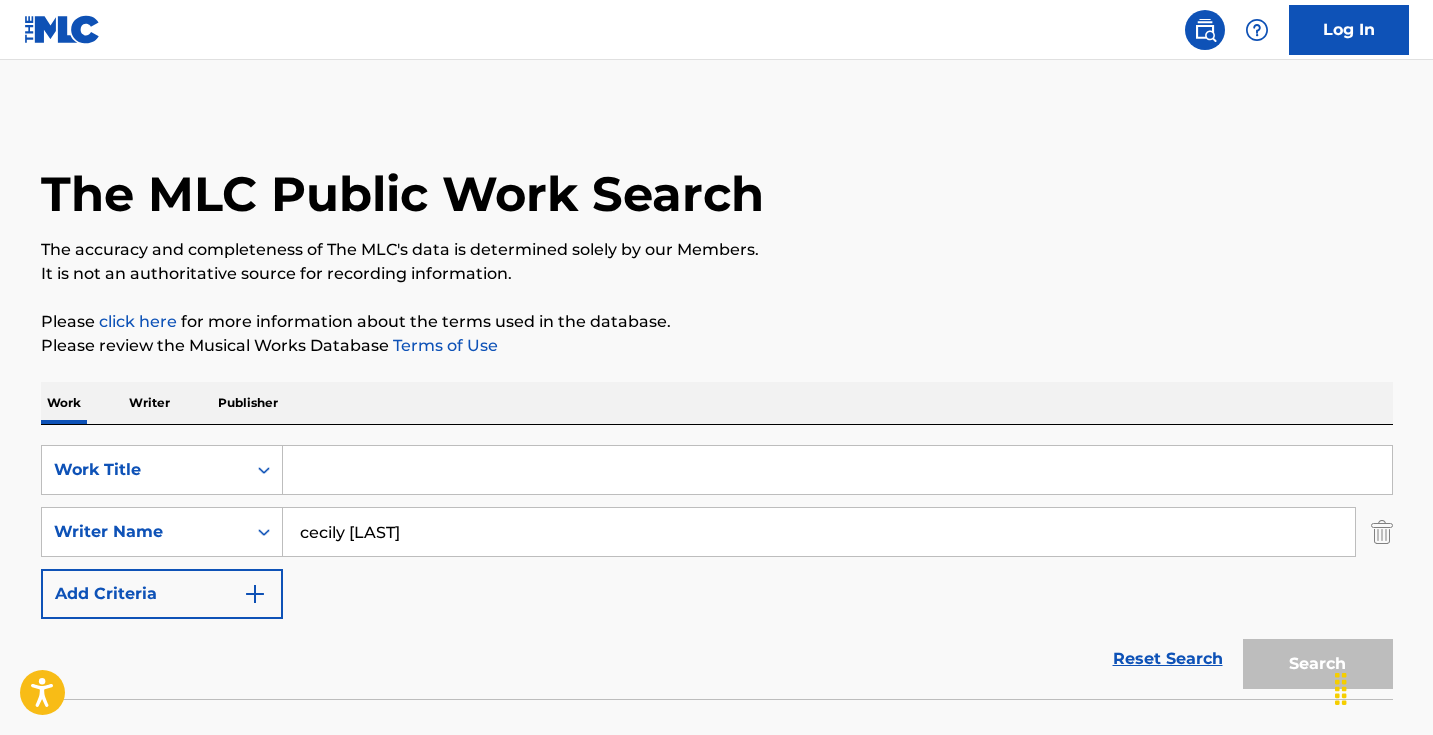 type on "cecily [LAST]" 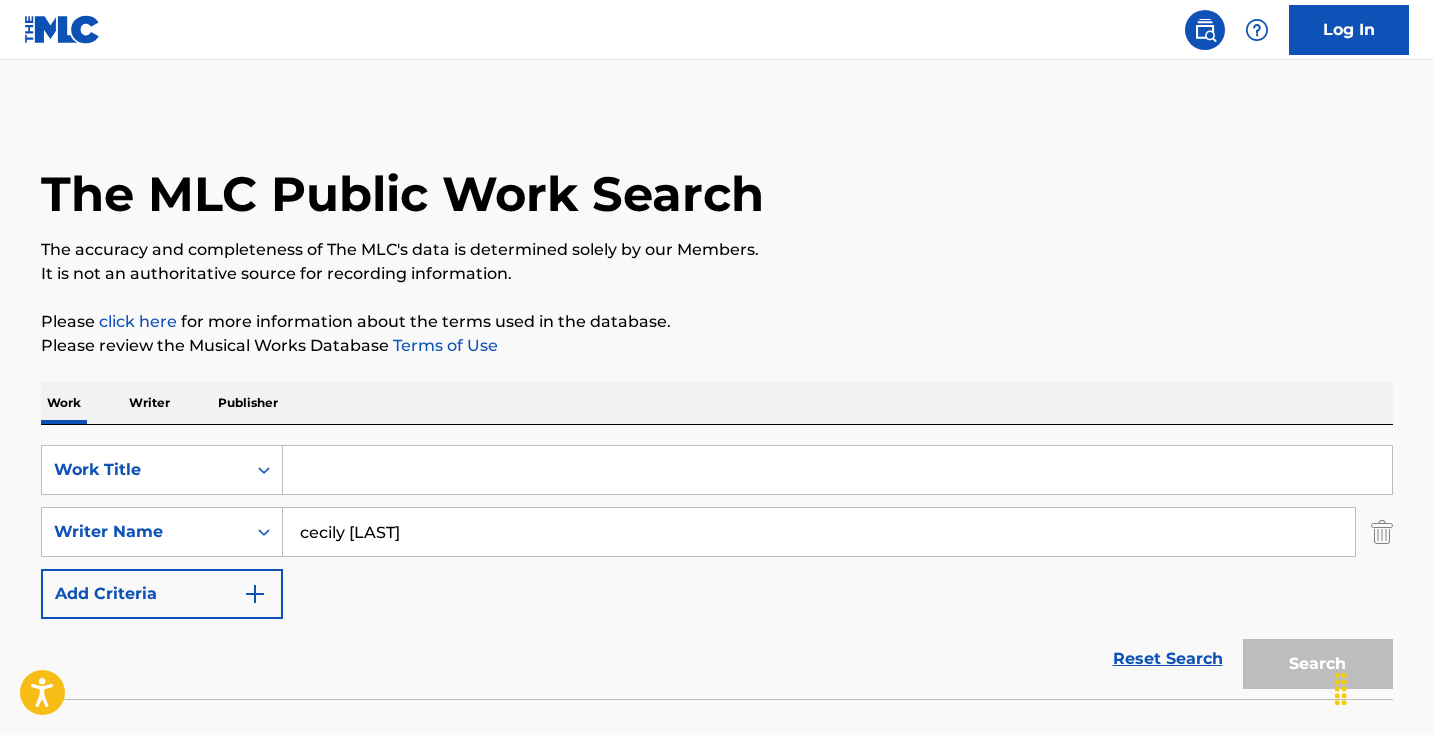 click at bounding box center [837, 470] 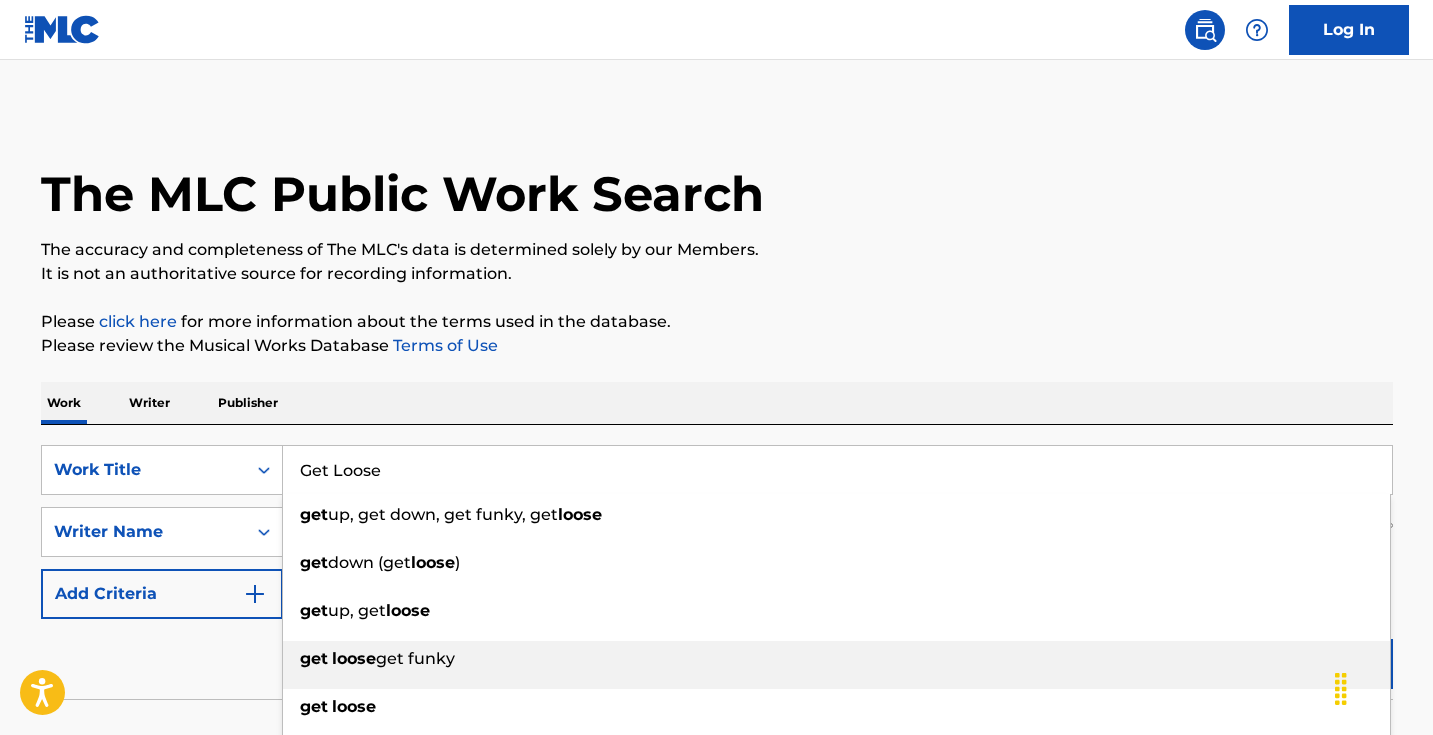 click on "get   loose  get funky" at bounding box center [836, 659] 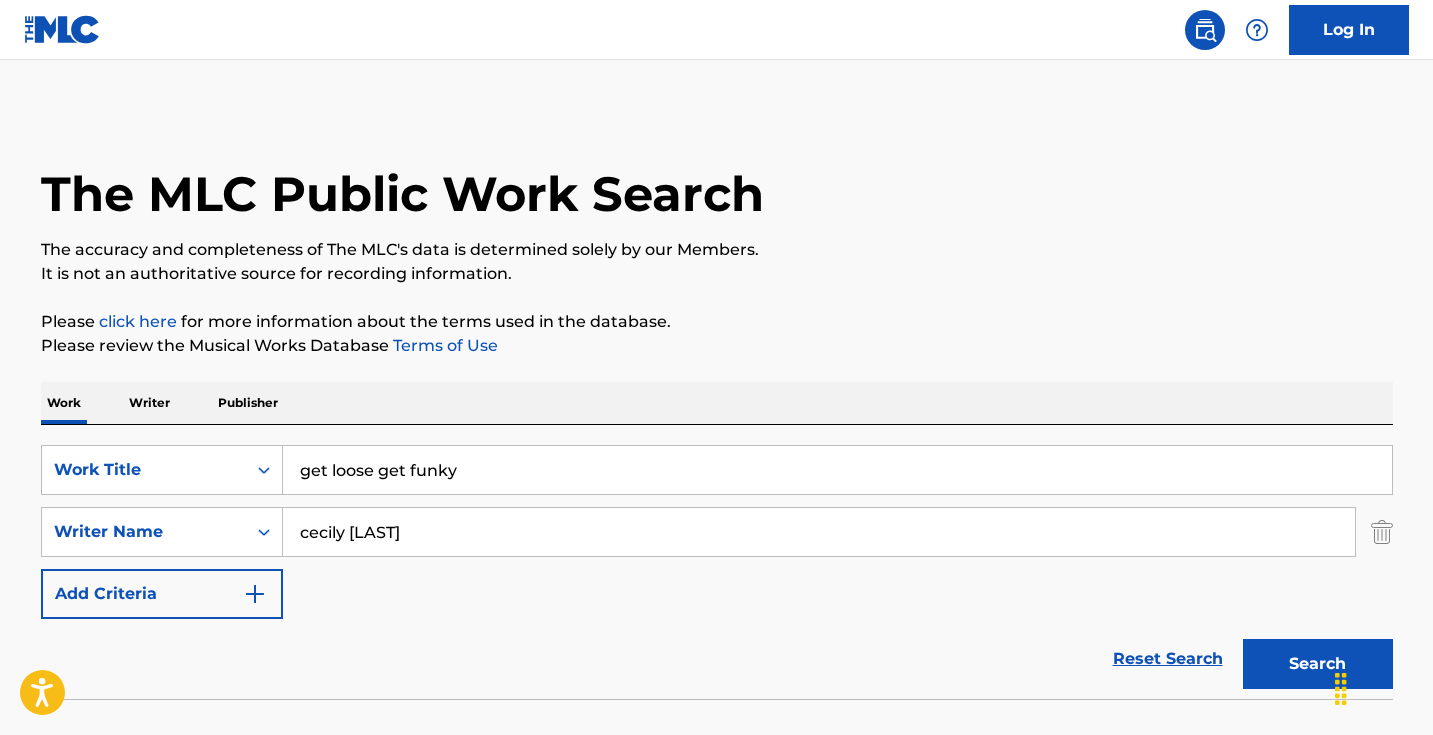 drag, startPoint x: 523, startPoint y: 482, endPoint x: 413, endPoint y: 481, distance: 110.00455 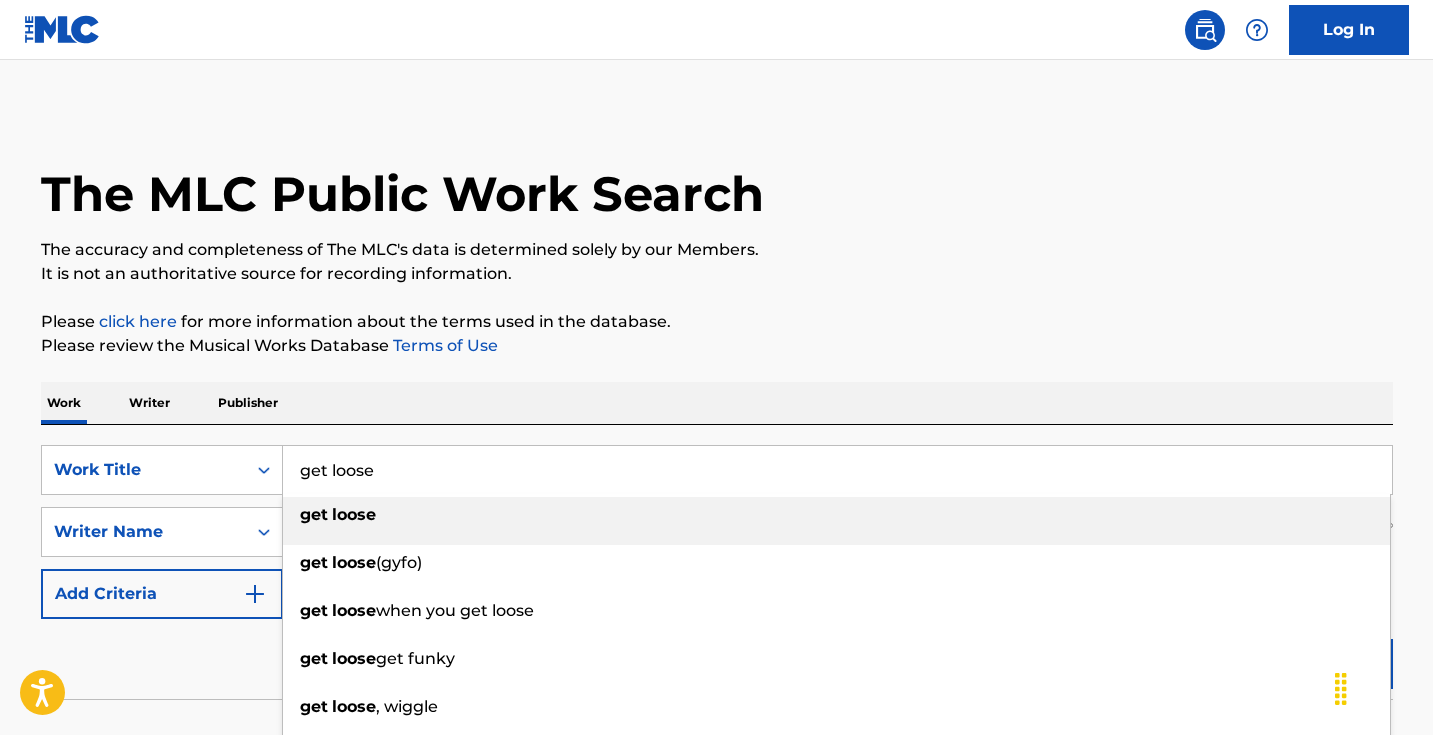 type on "get loose" 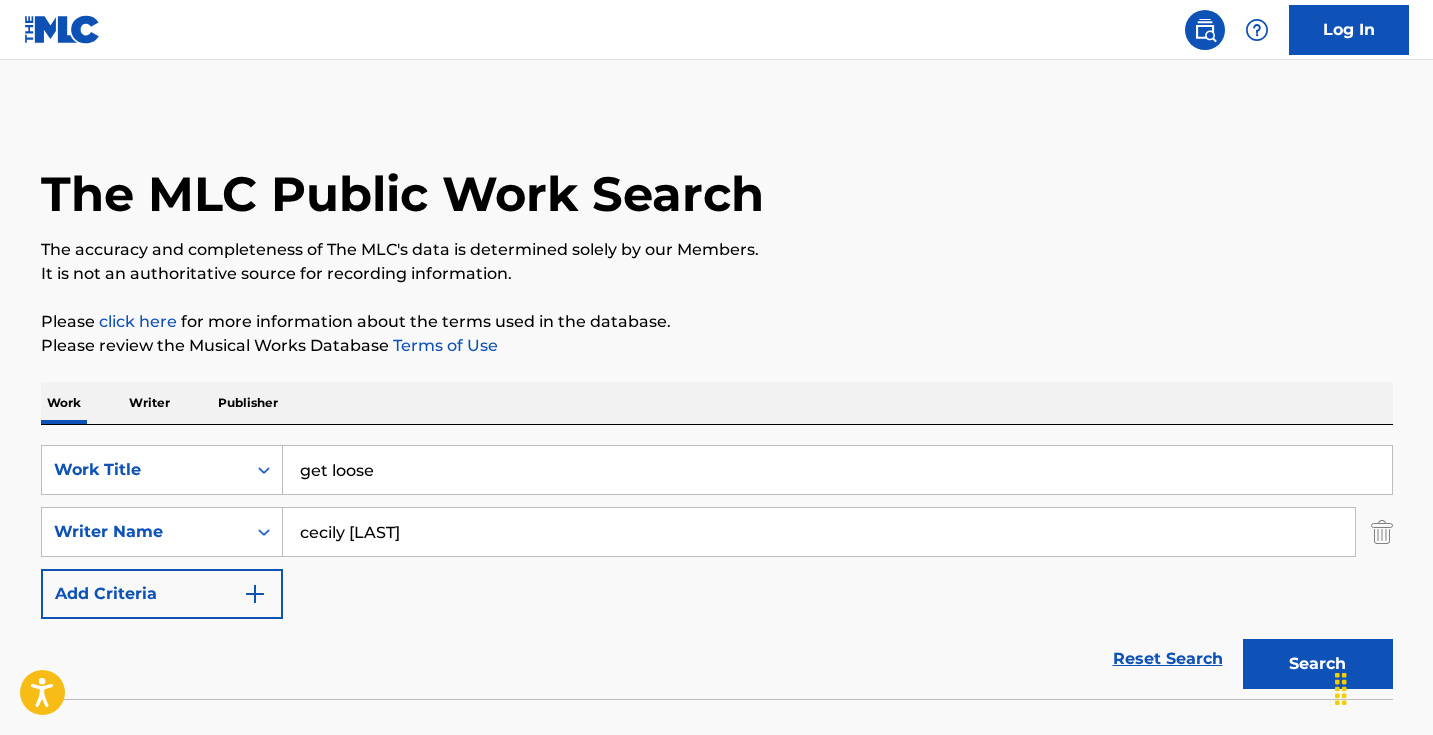 click on "The MLC Public Work Search" at bounding box center (717, 183) 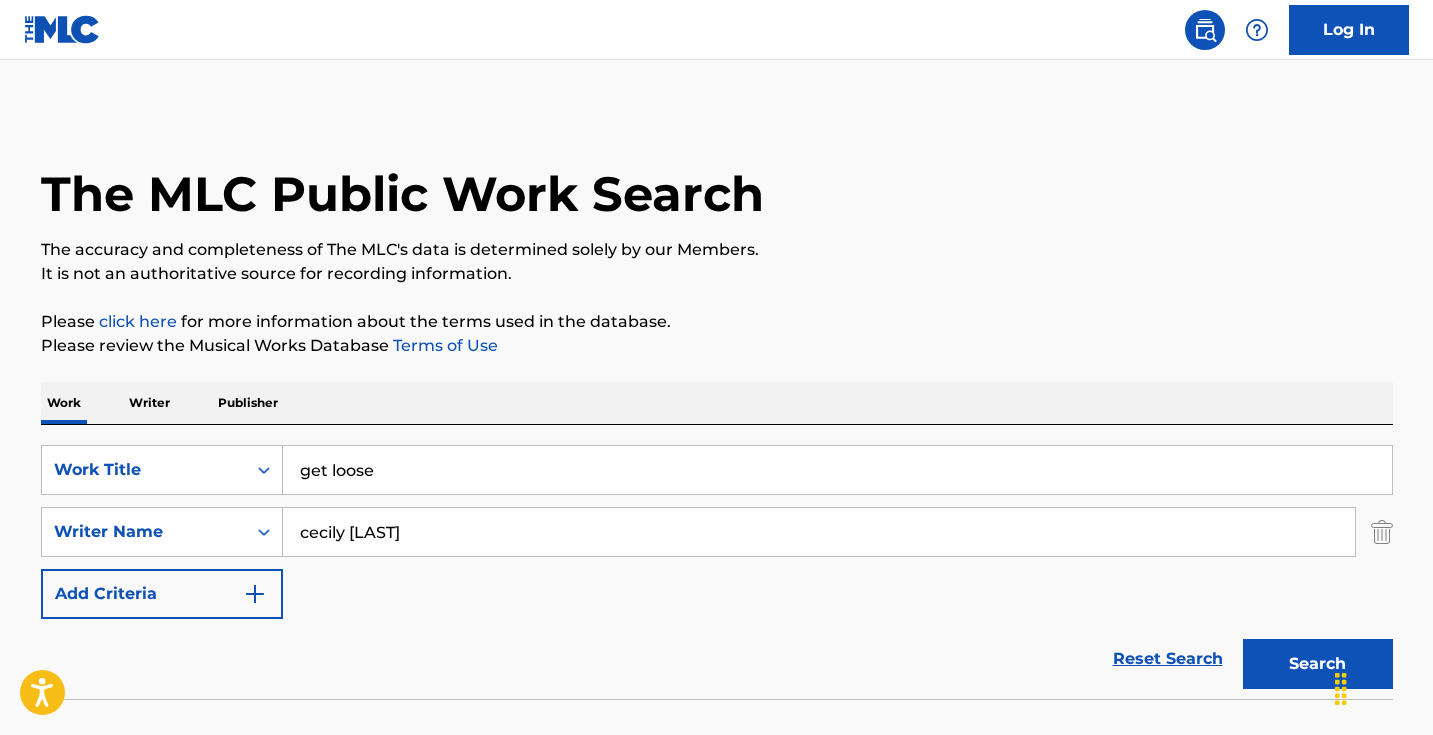drag, startPoint x: 431, startPoint y: 522, endPoint x: 524, endPoint y: 535, distance: 93.904205 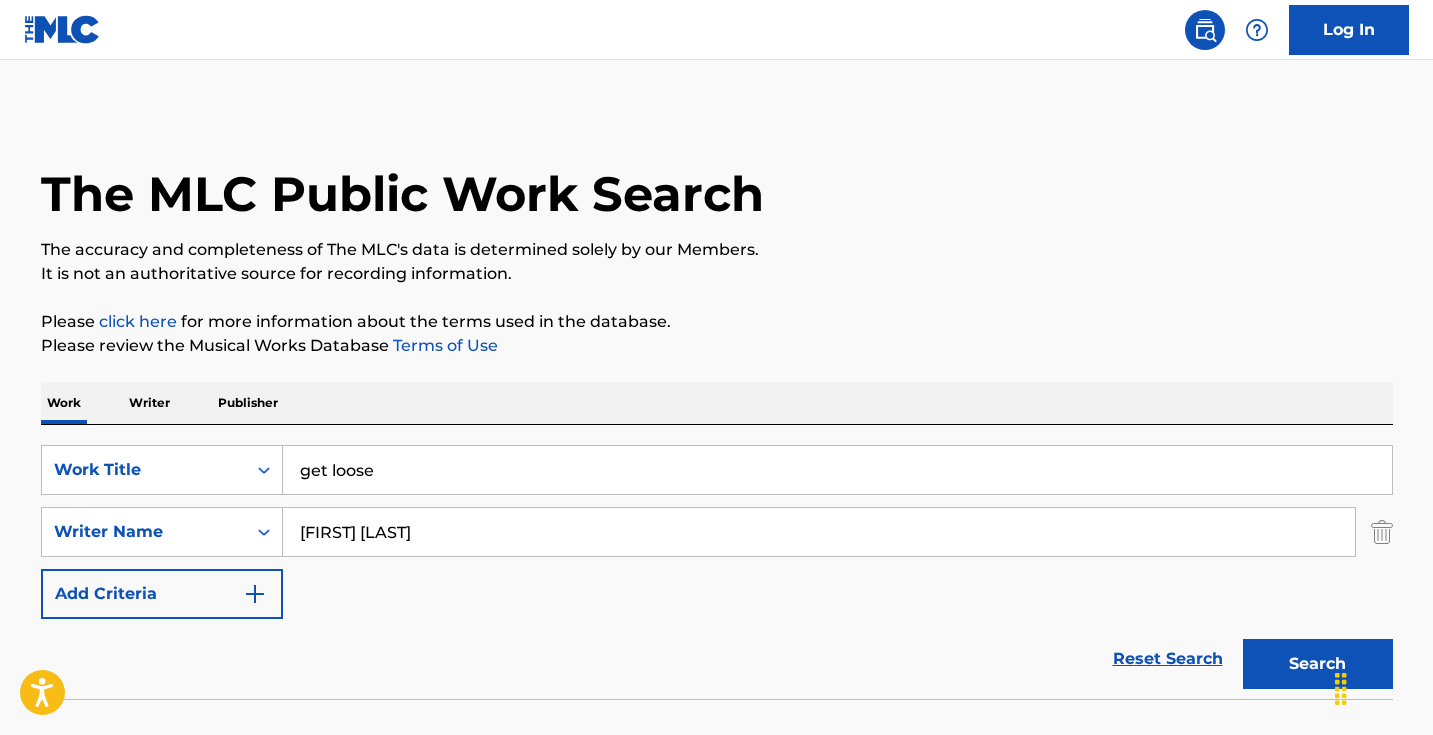 click on "Search" at bounding box center [1318, 664] 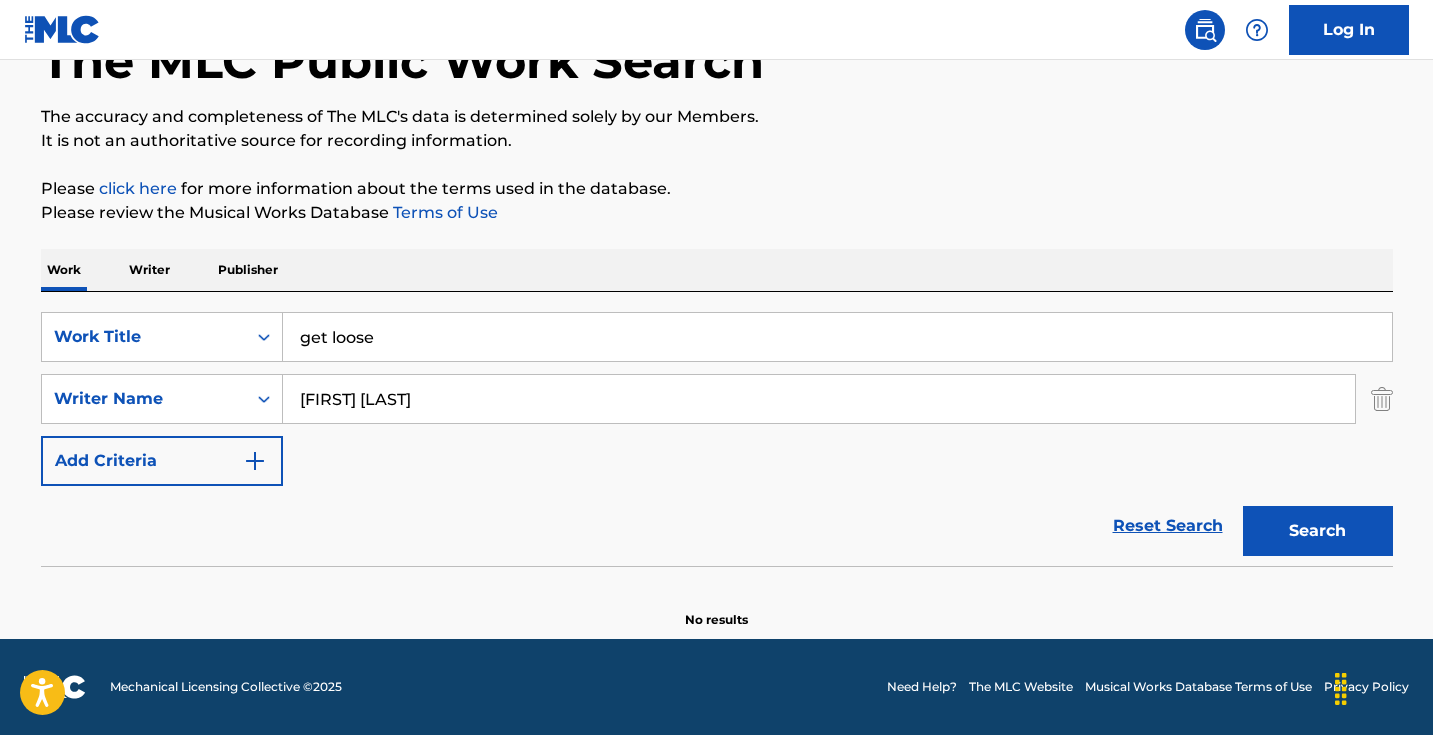 scroll, scrollTop: 198, scrollLeft: 0, axis: vertical 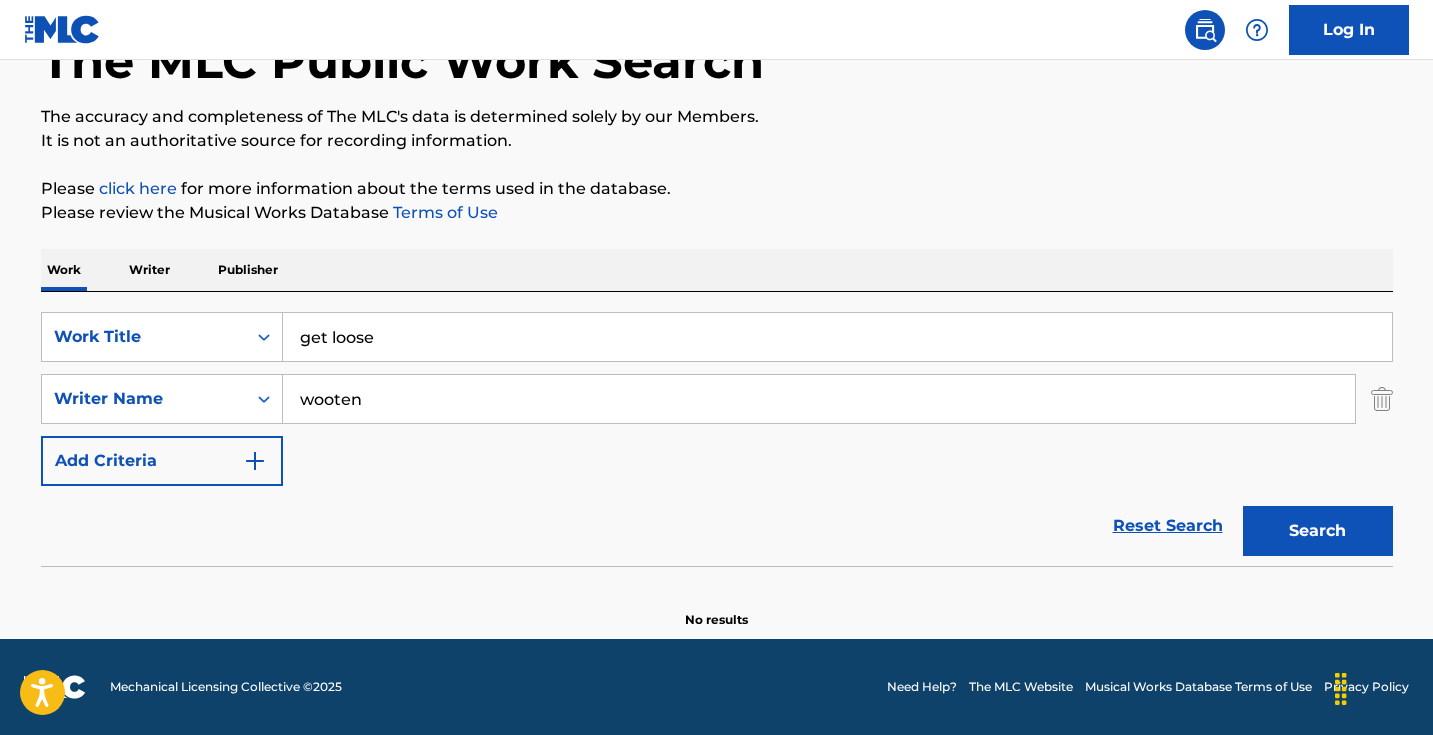 type on "wooten" 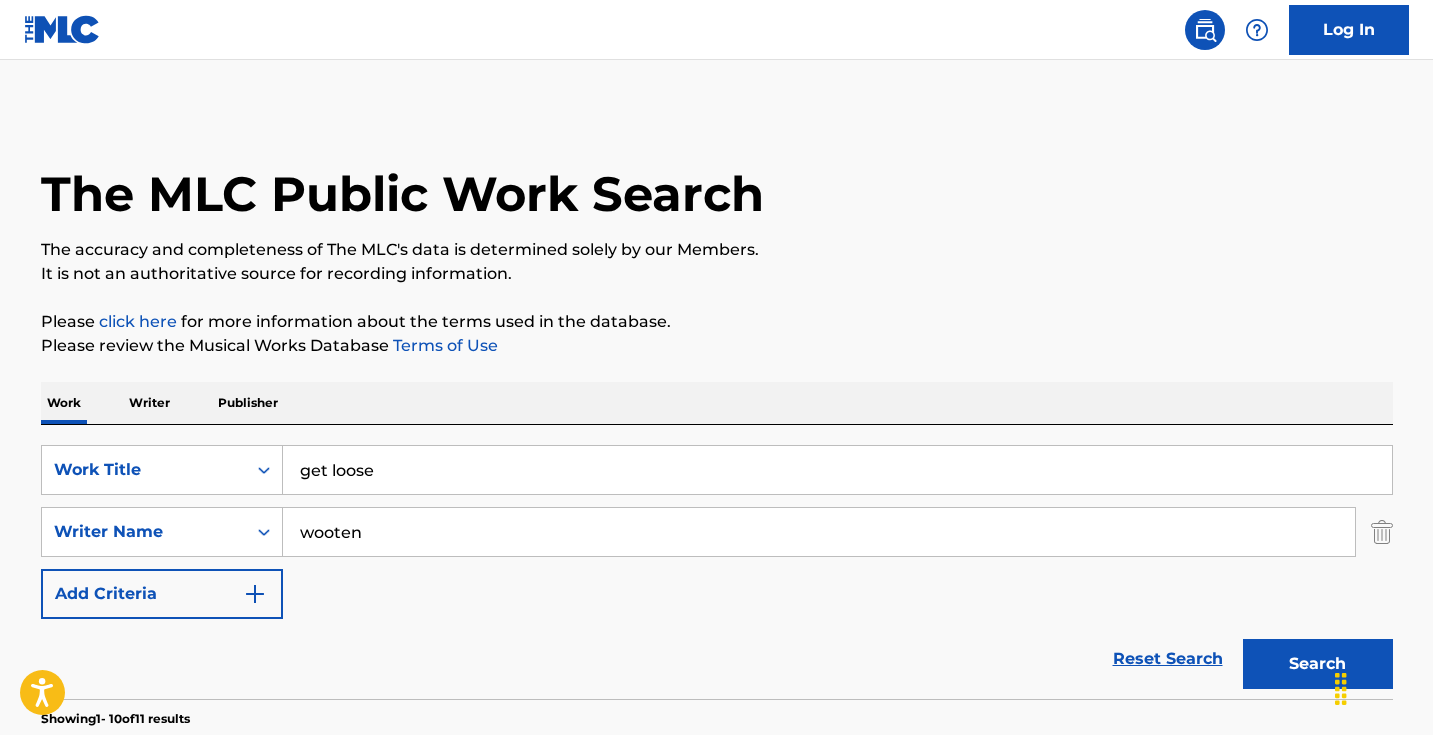 scroll, scrollTop: 0, scrollLeft: 0, axis: both 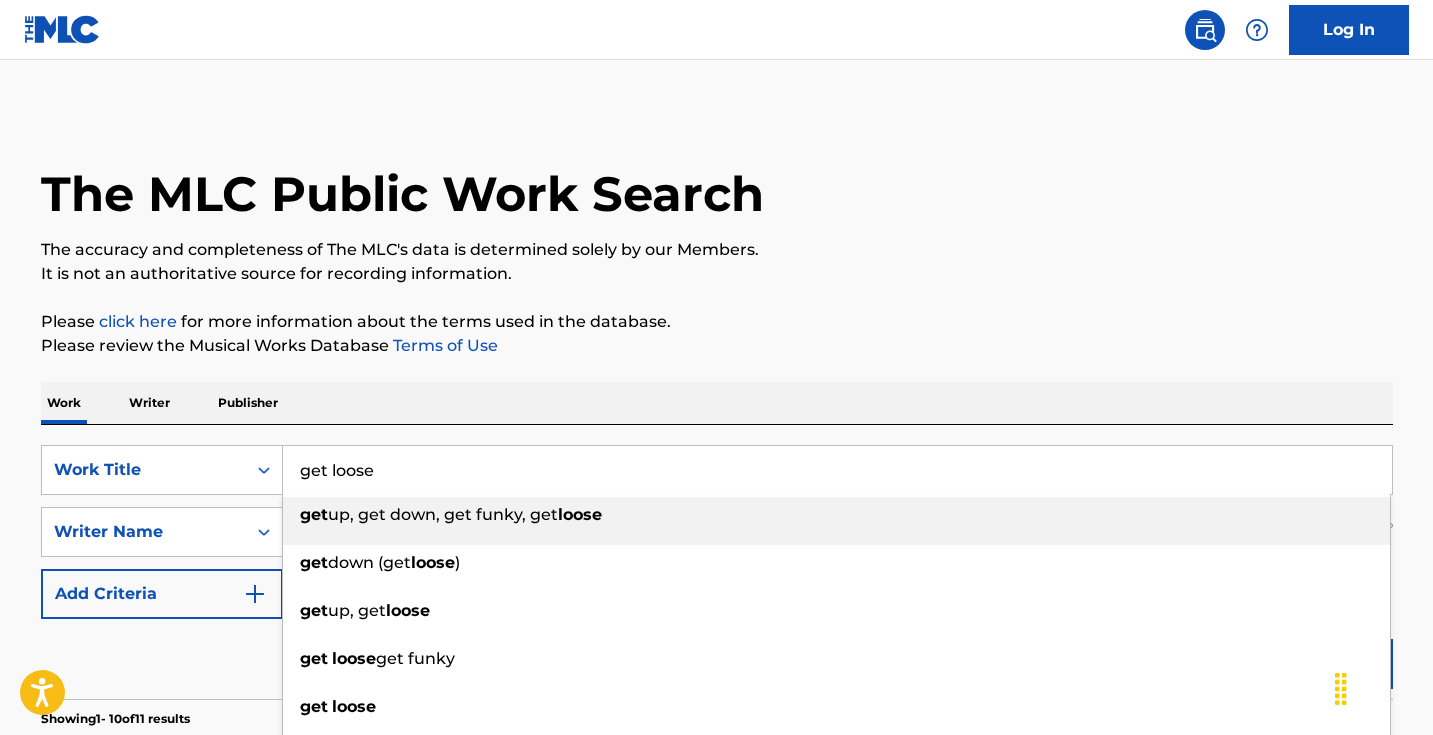 click on "get loose" at bounding box center [837, 470] 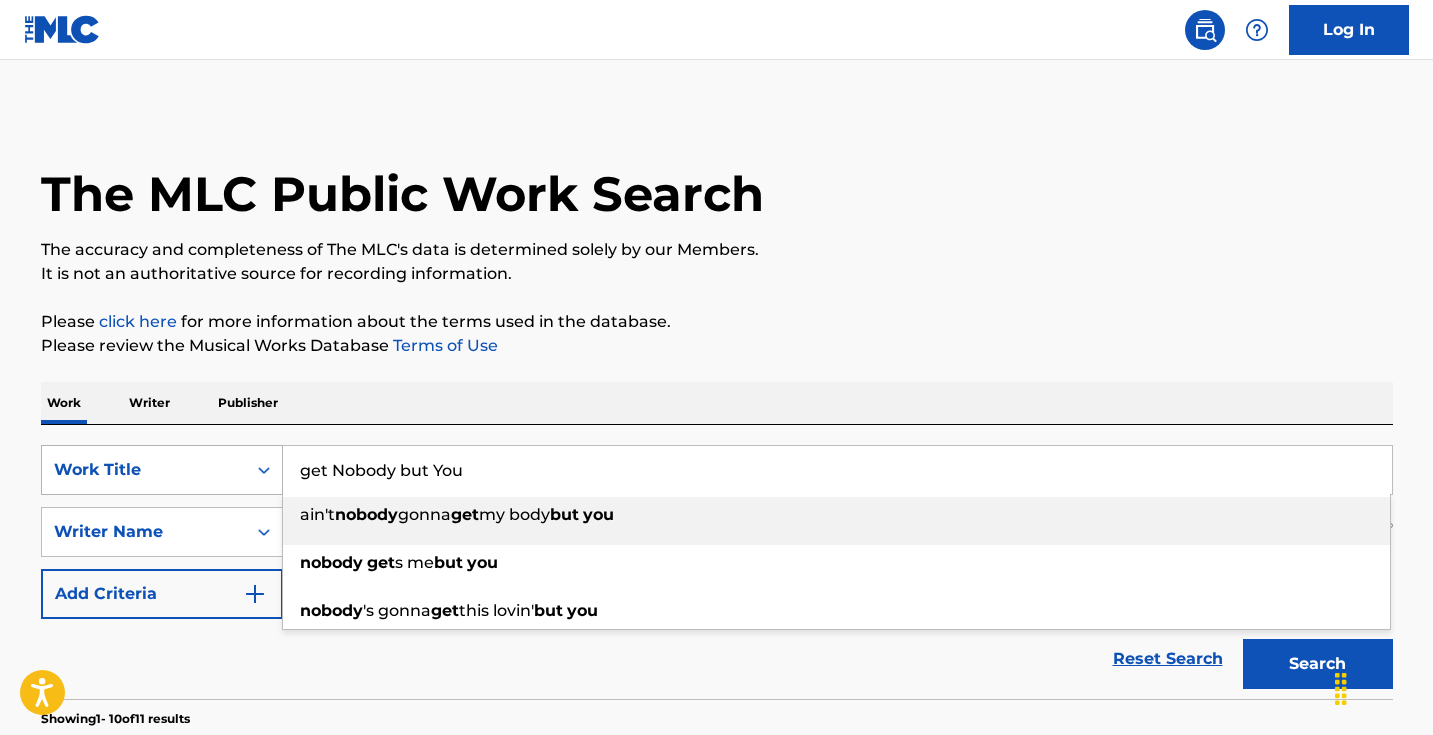 drag, startPoint x: 330, startPoint y: 467, endPoint x: 274, endPoint y: 468, distance: 56.008926 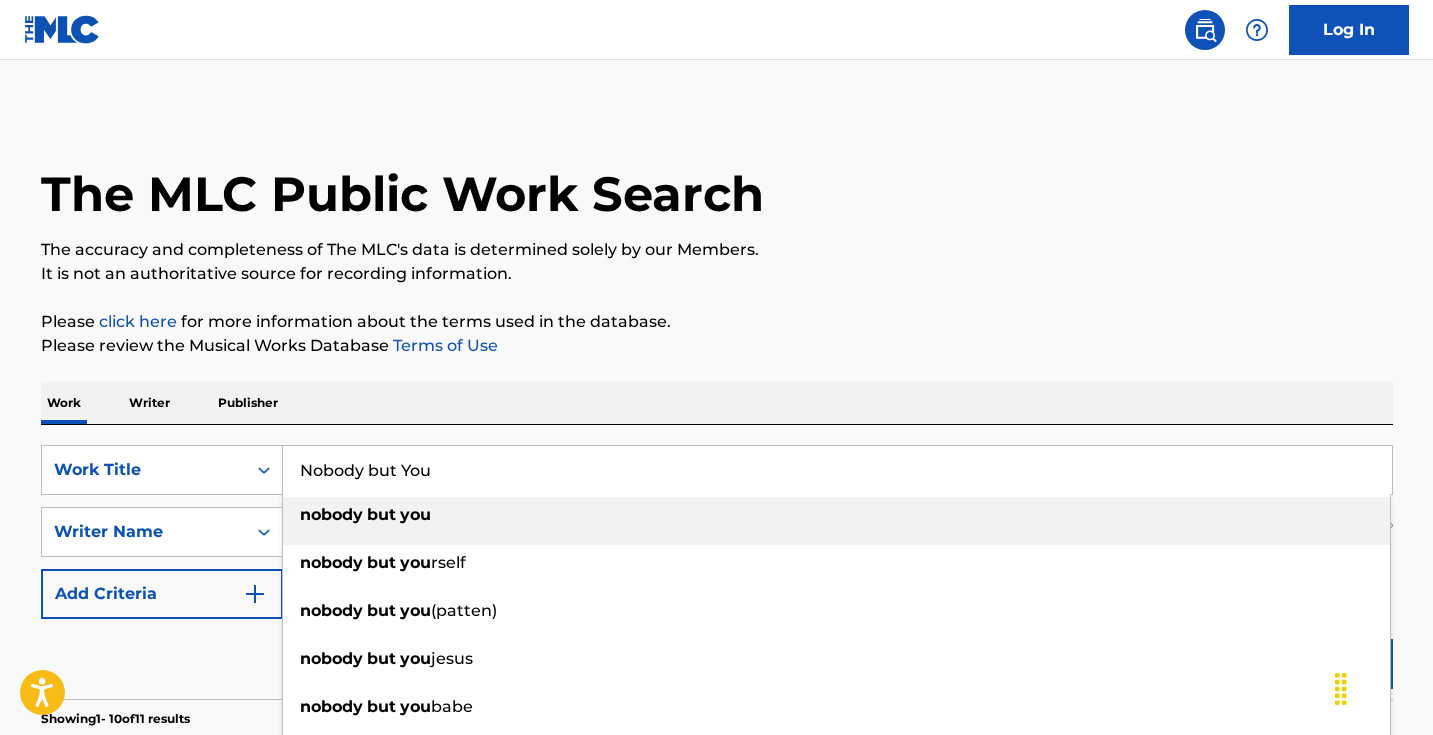 type on "Nobody but You" 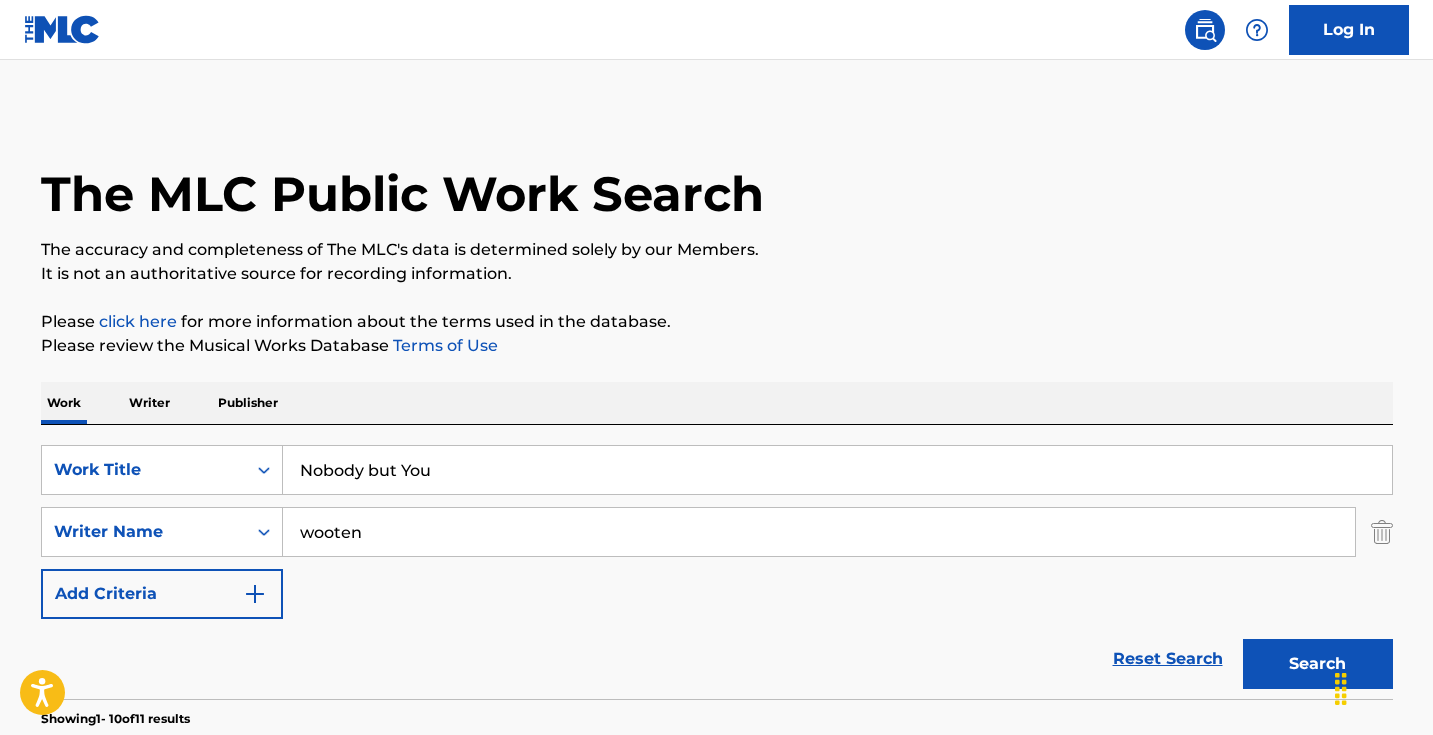 click on "wooten" at bounding box center (819, 532) 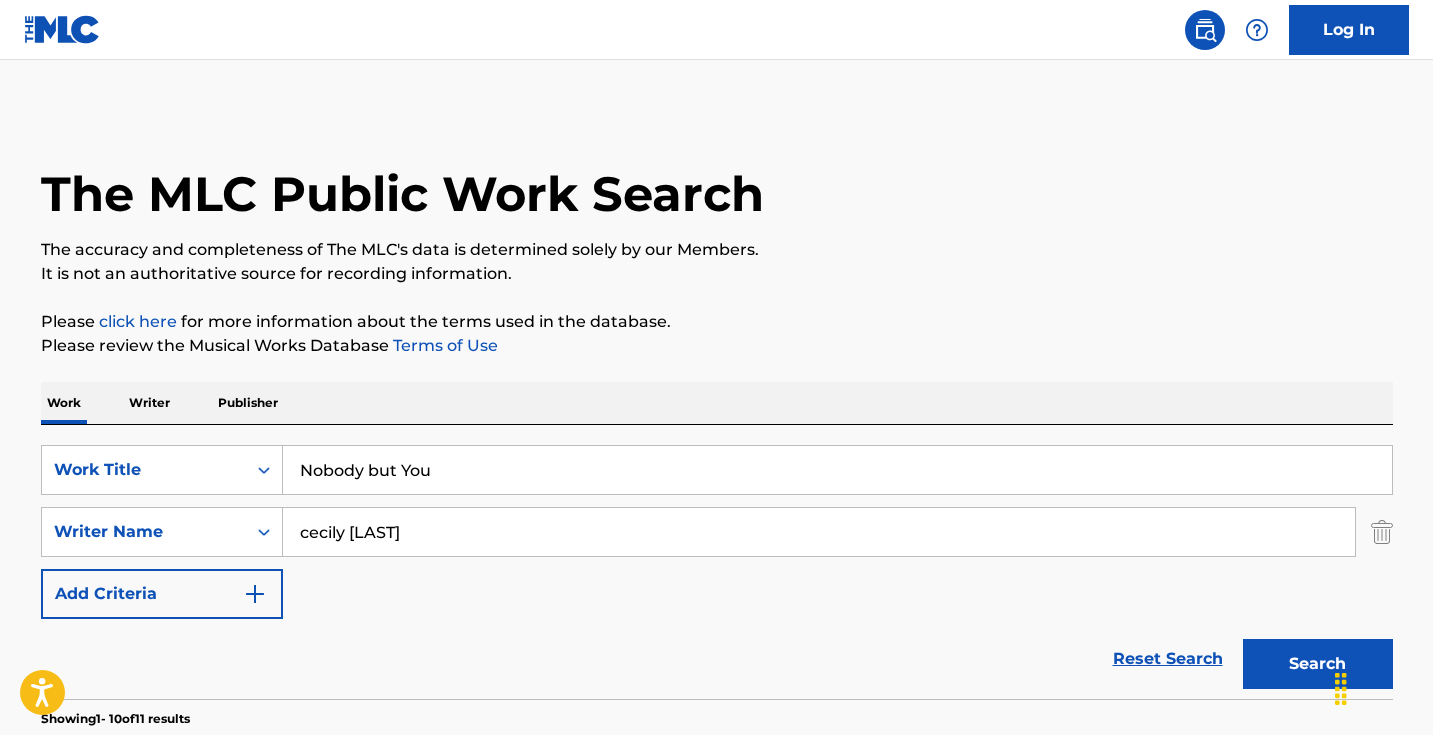click on "Search" at bounding box center (1318, 664) 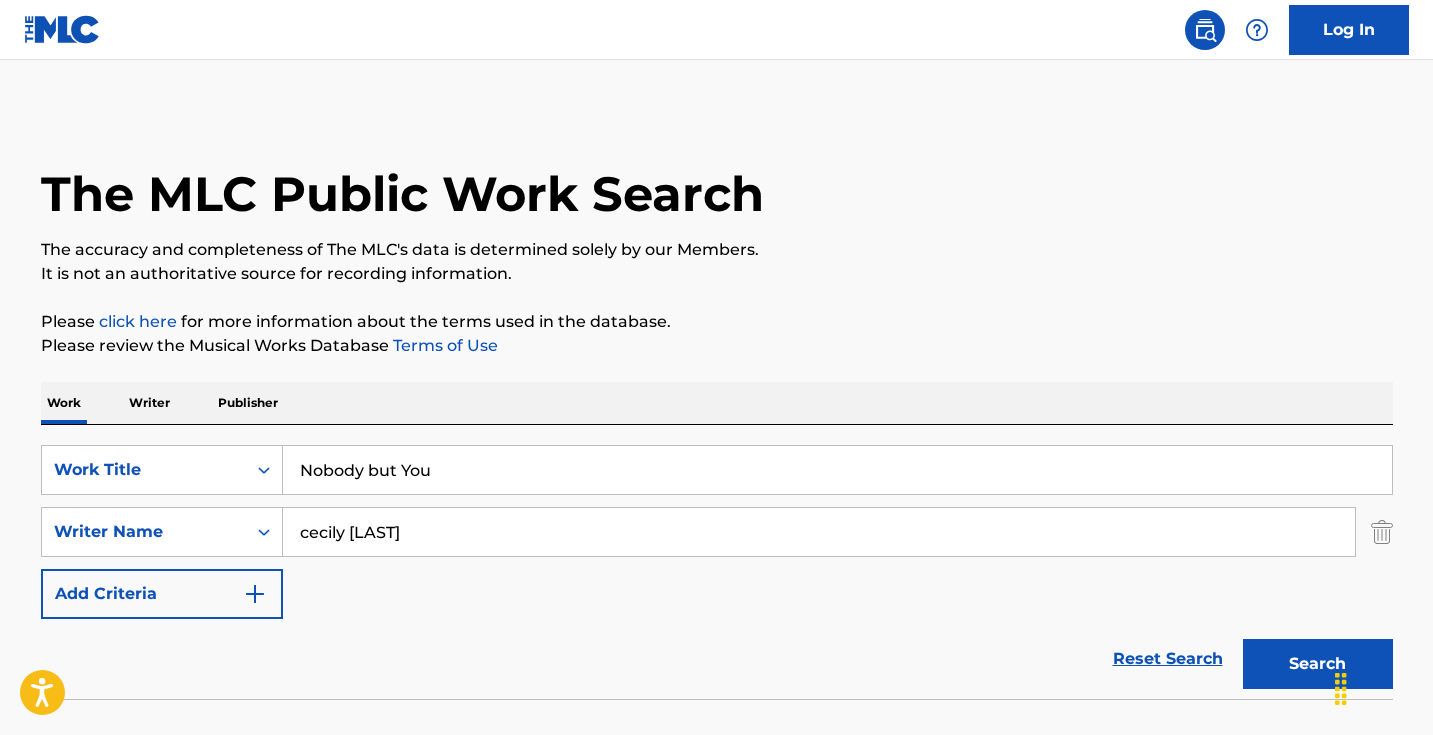 click on "cecily [LAST]" at bounding box center (819, 532) 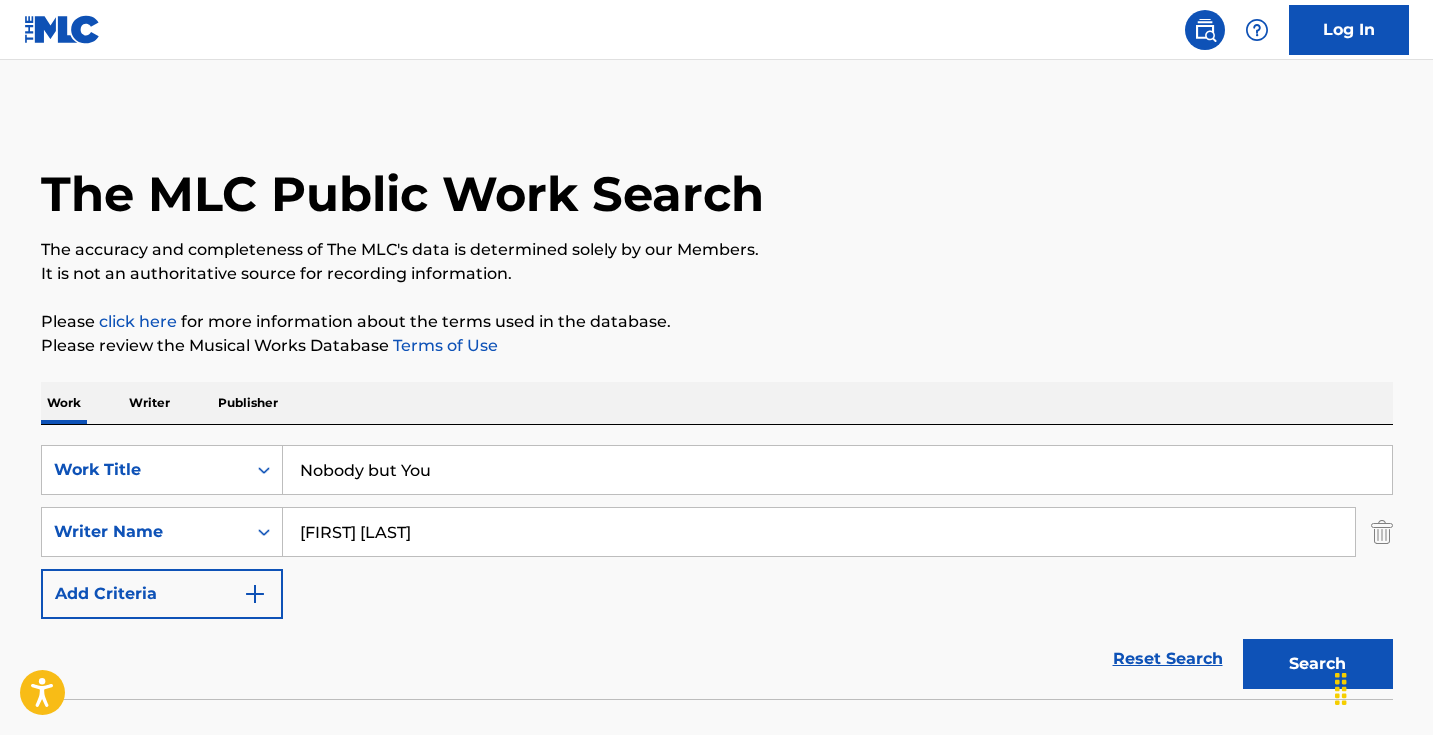 click on "Reset Search Search" at bounding box center [717, 659] 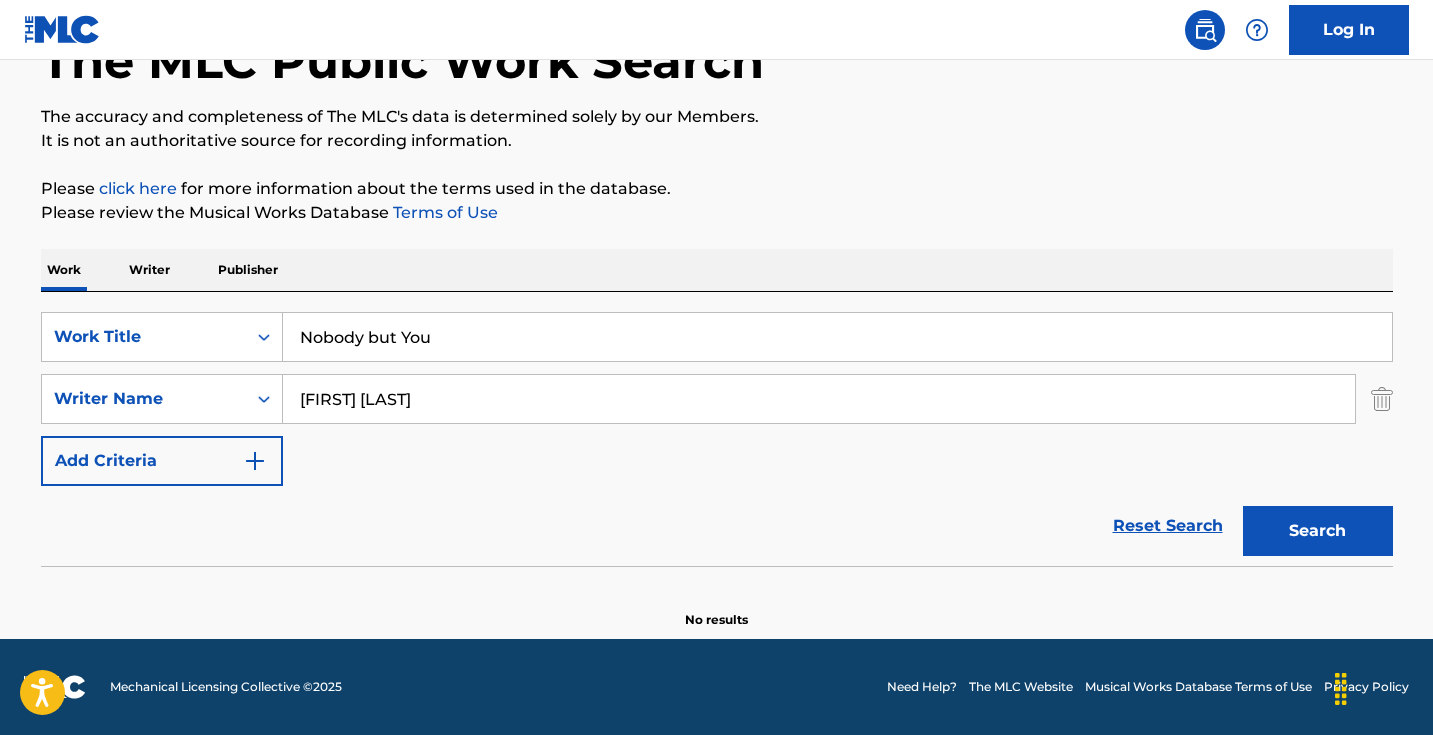scroll, scrollTop: 133, scrollLeft: 0, axis: vertical 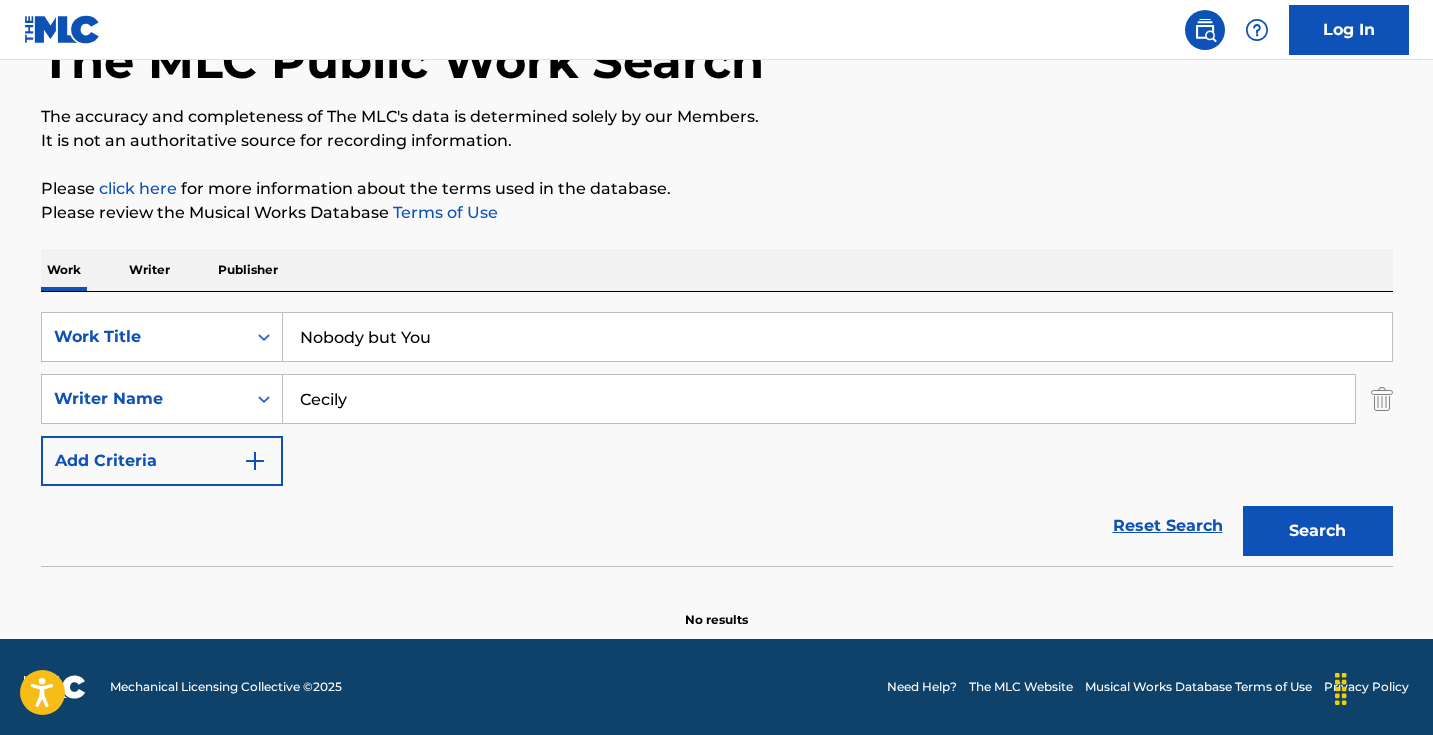 click on "Search" at bounding box center [1318, 531] 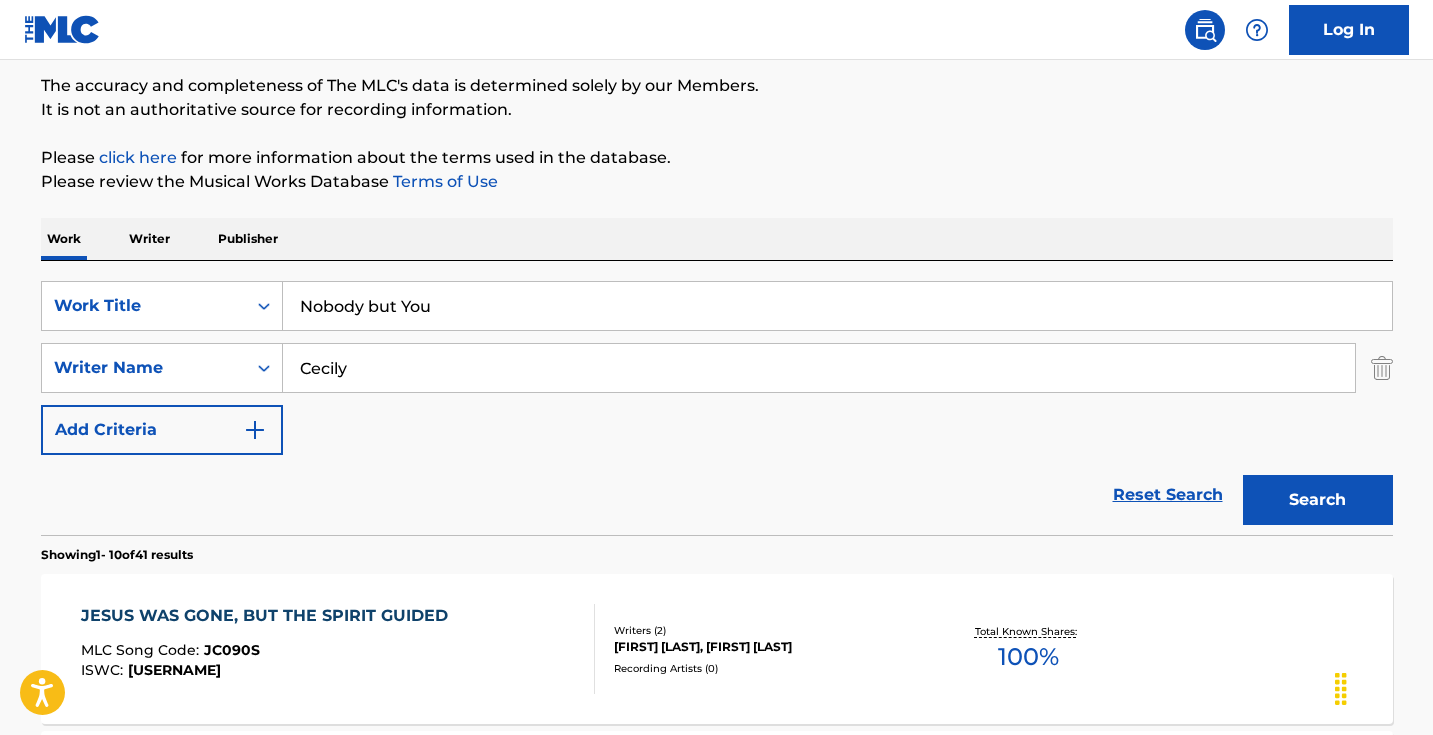 scroll, scrollTop: 166, scrollLeft: 0, axis: vertical 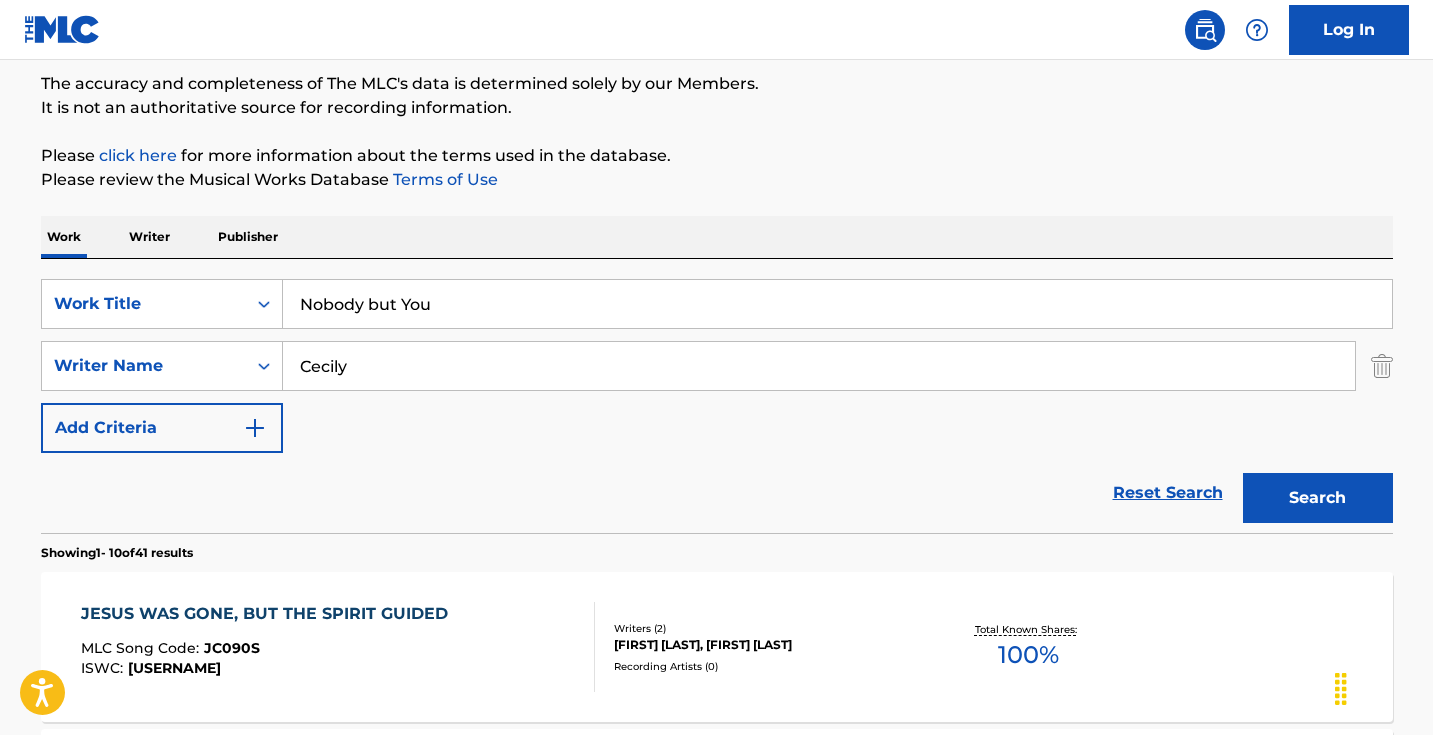 click on "Cecily" at bounding box center [819, 366] 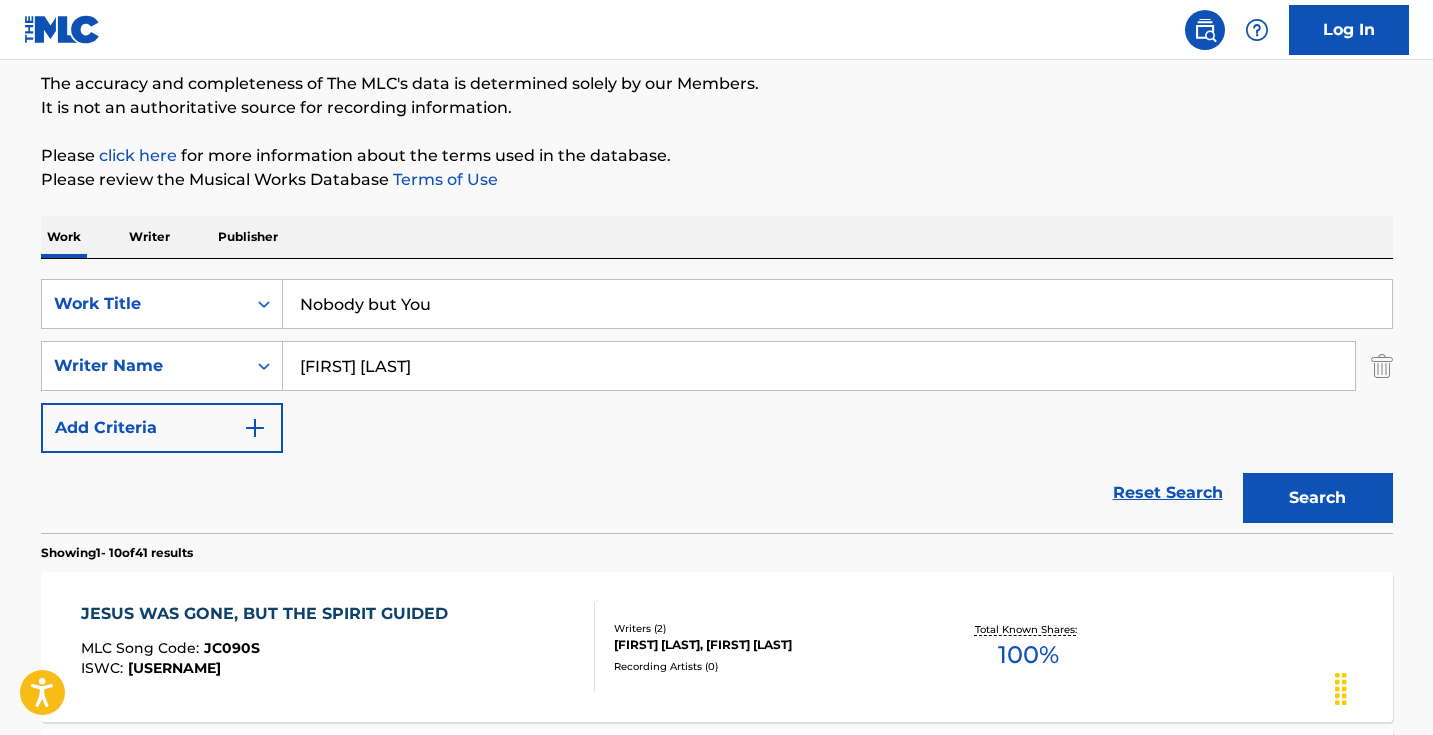 drag, startPoint x: 358, startPoint y: 362, endPoint x: 285, endPoint y: 362, distance: 73 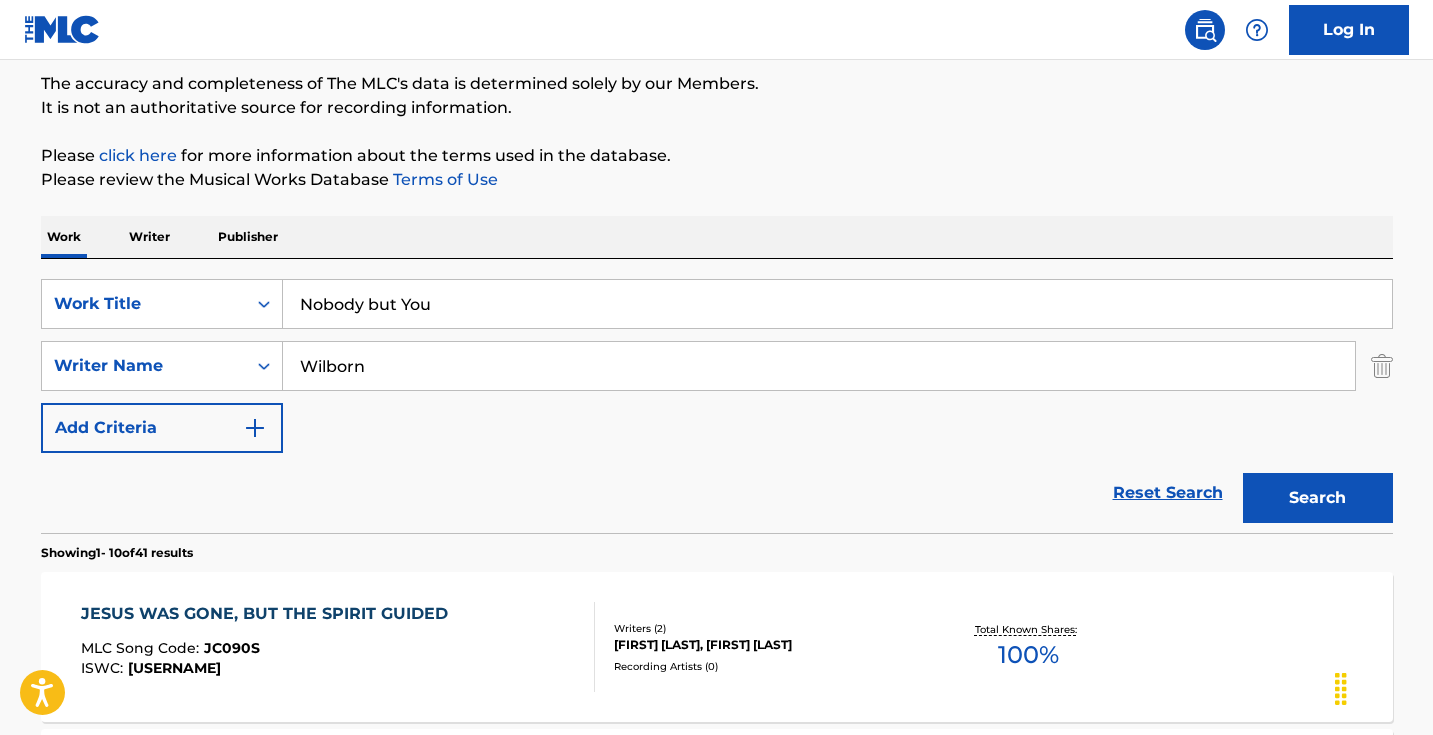 click on "Search" at bounding box center [1318, 498] 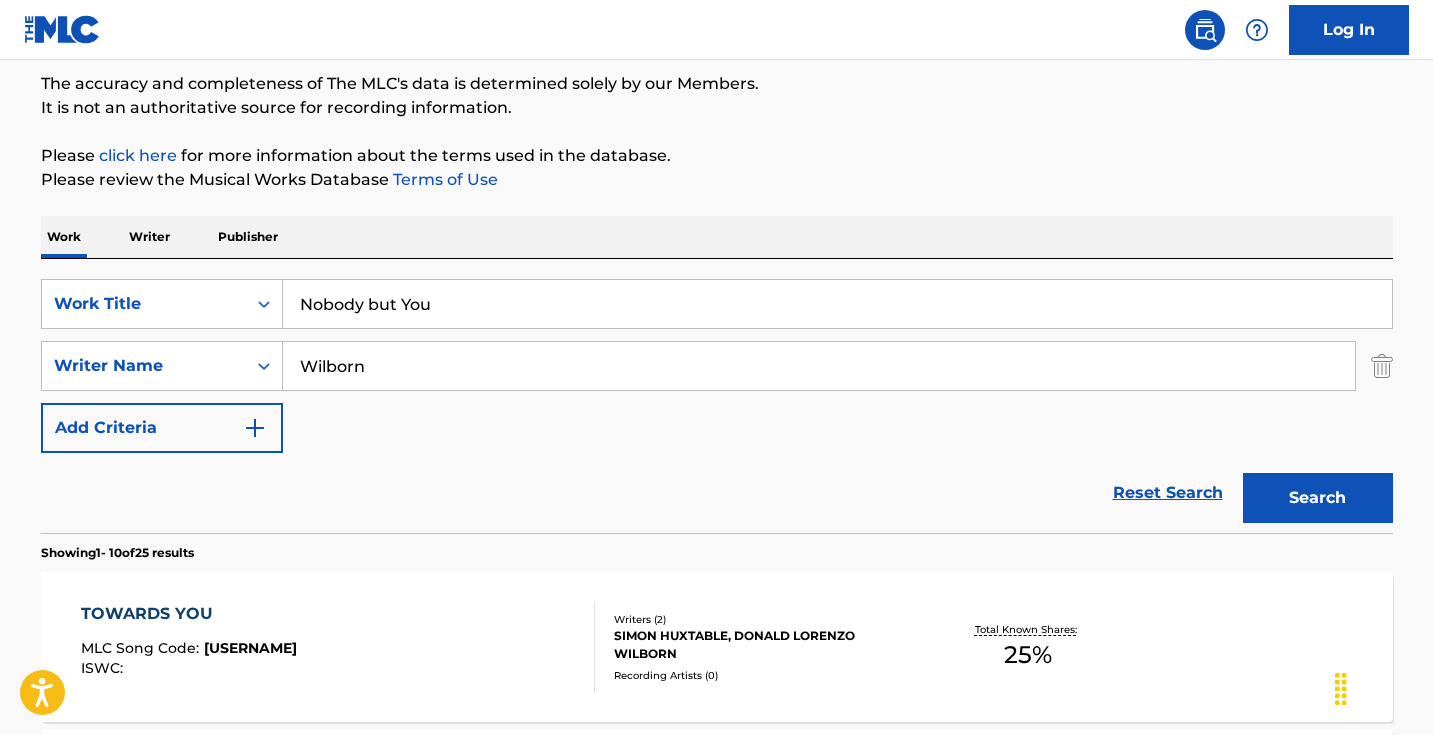 click on "Wilborn" at bounding box center [819, 366] 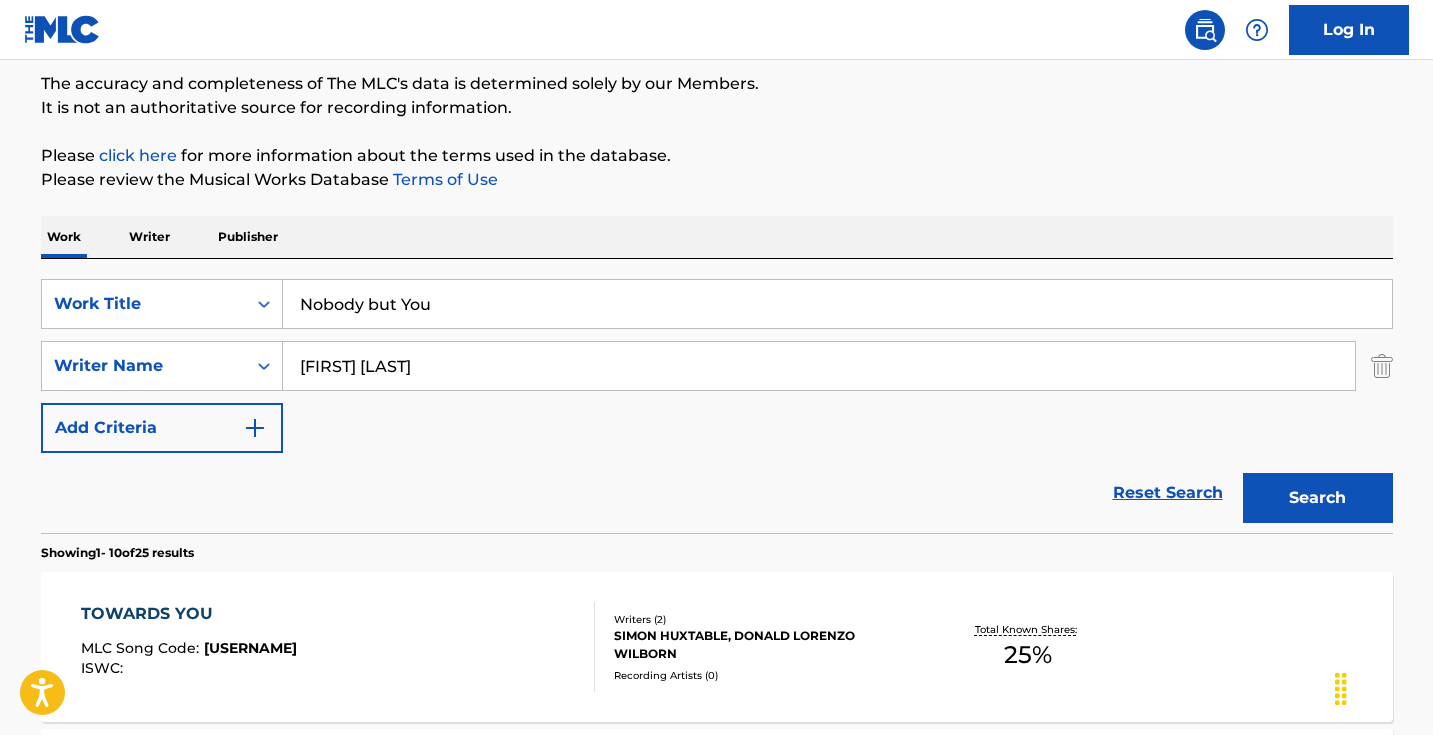 type on "[FIRST] [LAST]" 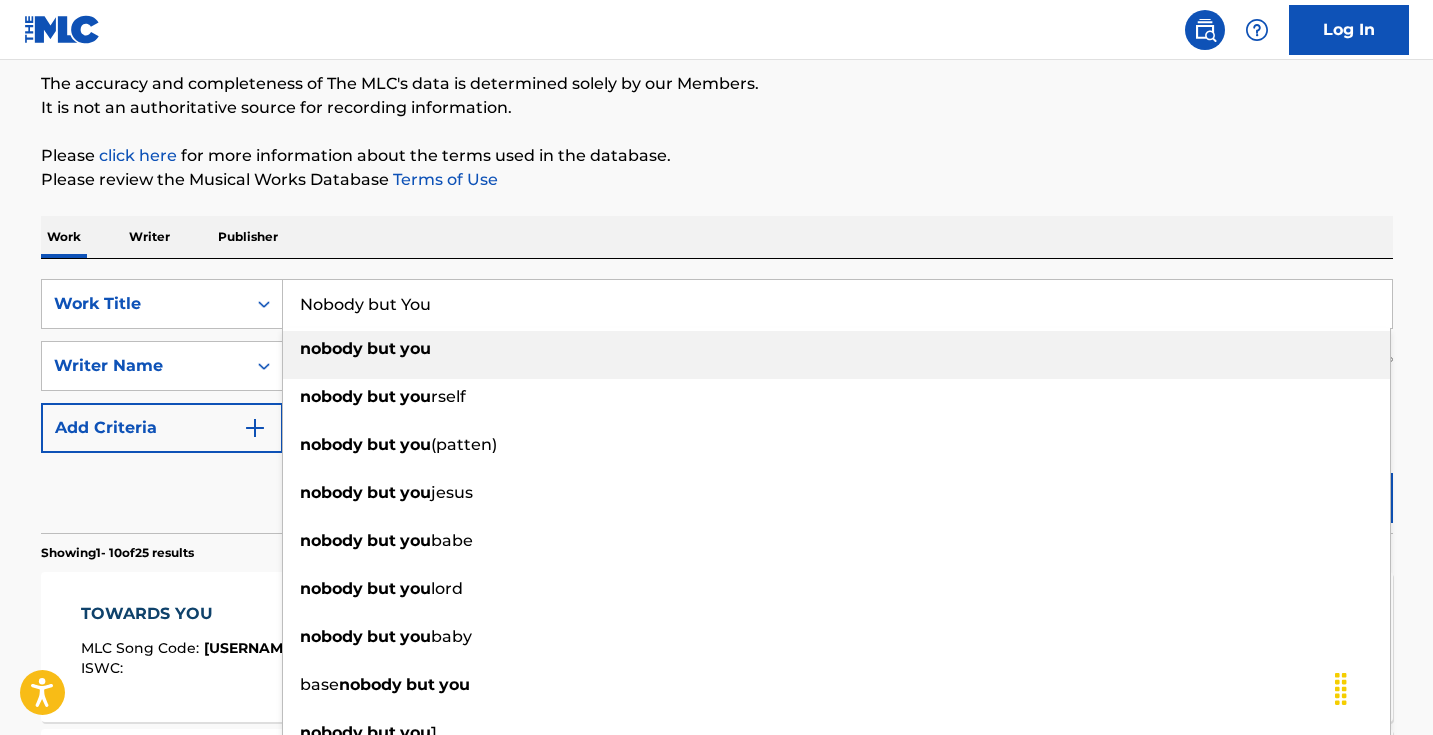 click on "Nobody but You" at bounding box center (837, 304) 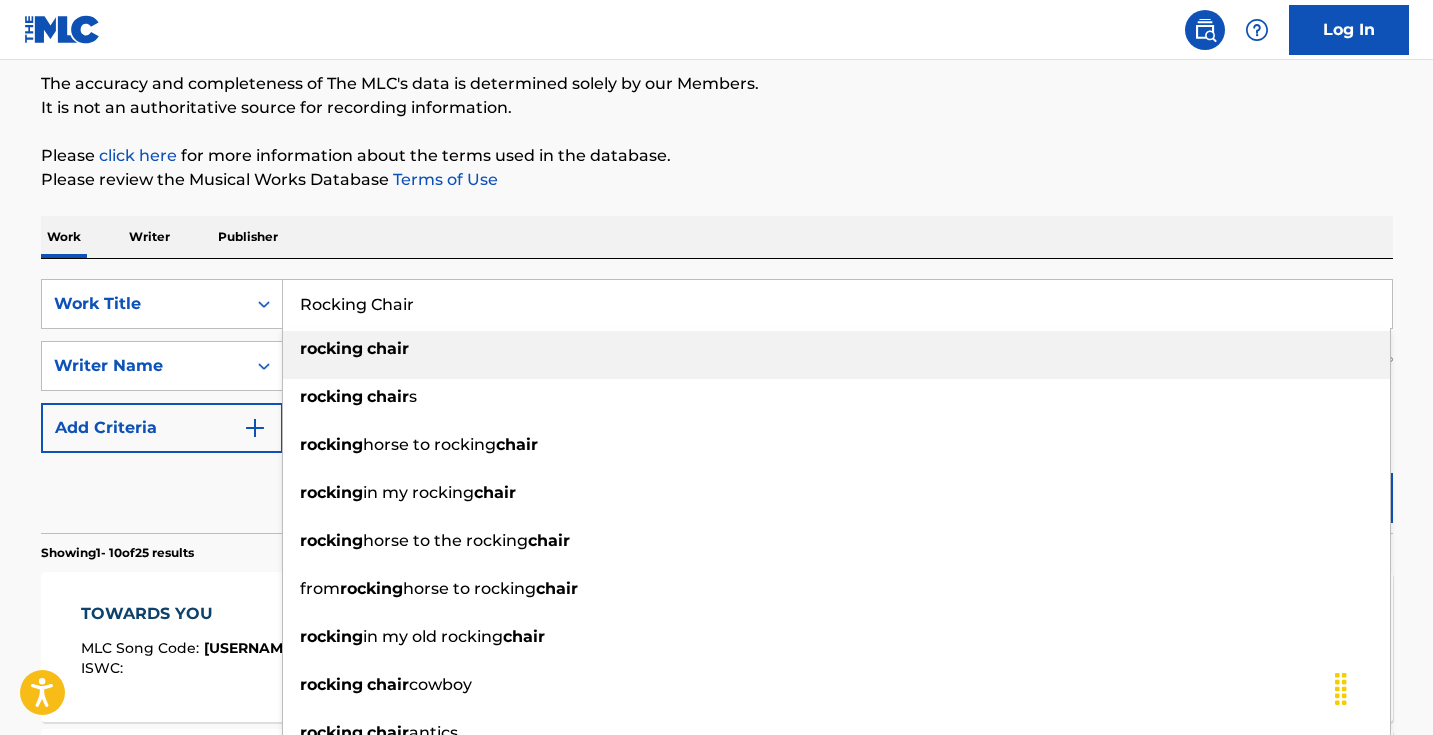 type on "Rocking Chair" 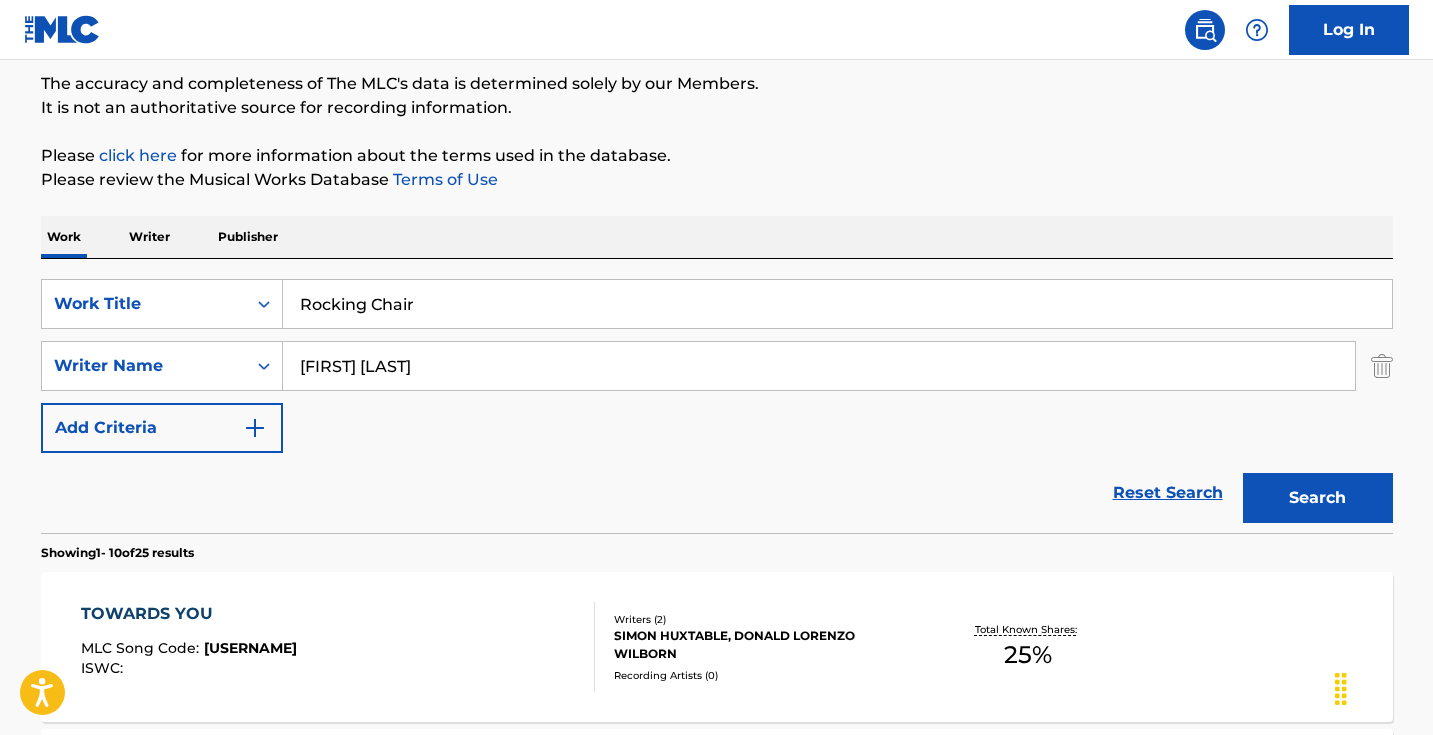 click on "Search" at bounding box center [1318, 498] 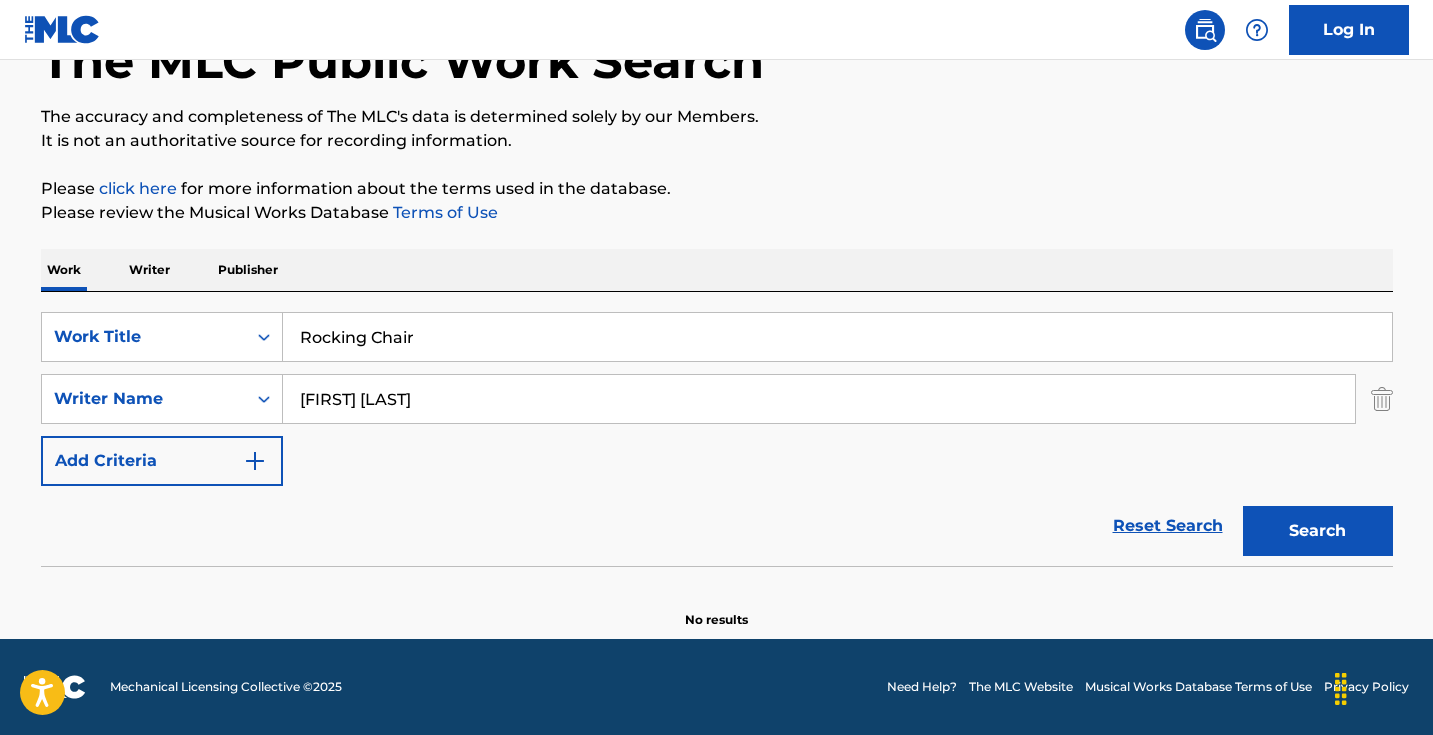 scroll, scrollTop: 133, scrollLeft: 0, axis: vertical 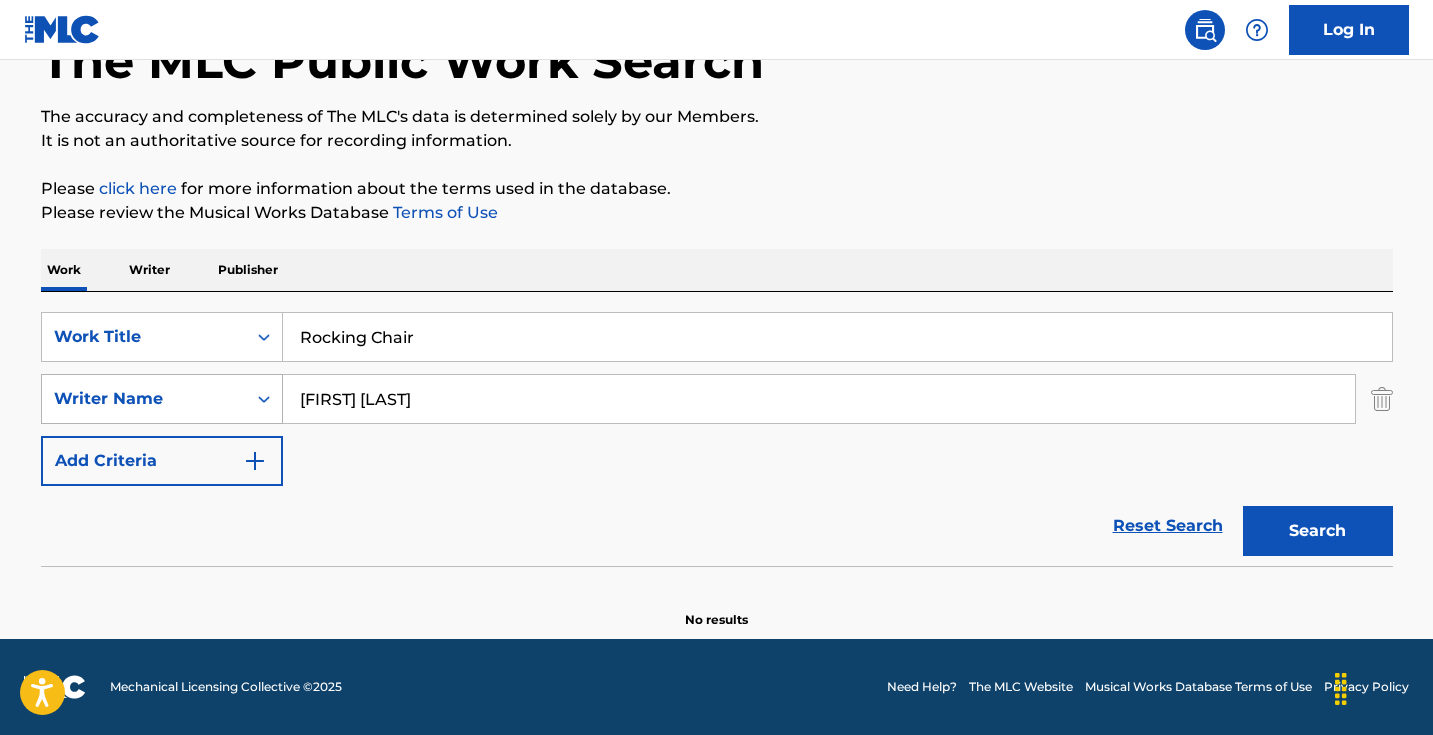 drag, startPoint x: 355, startPoint y: 400, endPoint x: 187, endPoint y: 384, distance: 168.76018 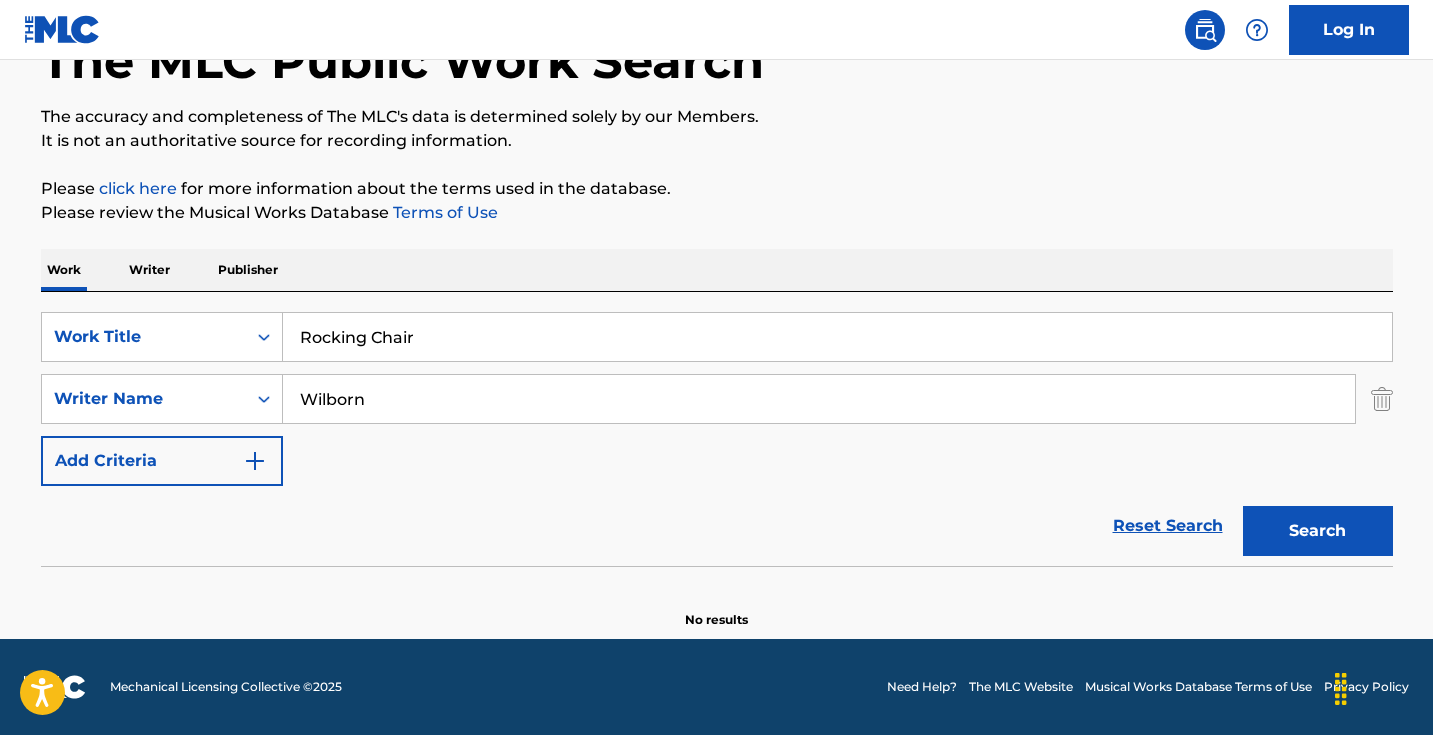 click on "Search" at bounding box center (1318, 531) 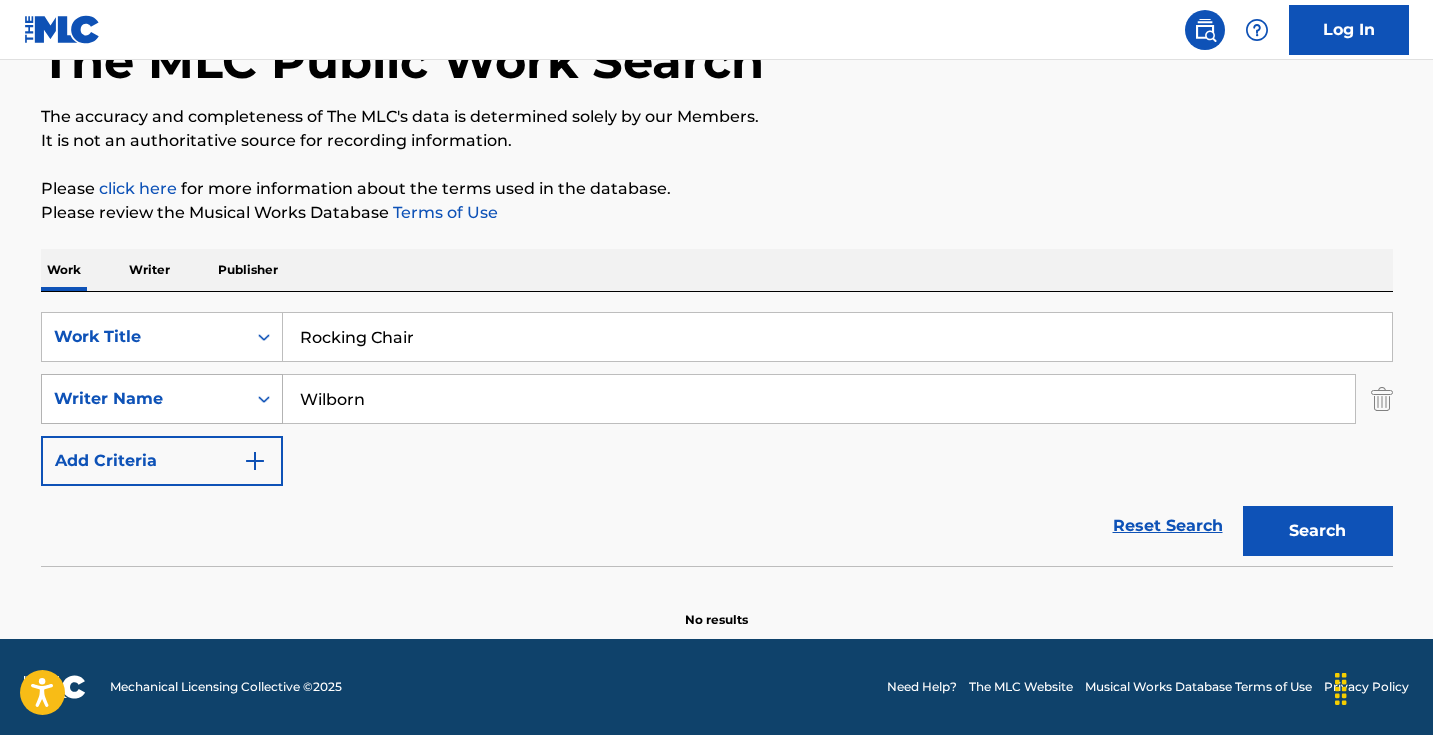drag, startPoint x: 570, startPoint y: 414, endPoint x: 188, endPoint y: 379, distance: 383.60007 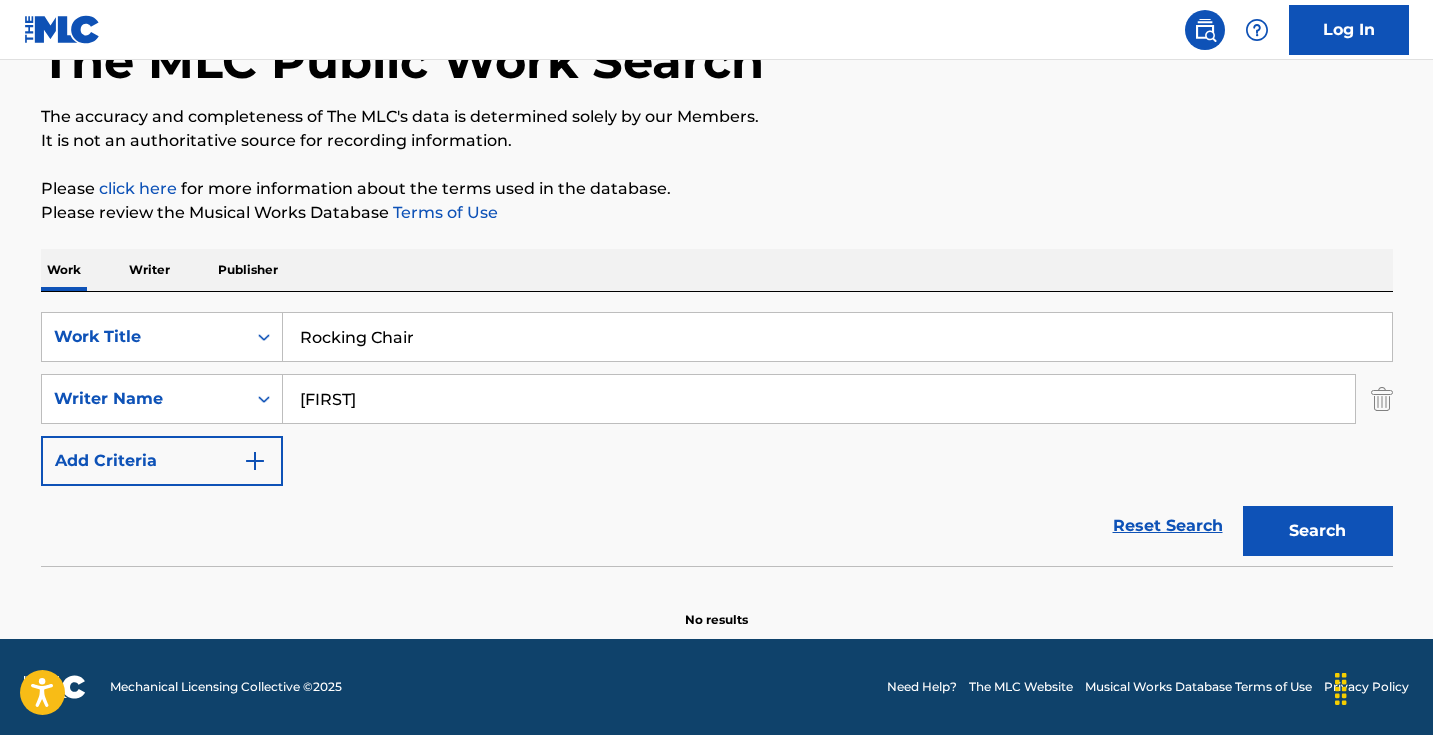 click on "Search" at bounding box center (1318, 531) 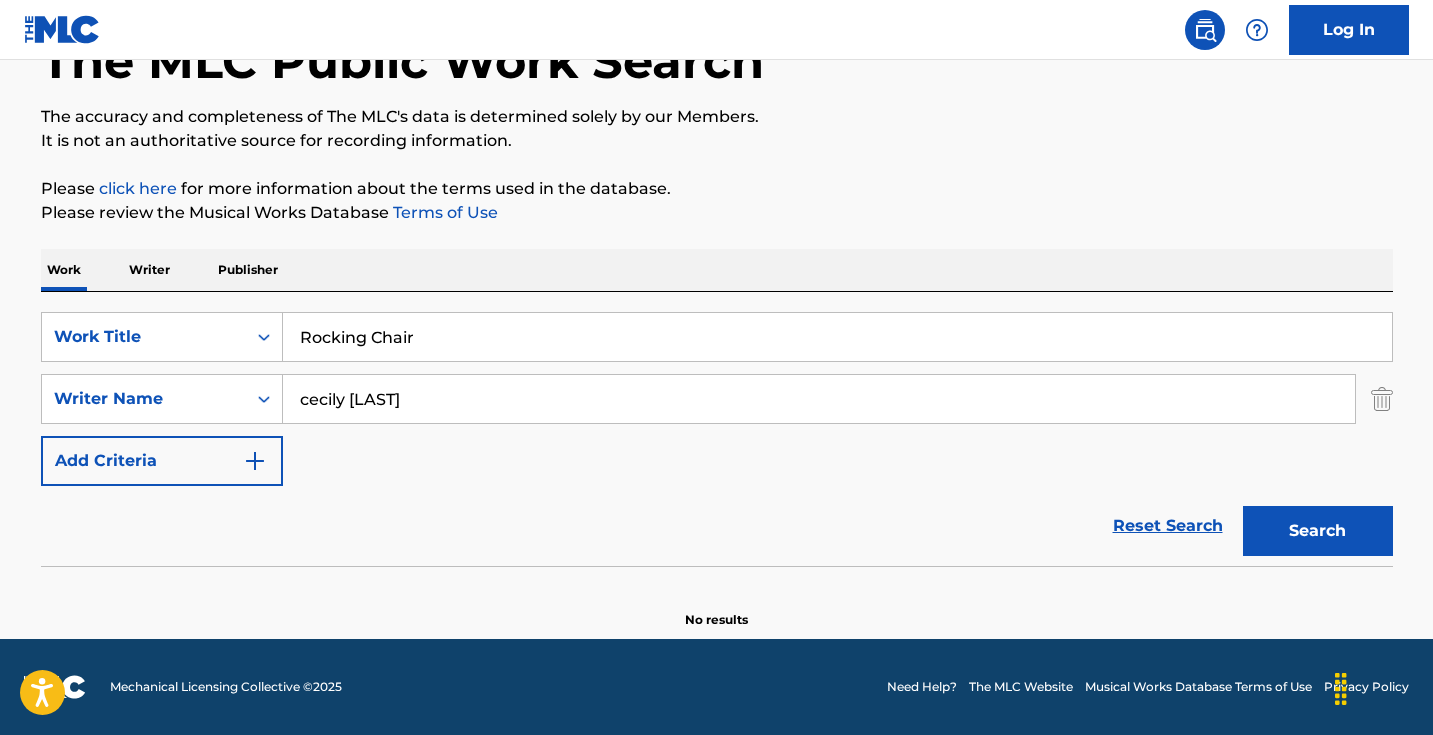 type on "cecily [LAST]" 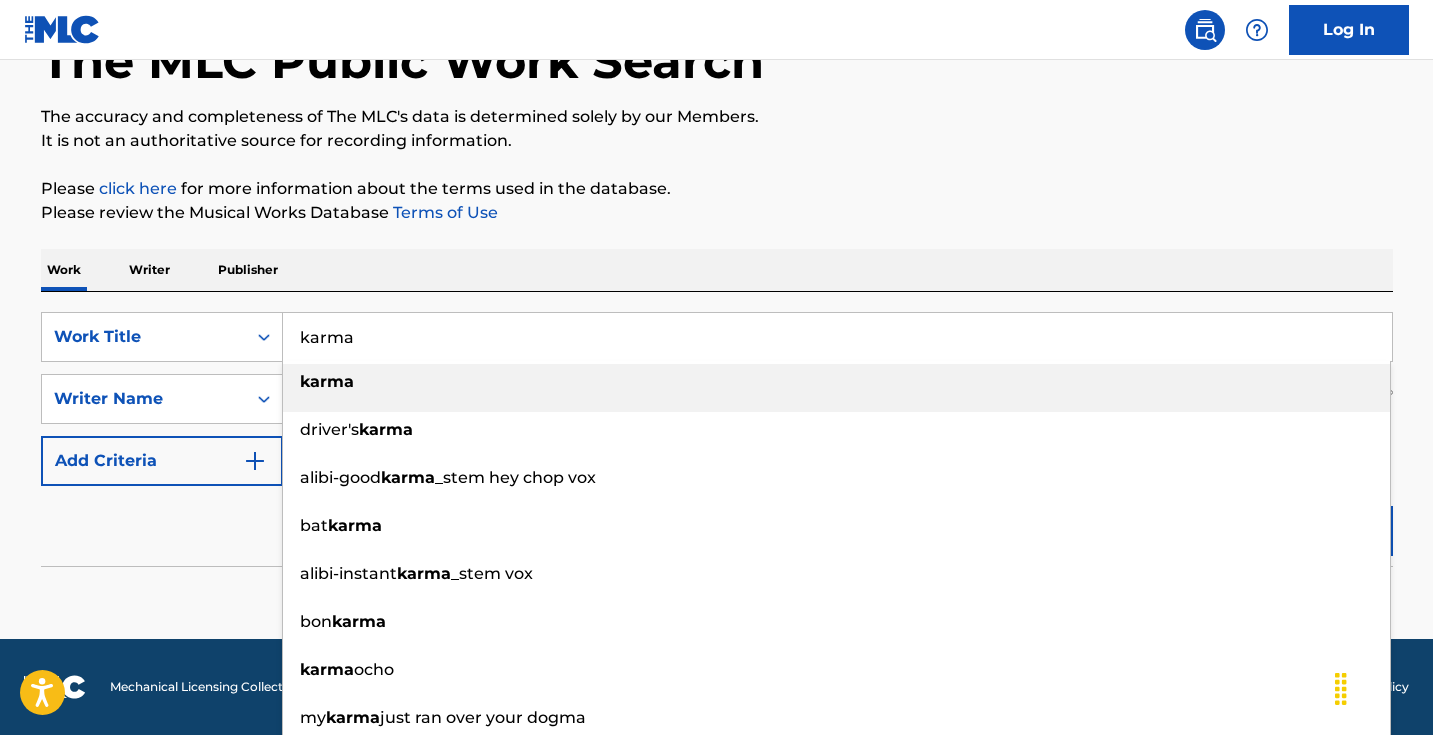 type on "karma" 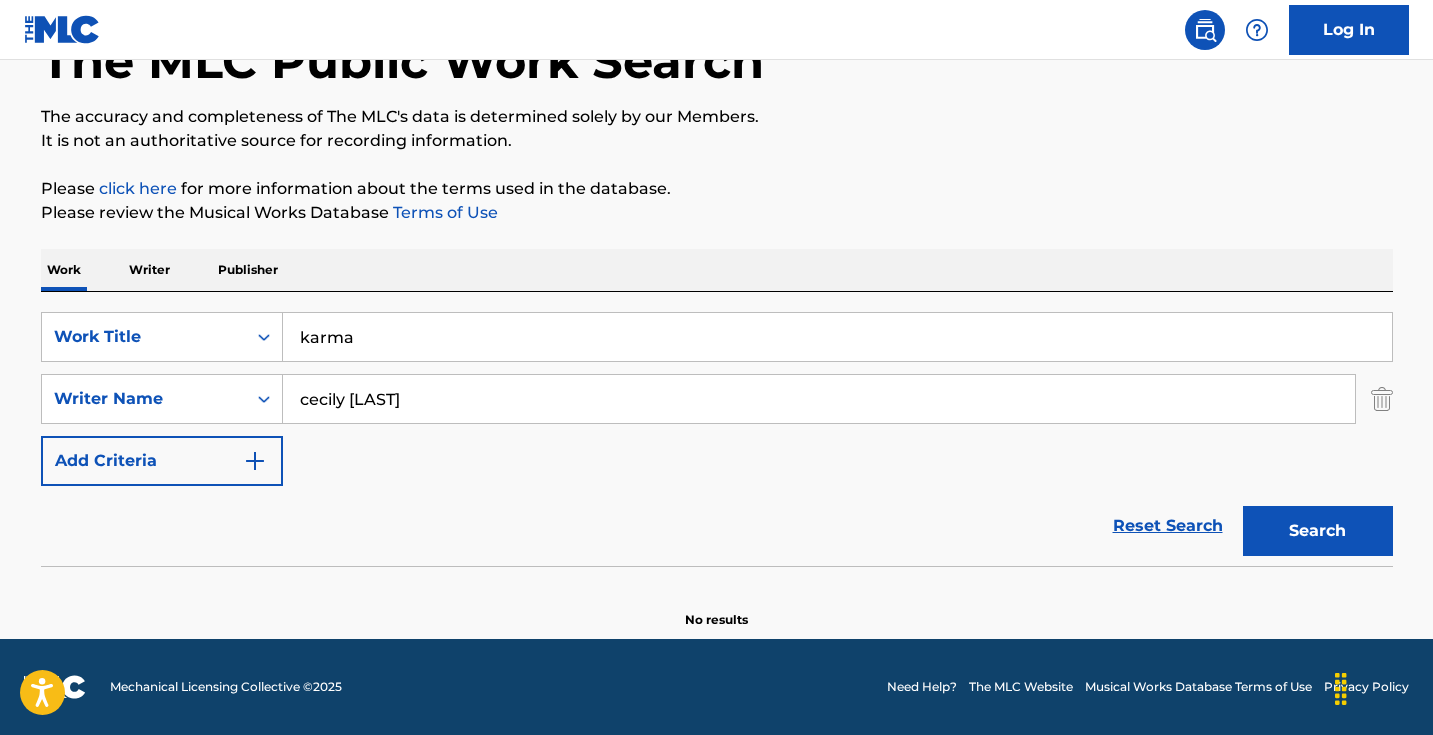 click on "Search" at bounding box center (1318, 531) 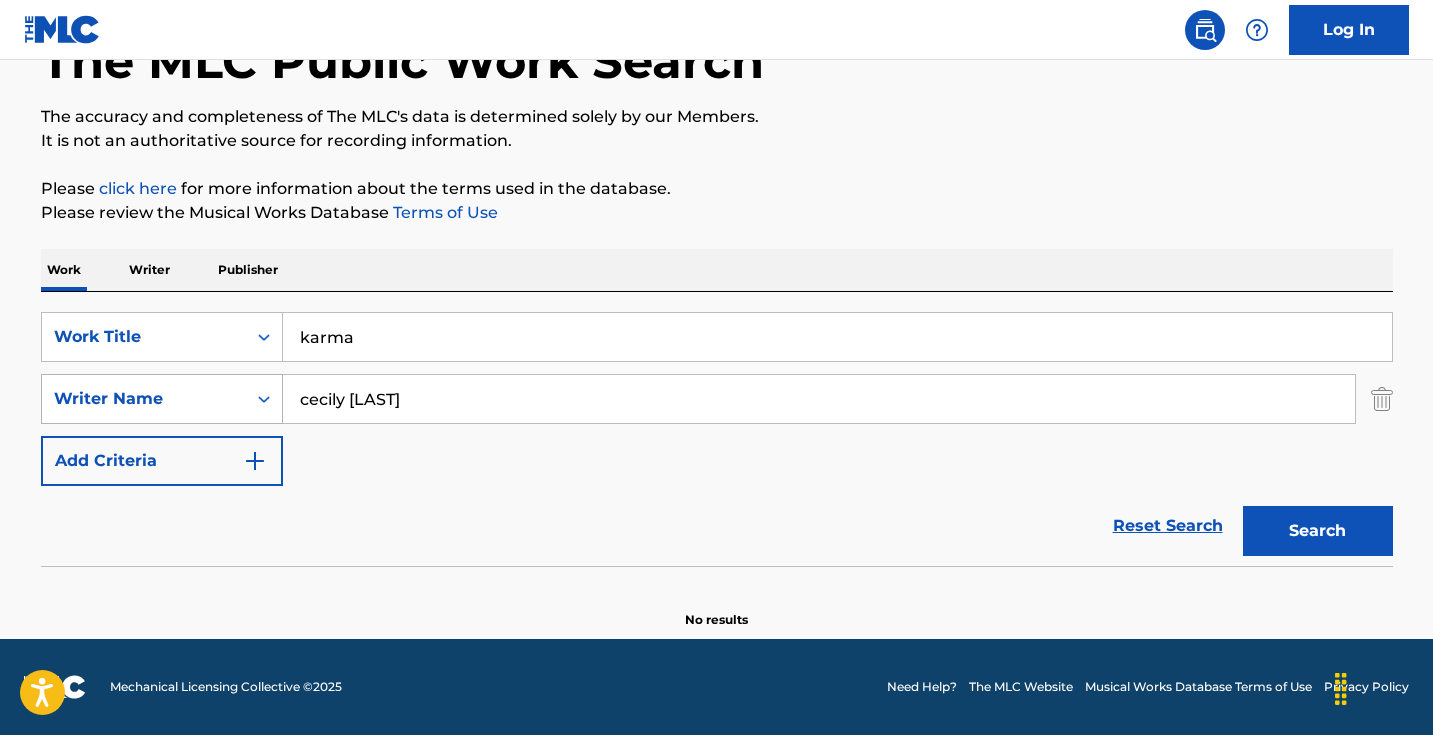 drag, startPoint x: 353, startPoint y: 397, endPoint x: 236, endPoint y: 396, distance: 117.00427 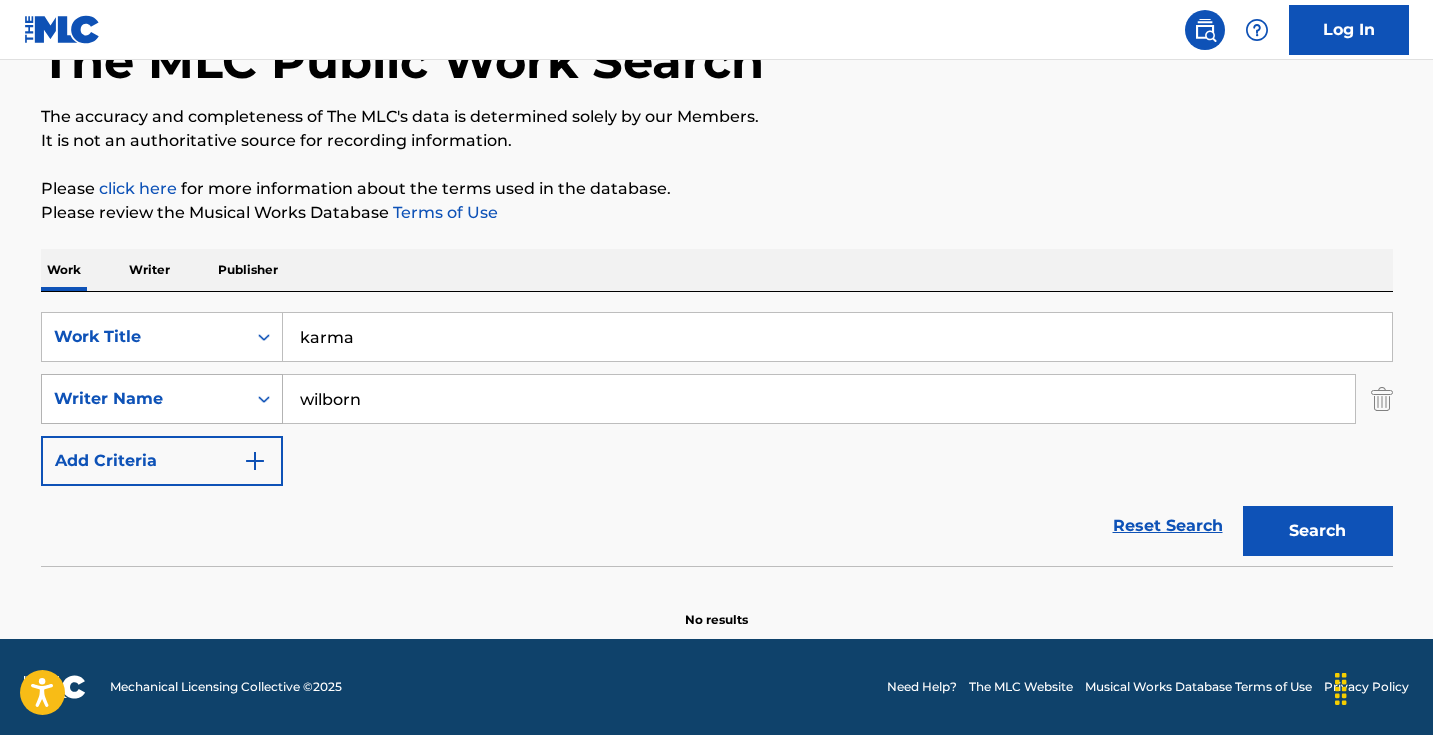 click on "Search" at bounding box center [1318, 531] 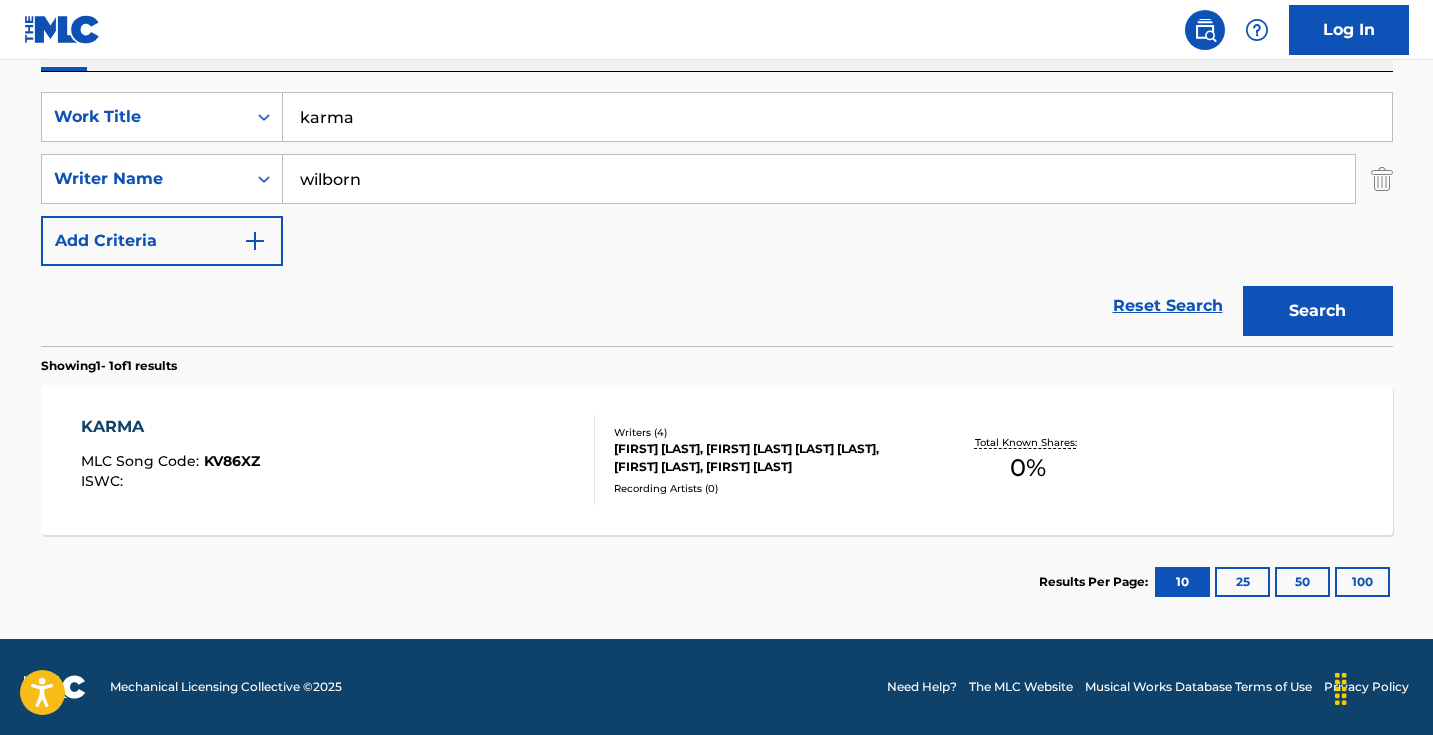scroll, scrollTop: 353, scrollLeft: 0, axis: vertical 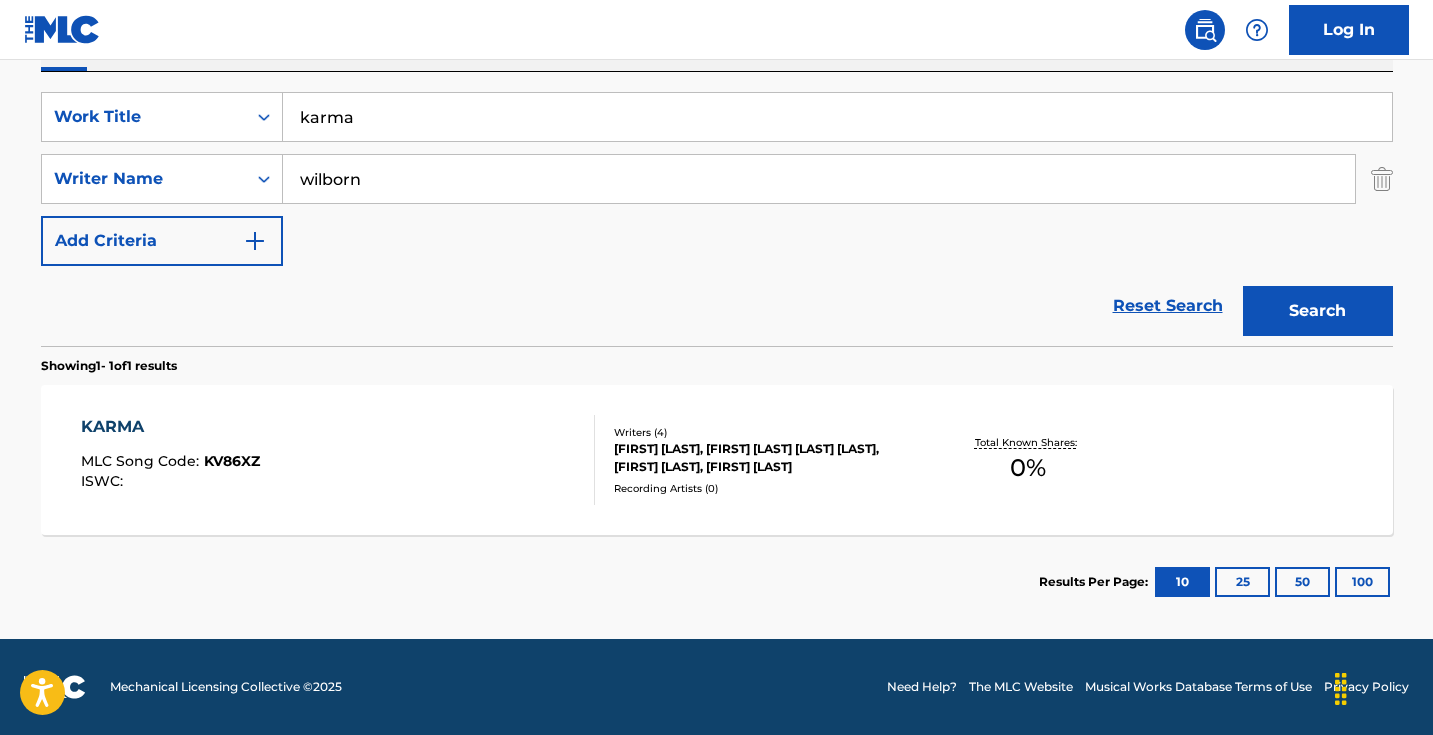 click on "wilborn" at bounding box center [819, 179] 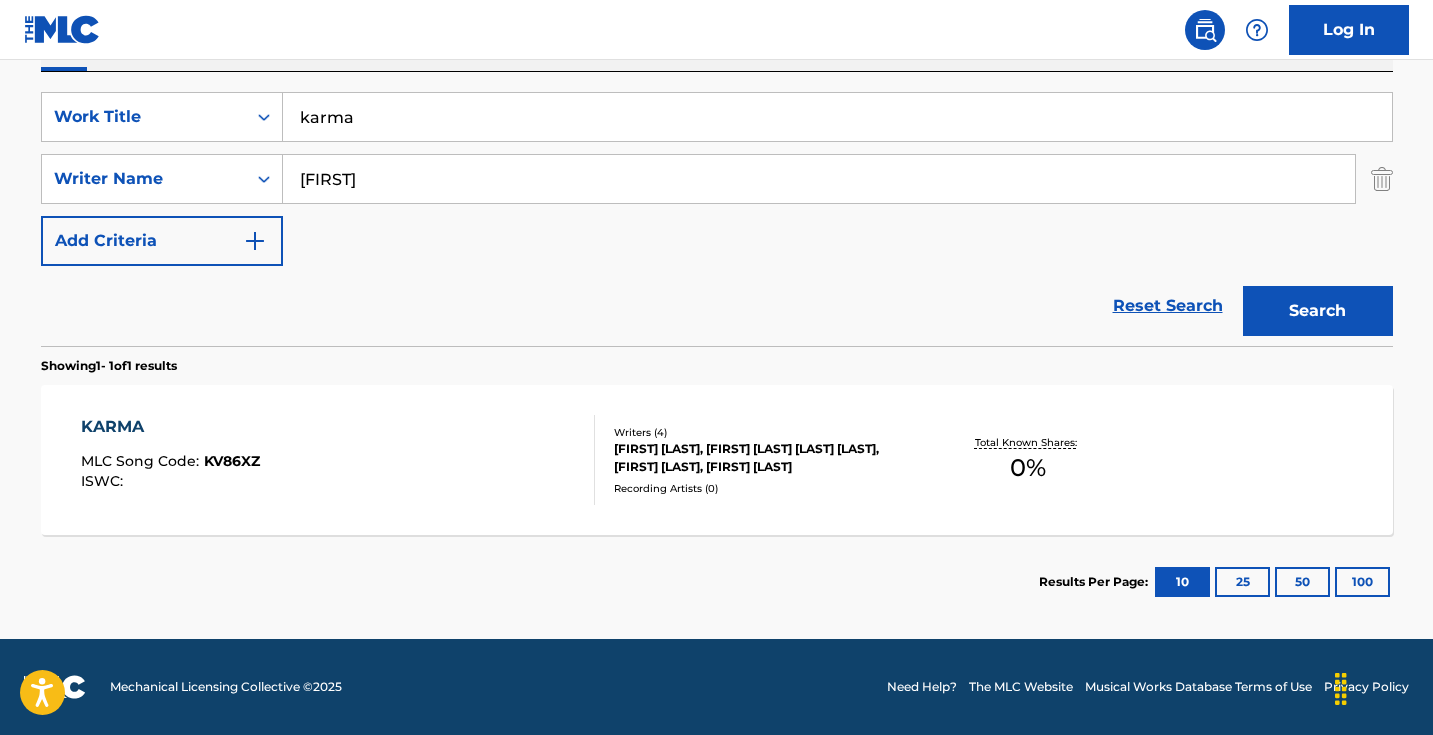 click on "Reset Search Search" at bounding box center (717, 306) 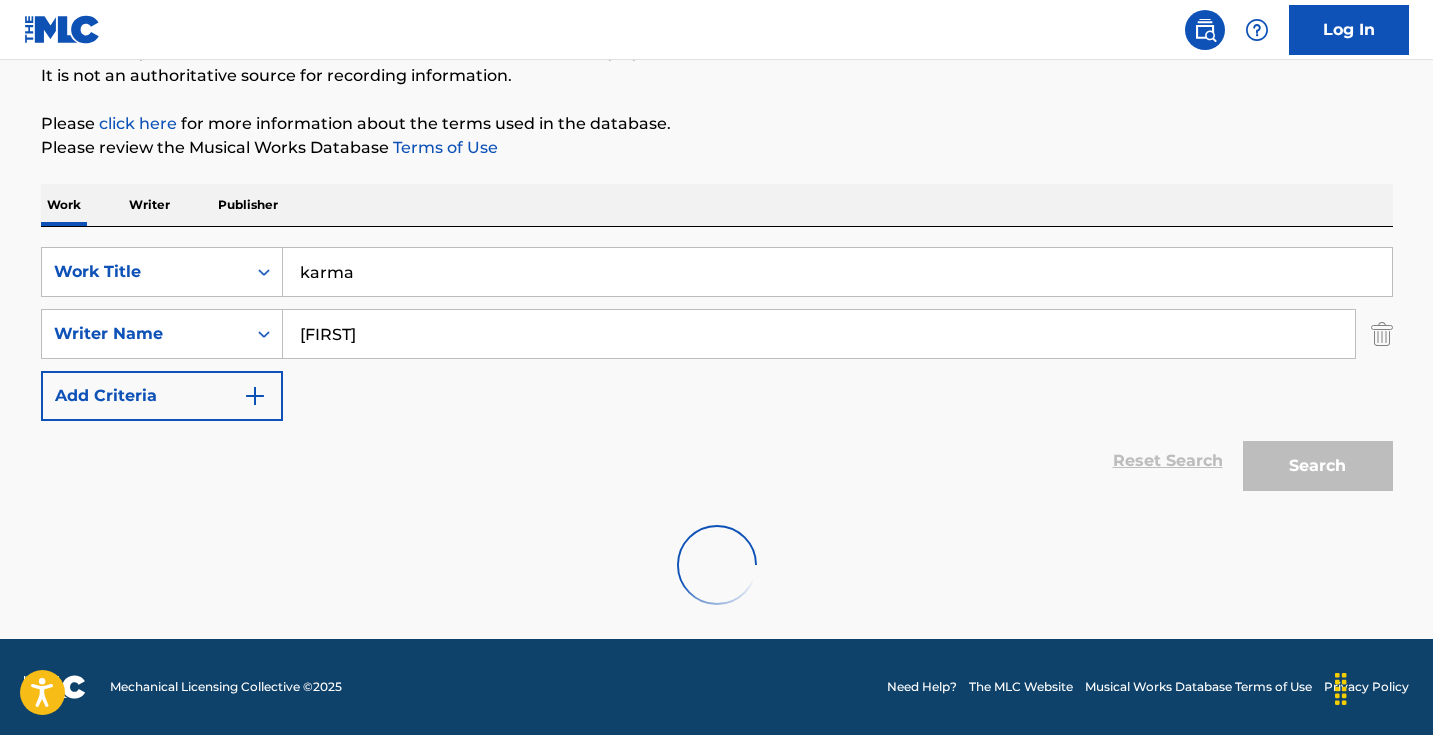 scroll, scrollTop: 133, scrollLeft: 0, axis: vertical 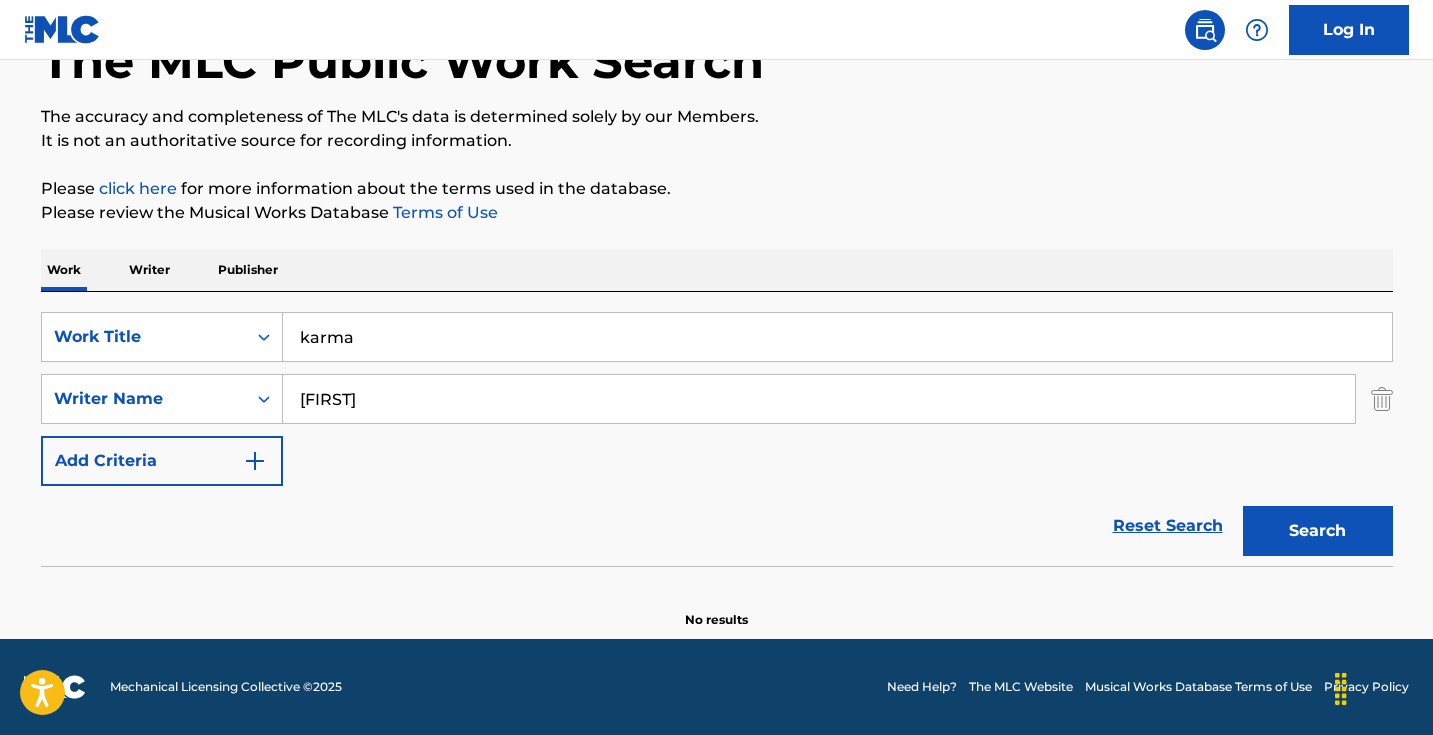 click on "[FIRST]" at bounding box center [819, 399] 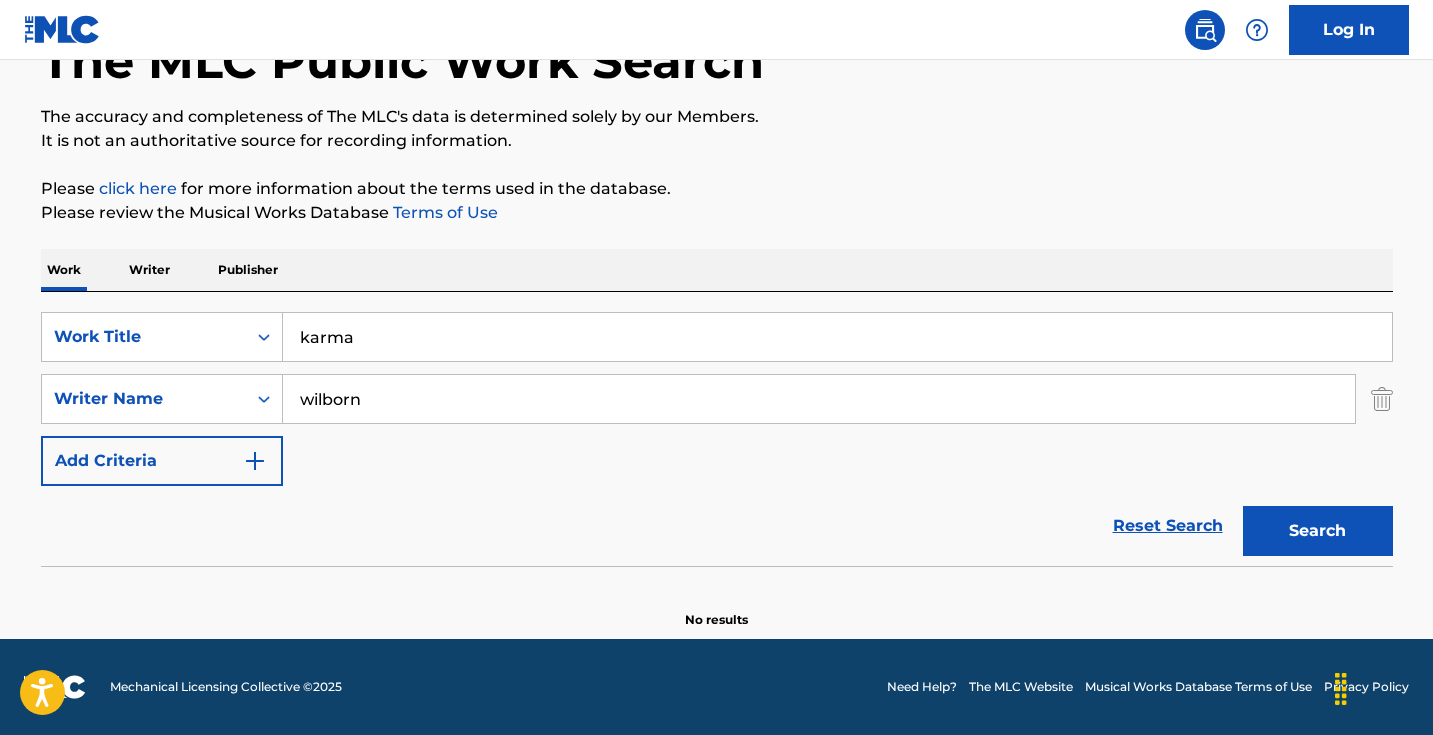 type on "wilborn" 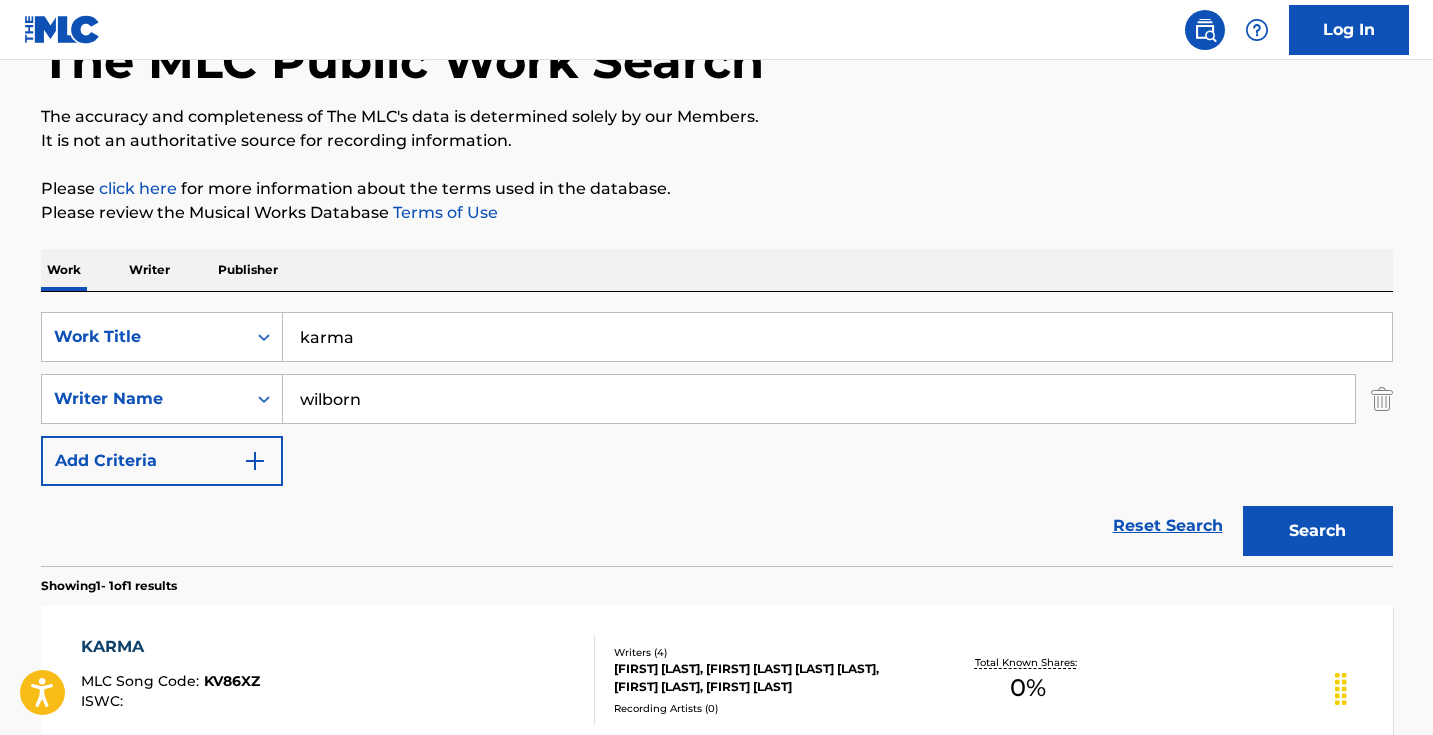 scroll, scrollTop: 292, scrollLeft: 0, axis: vertical 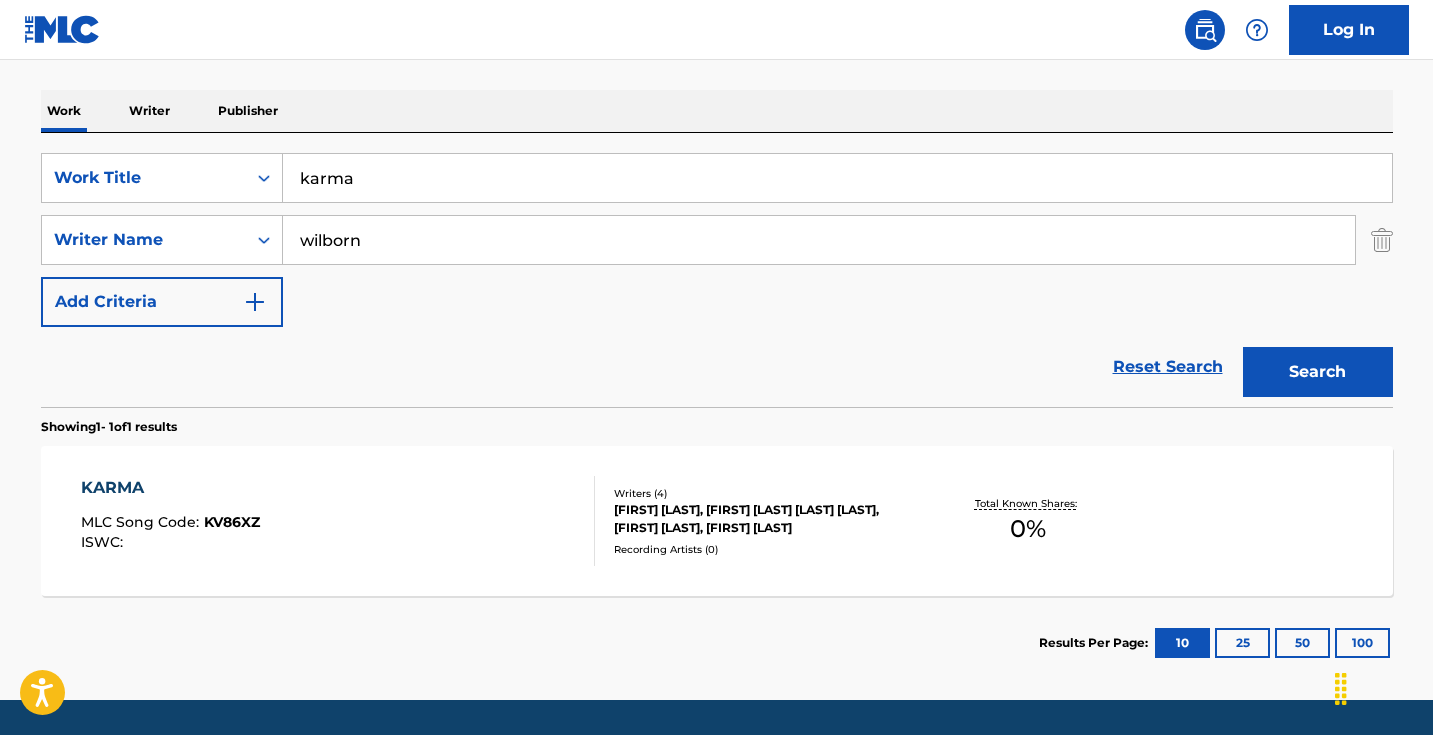 click on "[FIRST] [LAST], [FIRST] [LAST] [LAST] [LAST], [FIRST] [LAST], [FIRST] [LAST]" at bounding box center [765, 519] 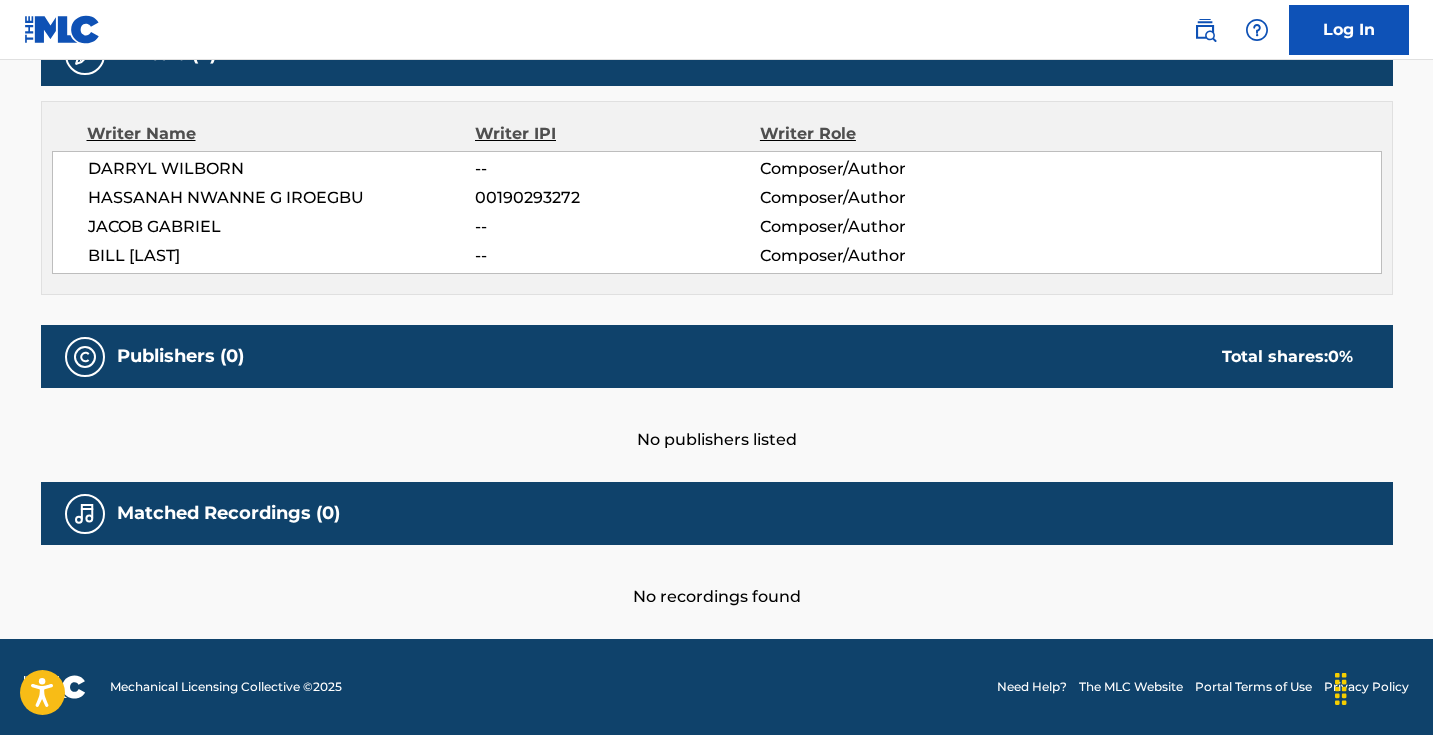scroll, scrollTop: 680, scrollLeft: 0, axis: vertical 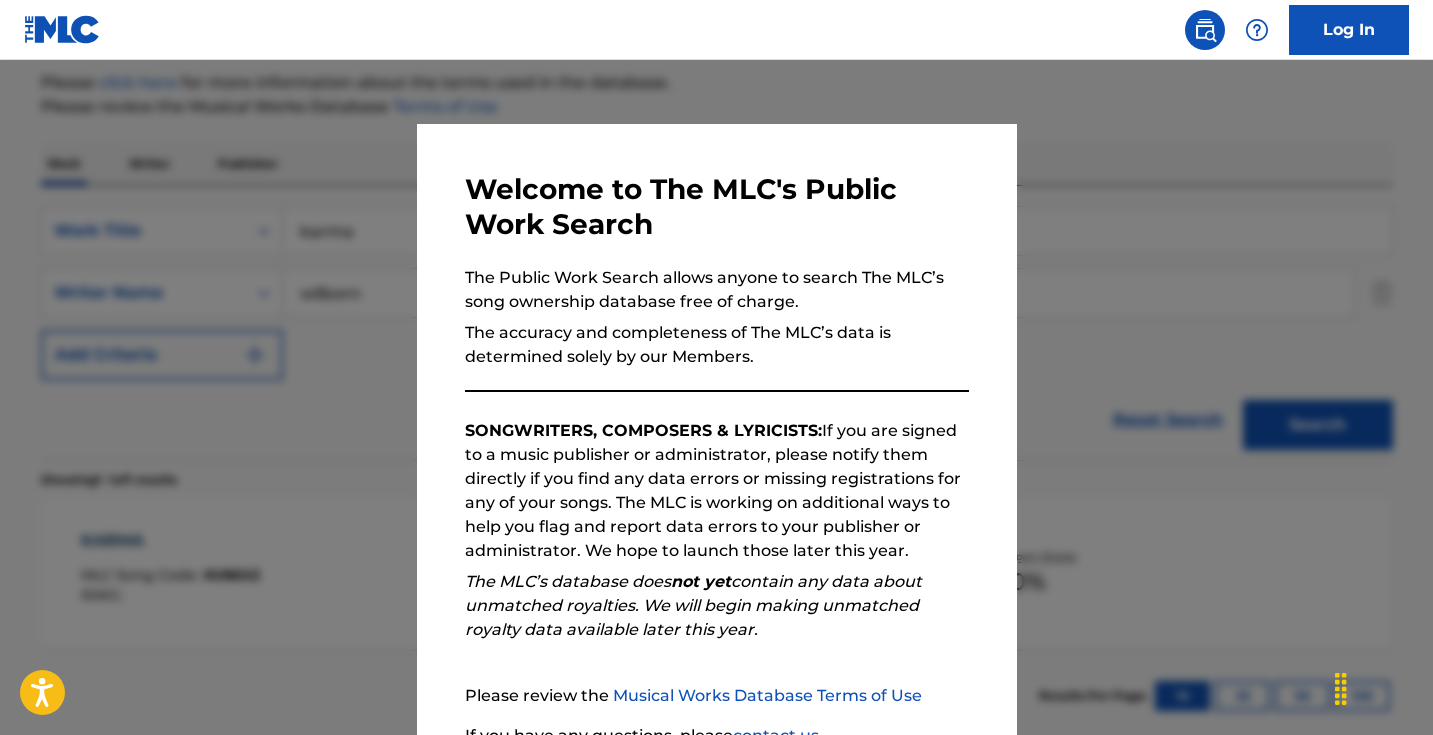 click on "Welcome to The MLC's Public Work Search The Public Work Search allows anyone to search The MLC’s song ownership database free of charge. The accuracy and completeness of The MLC’s data is determined solely by our Members. SONGWRITERS, COMPOSERS & LYRICISTS:  If you are signed to a music publisher or administrator, please notify them directly if you find any data errors or missing registrations for any of your songs. The MLC is working on additional ways to help you flag and report data errors to your publisher or administrator. We hope to launch those later this year. The MLC’s database does  not yet  contain any data about unmatched royalties. We will begin making unmatched royalty data available later this year. Please review the   Musical Works Database Terms of Use If you have any questions, please  contact us . Subscribe to our monthly newsletter! This message will reappear one week after it is closed. Continue" at bounding box center (717, 519) 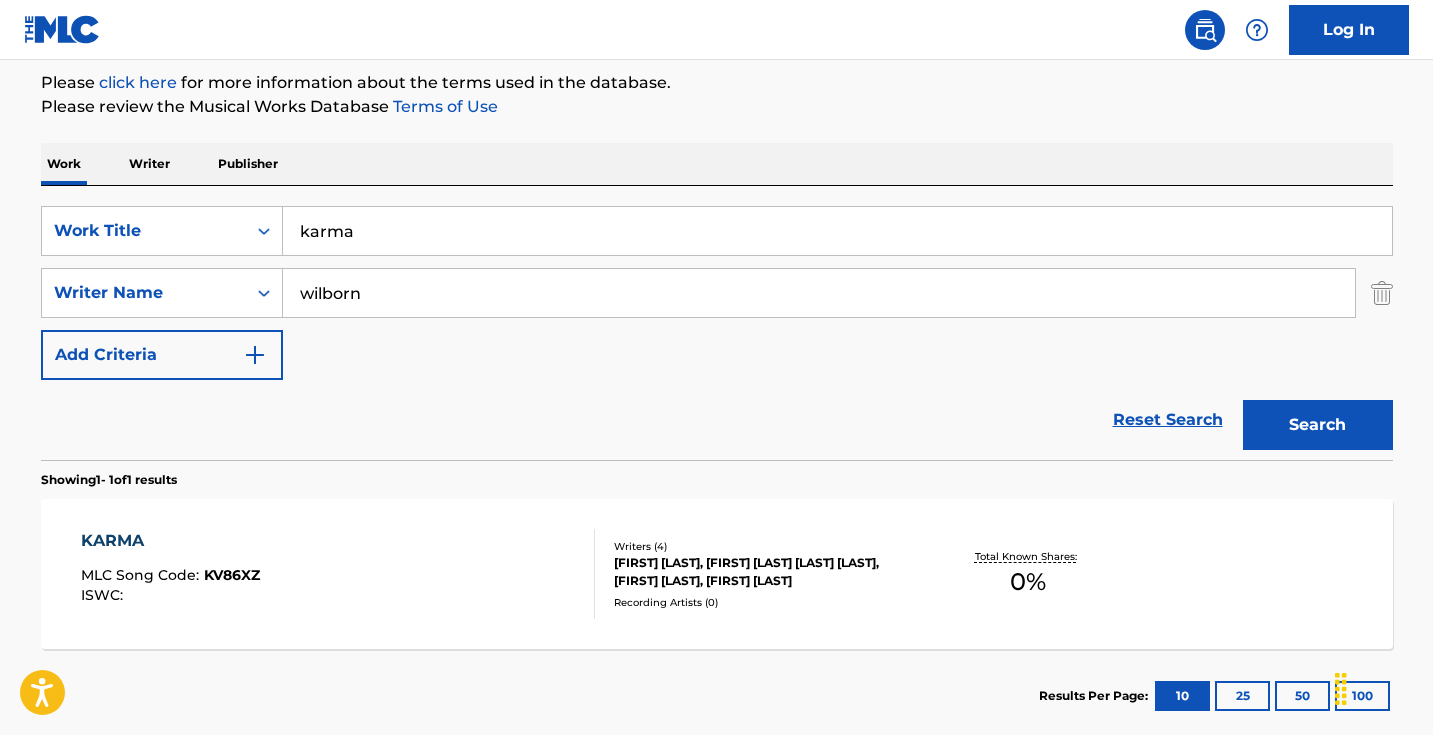 click on "wilborn" at bounding box center (819, 293) 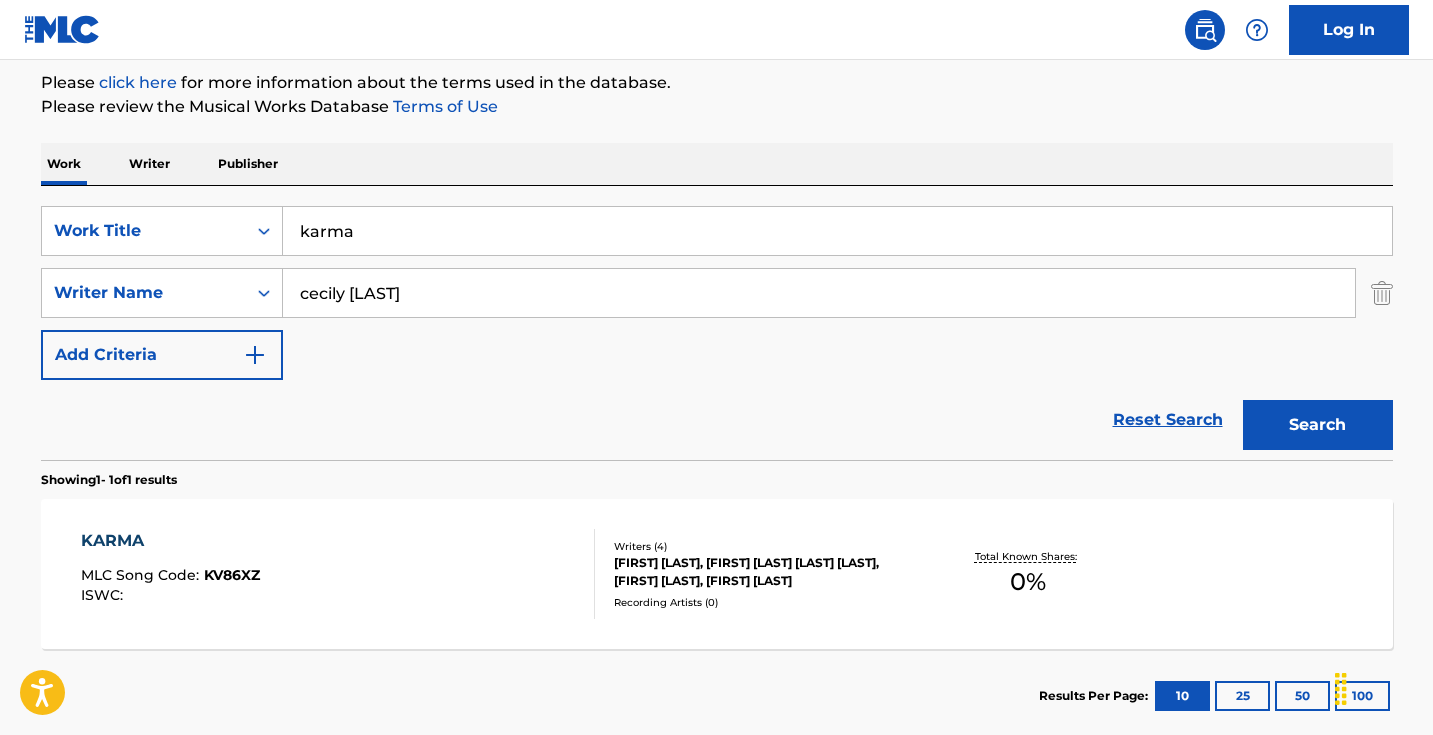 type on "cecily [LAST]" 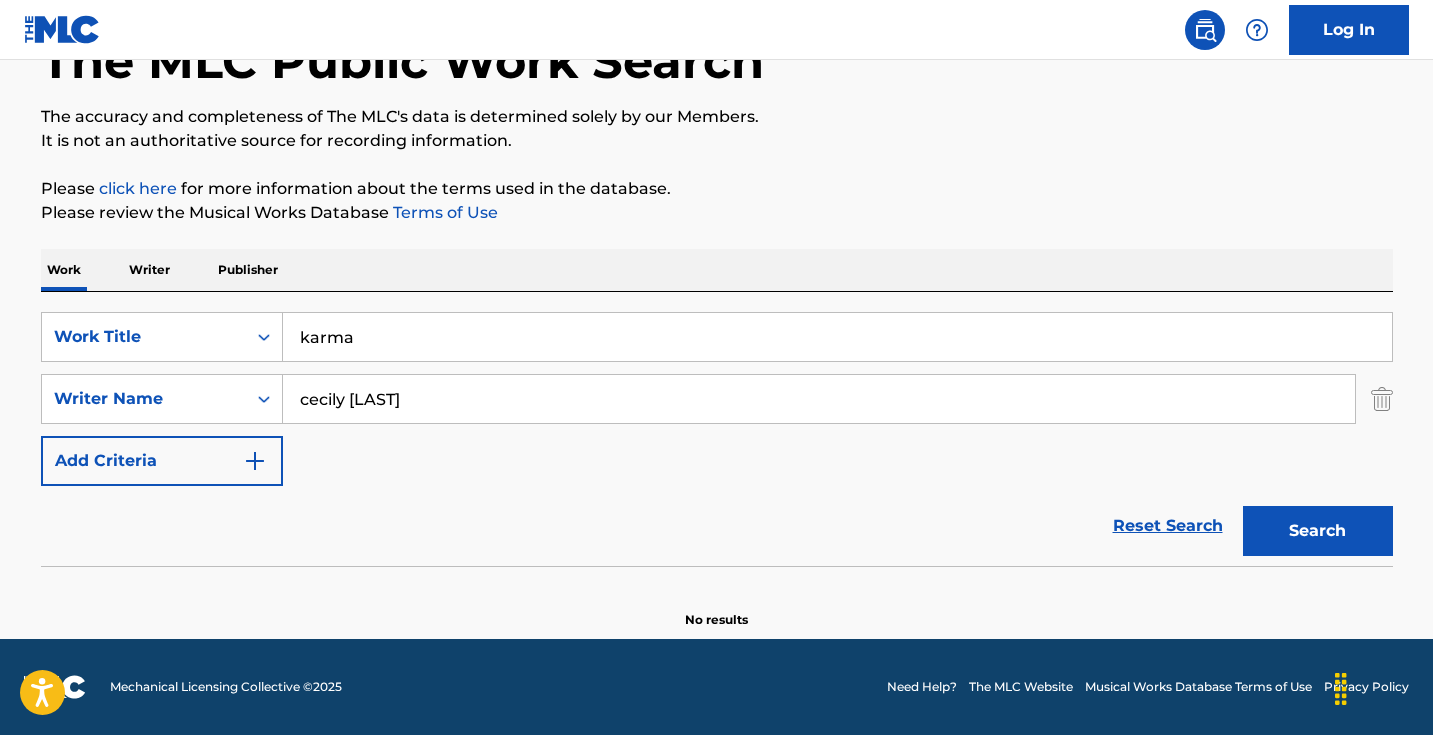scroll, scrollTop: 133, scrollLeft: 0, axis: vertical 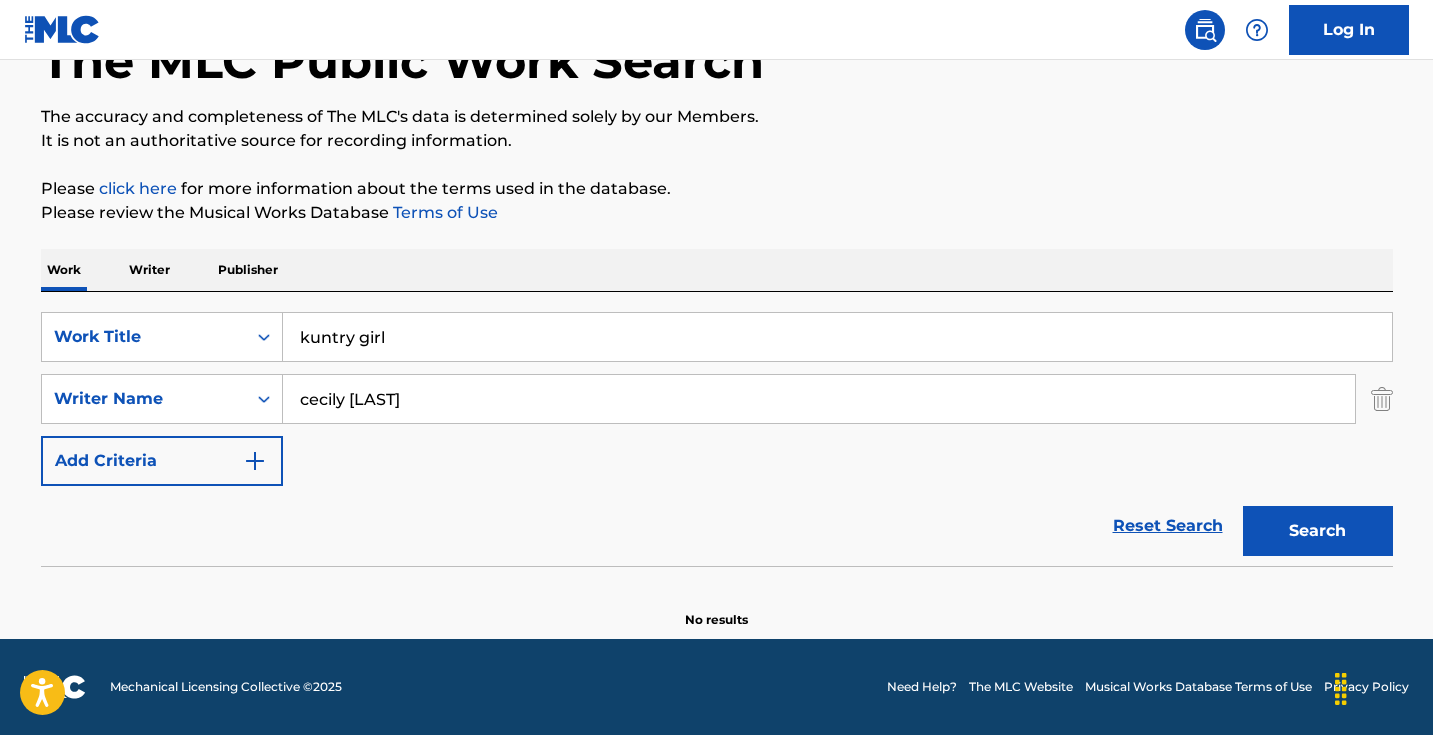 click on "The MLC Public Work Search The accuracy and completeness of The MLC's data is determined solely by our Members. It is not an authoritative source for recording information. Please click here for more information about the terms used in the database. Please review the Musical Works Database Terms of Use Work Writer Publisher SearchWithCriteria1667f8bf-40ab-4a1e-99fd-3f38d77dccac Work Title kuntry girl SearchWithCriteria6548d4a2-e86d-49d3-924f-33cec4f39eea Writer Name [FIRST] [LAST] Add Criteria Reset Search Search No results" at bounding box center [717, 303] 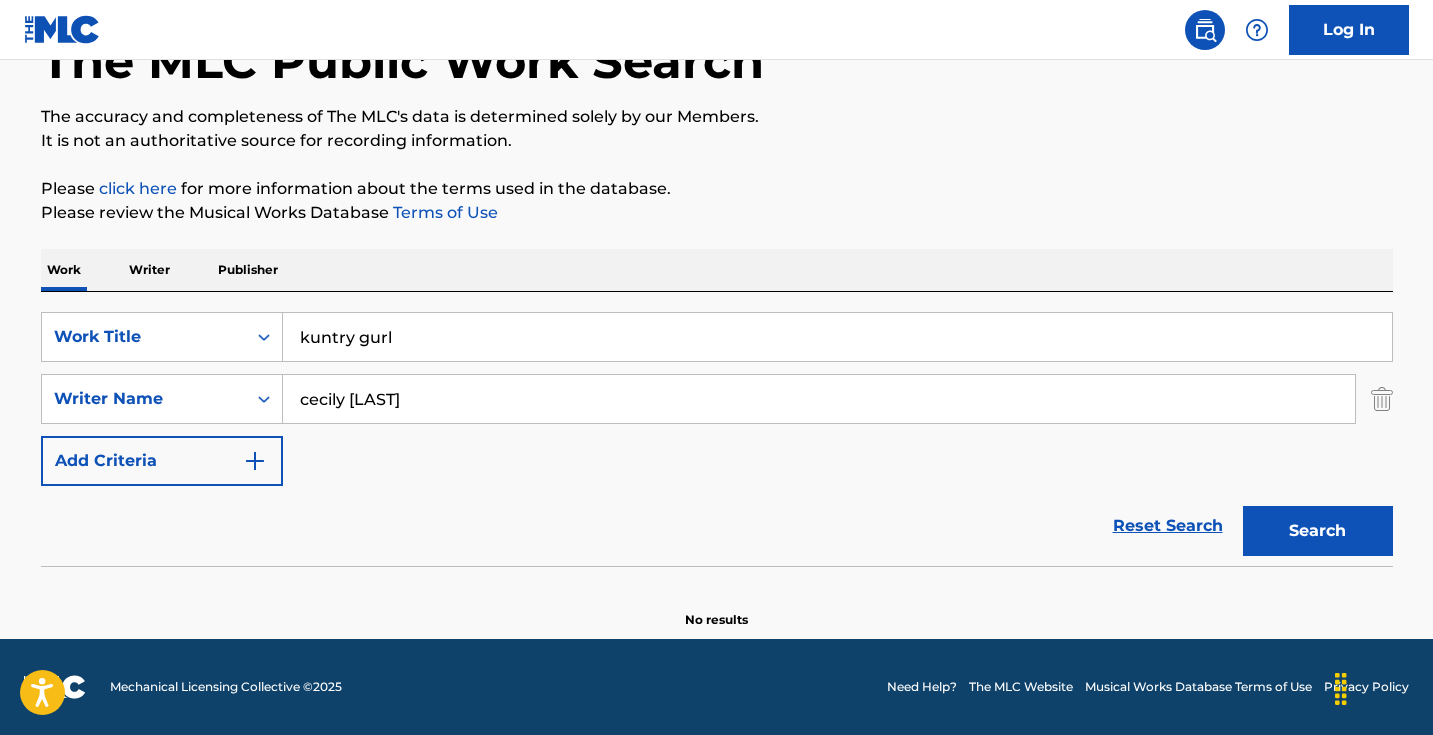 click on "Please   click here   for more information about the terms used in the database." at bounding box center [717, 189] 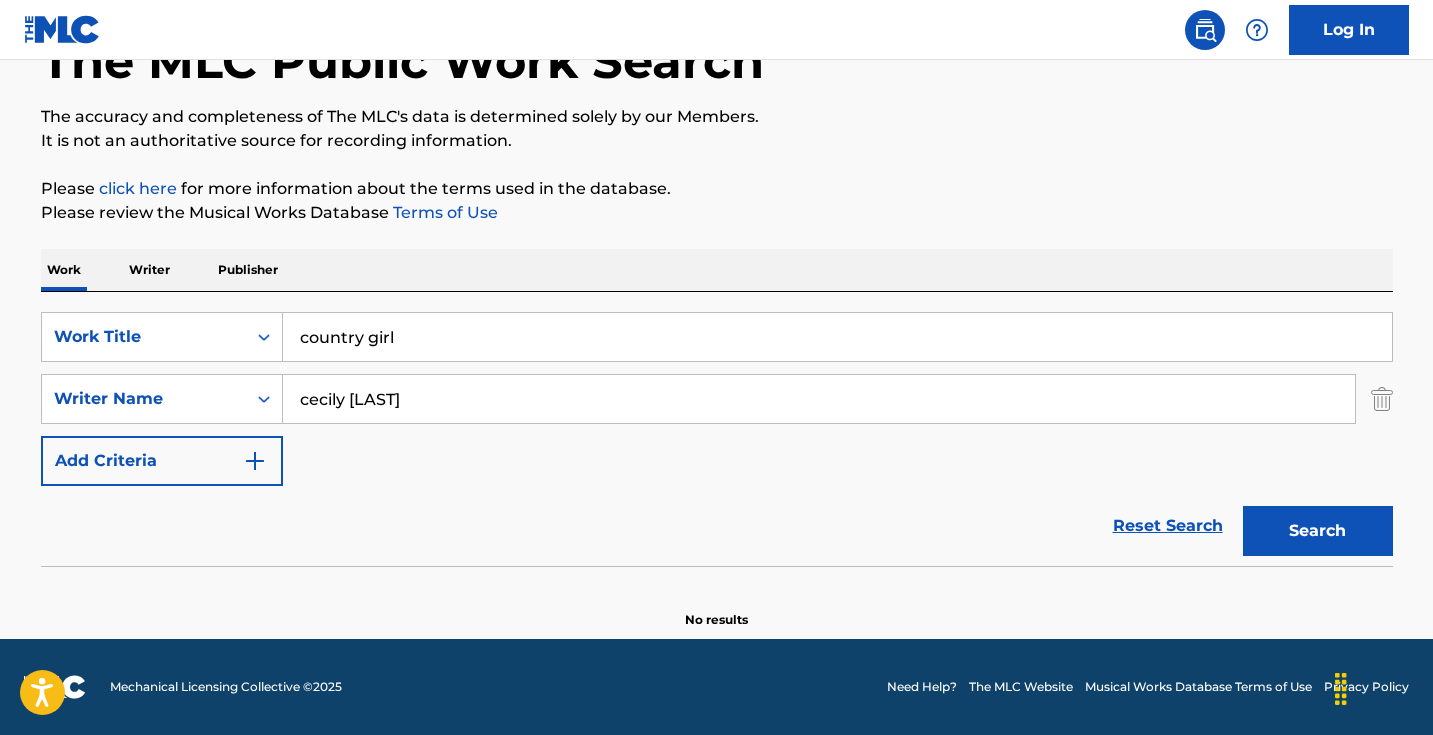 click on "The MLC Public Work Search The accuracy and completeness of The MLC's data is determined solely by our Members. It is not an authoritative source for recording information. Please   click here   for more information about the terms used in the database. Please review the Musical Works Database   Terms of Use Work Writer Publisher SearchWithCriteria1667f8bf-40ab-4a1e-99fd-3f38d77dccac Work Title country girl SearchWithCriteria6548d4a2-e86d-49d3-924f-33cec4f39eea Writer Name [LAST] [LAST] Add Criteria Reset Search Search No results" at bounding box center (717, 303) 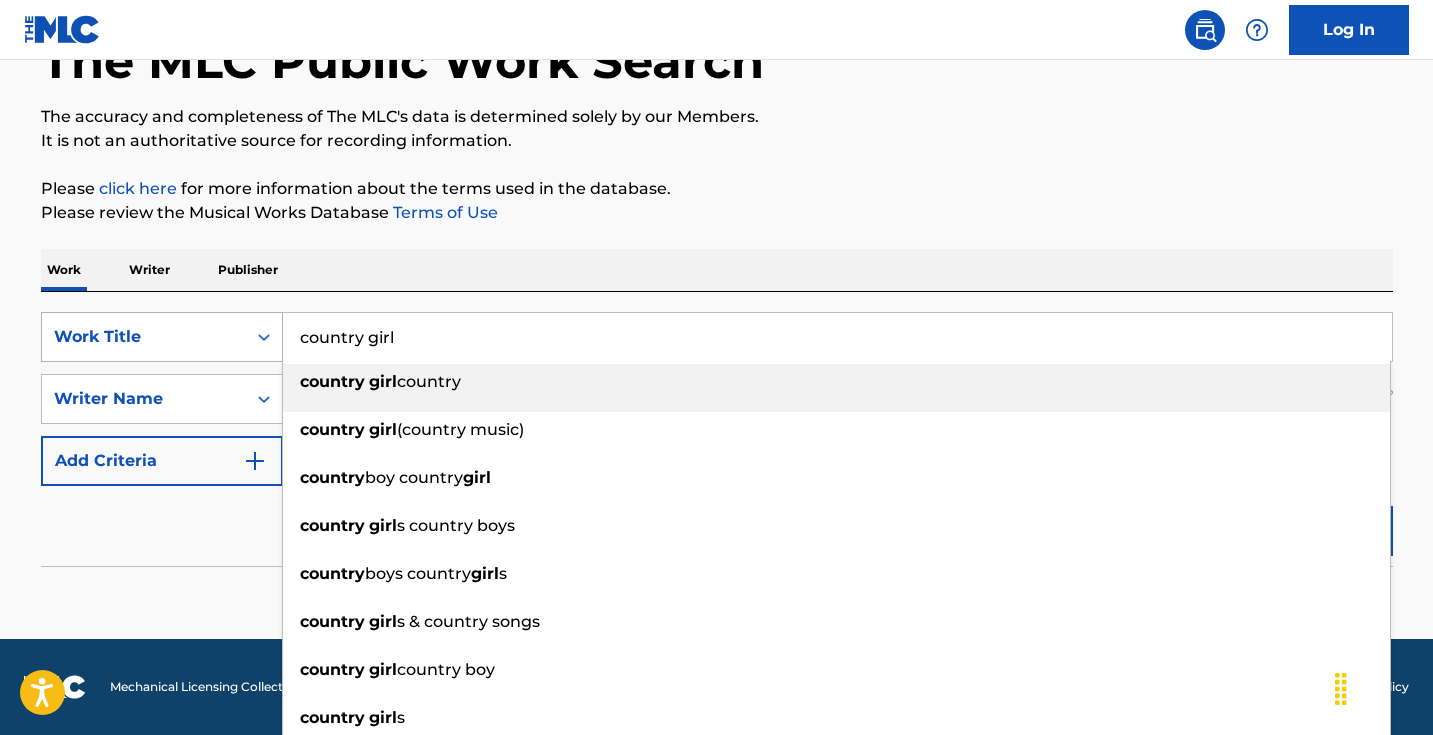 drag, startPoint x: 459, startPoint y: 347, endPoint x: 116, endPoint y: 312, distance: 344.7811 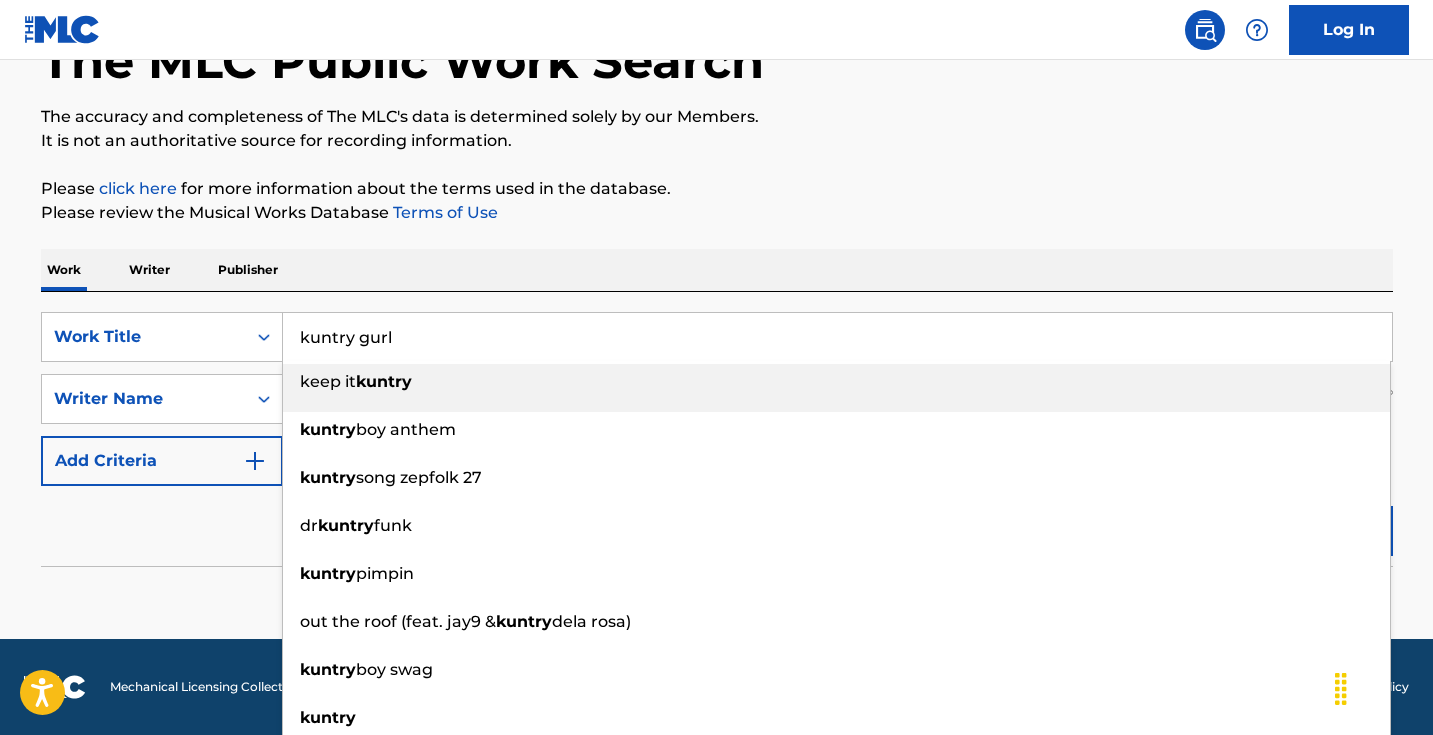 type on "kuntry gurl" 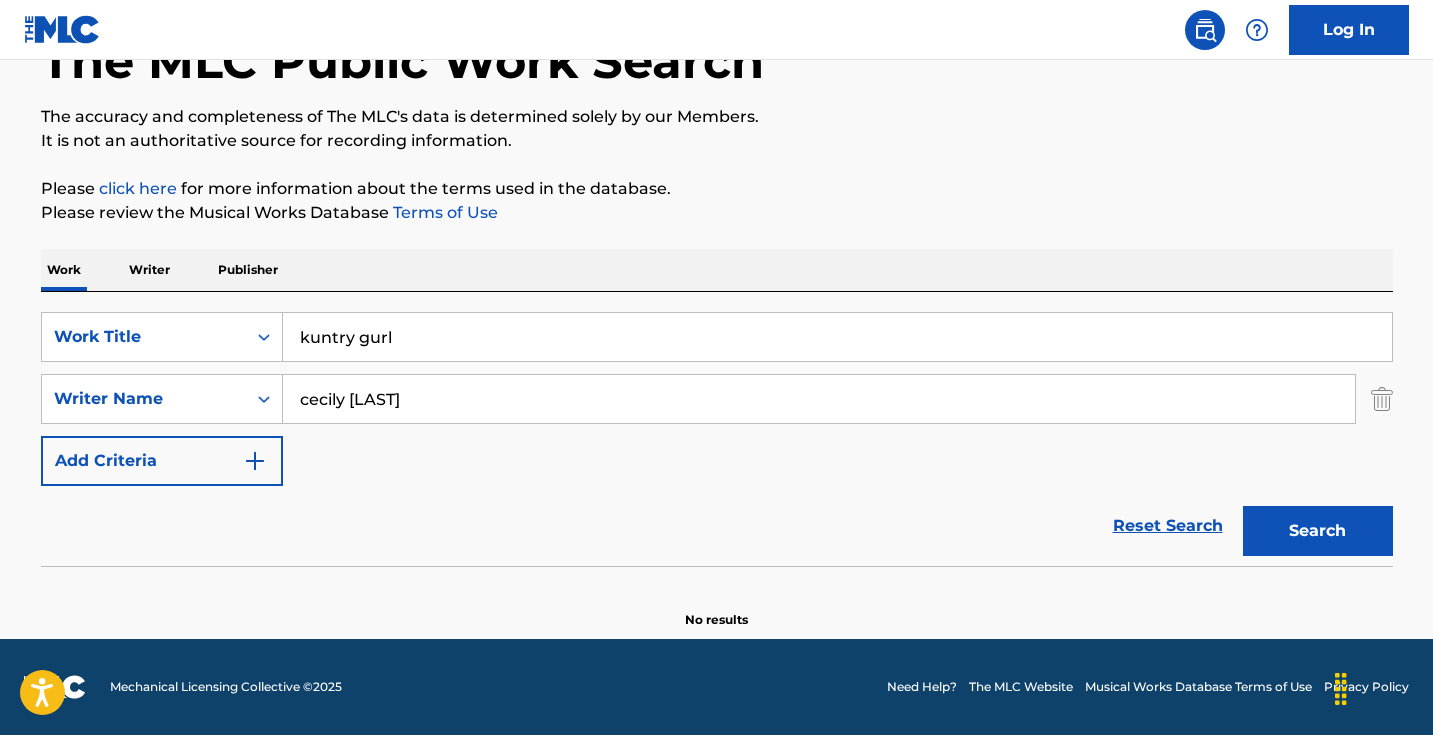 click on "Reset Search Search" at bounding box center [717, 526] 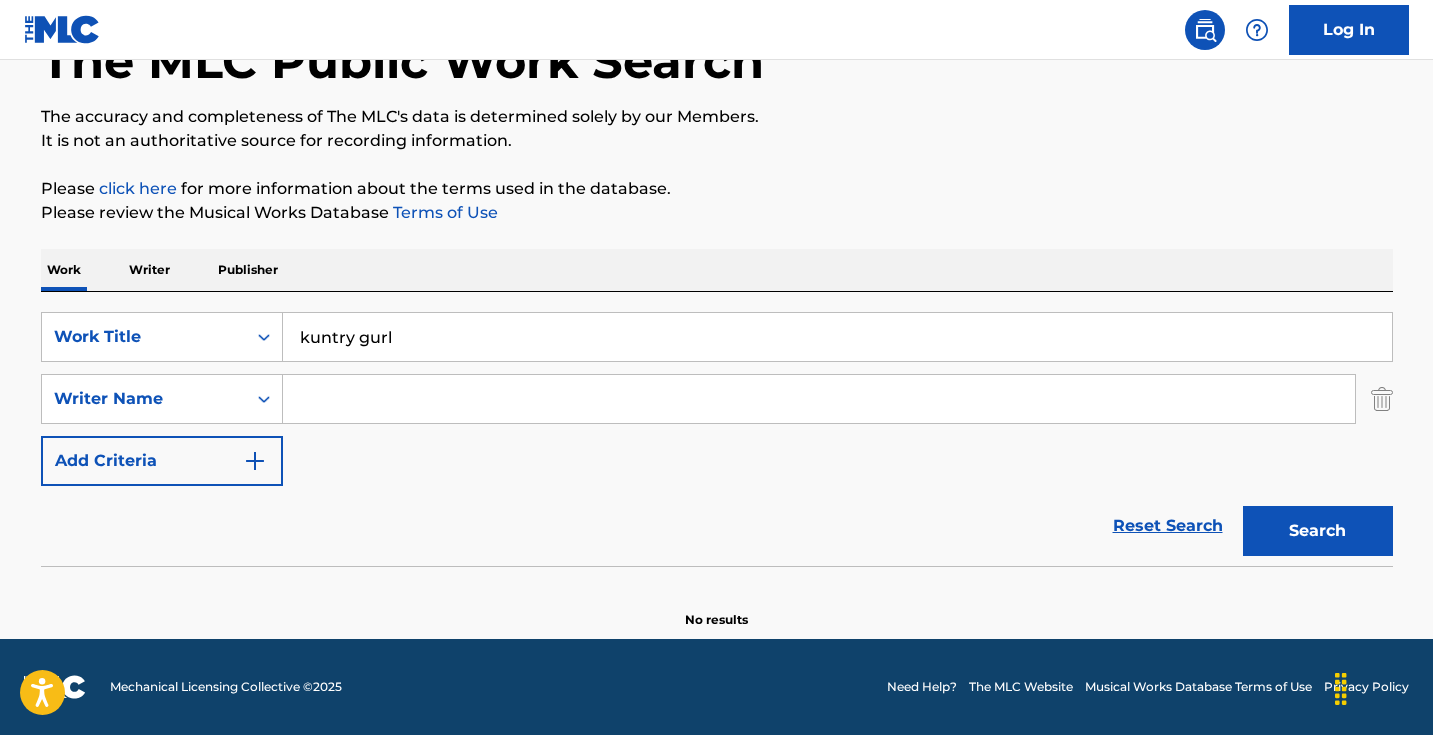 click on "Search" at bounding box center [1318, 531] 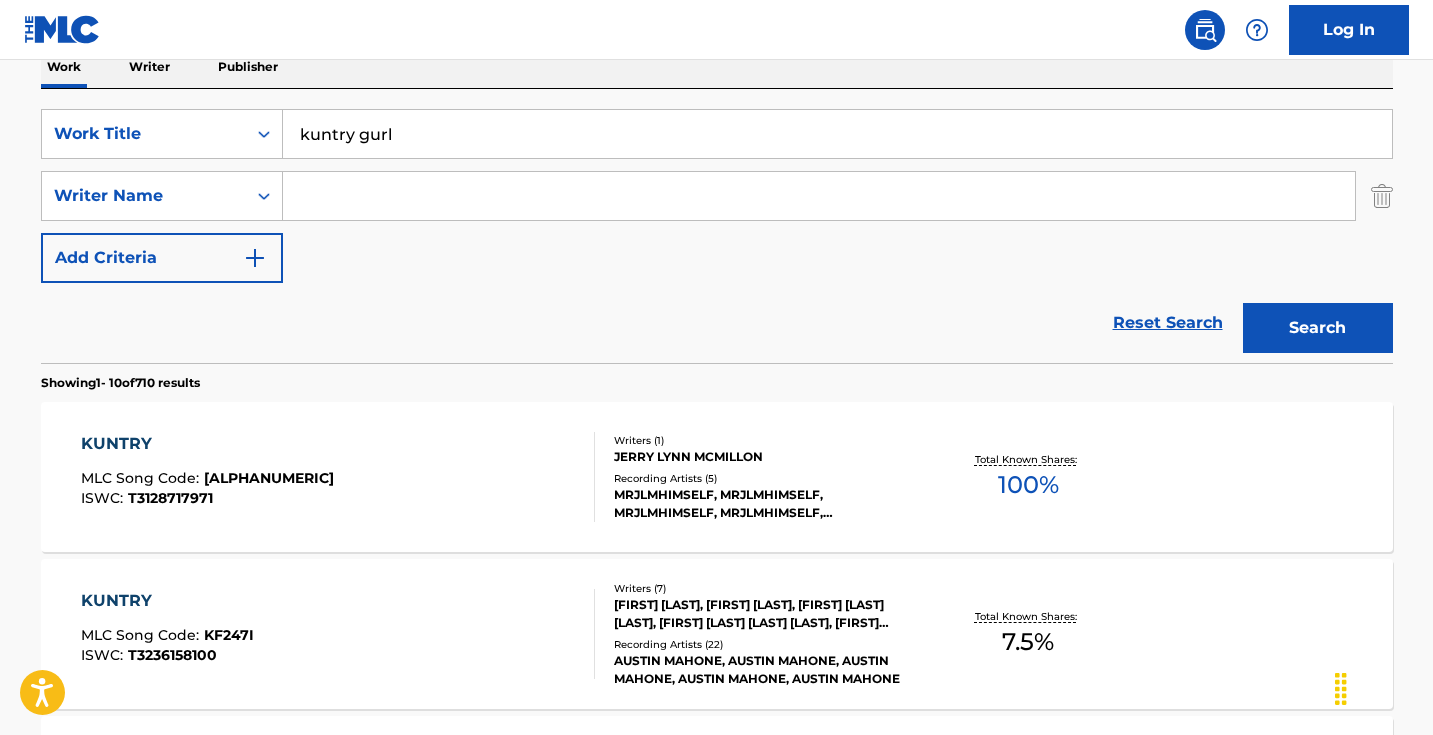 scroll, scrollTop: 352, scrollLeft: 0, axis: vertical 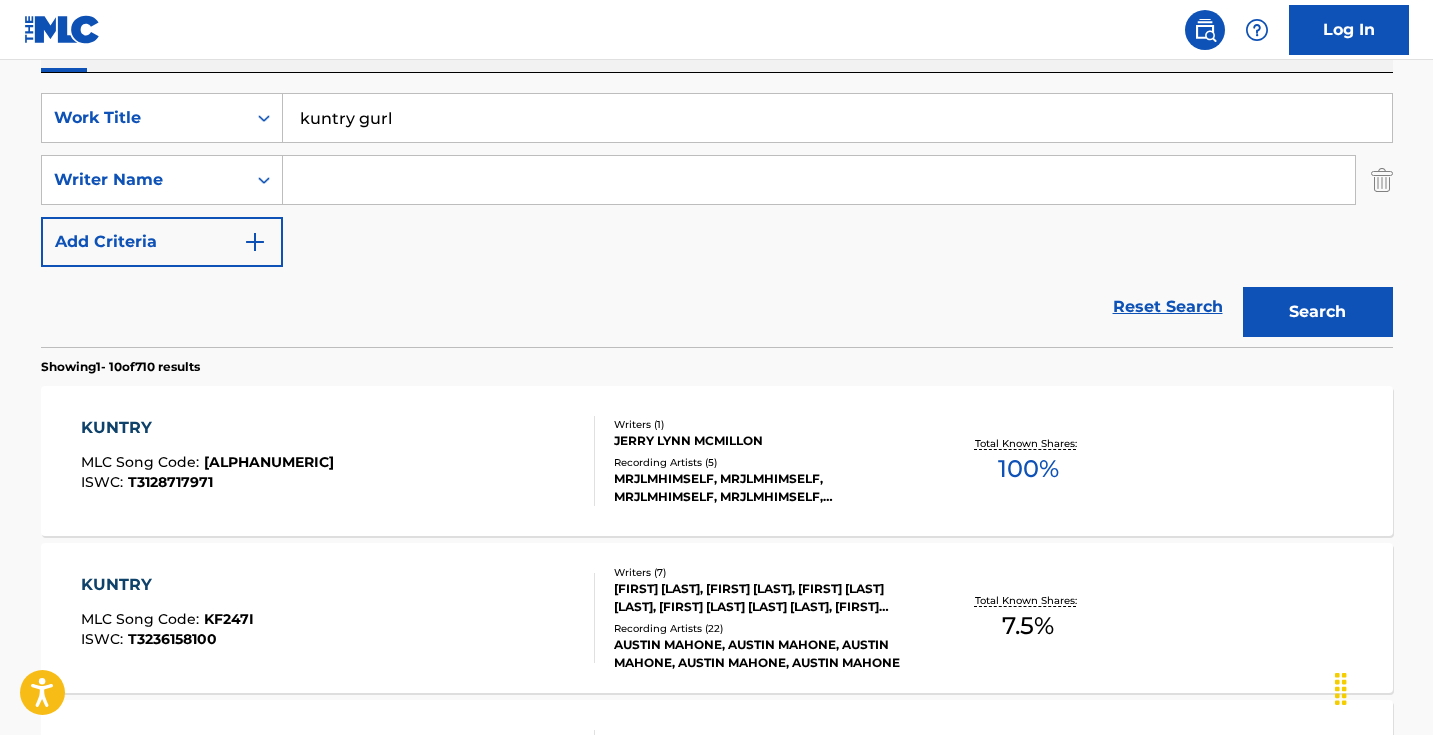 click at bounding box center [819, 180] 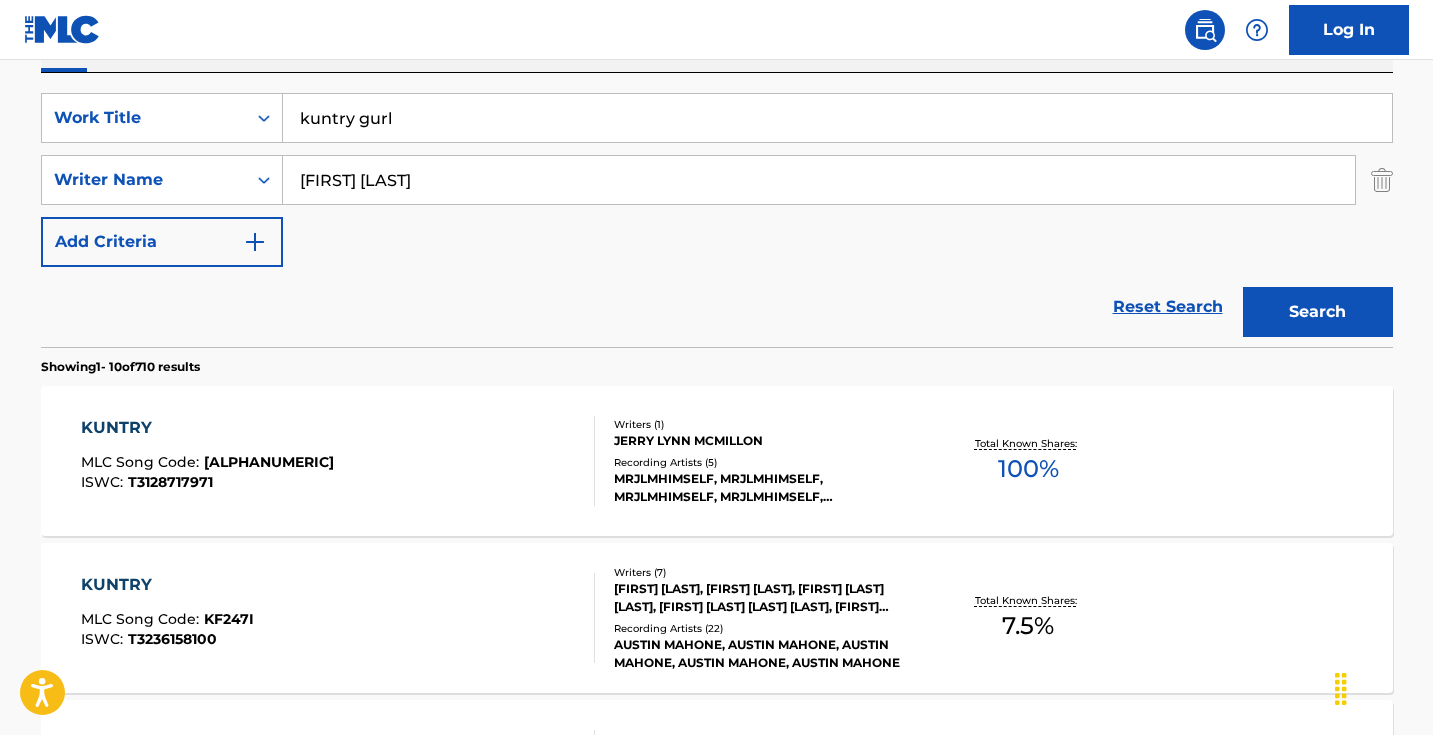 click on "Search" at bounding box center (1318, 312) 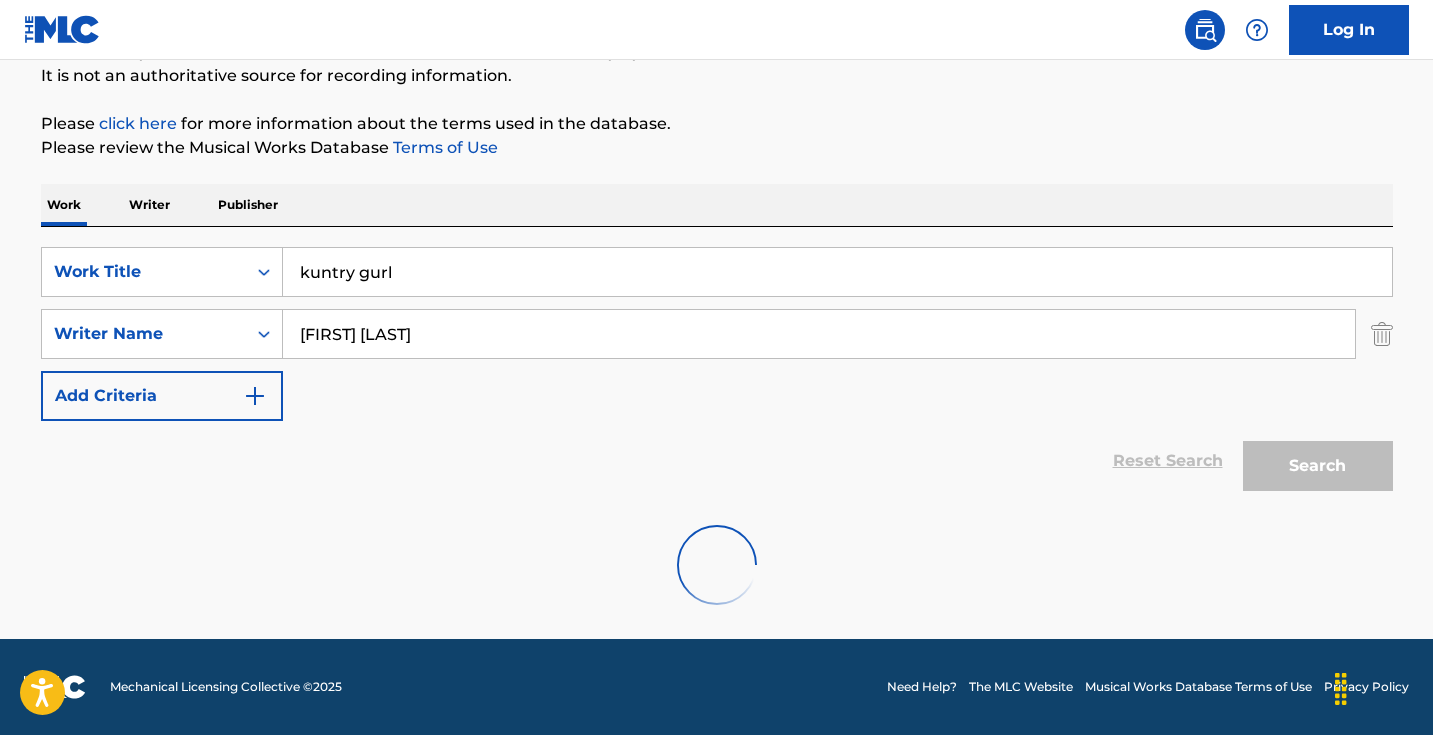 scroll, scrollTop: 133, scrollLeft: 0, axis: vertical 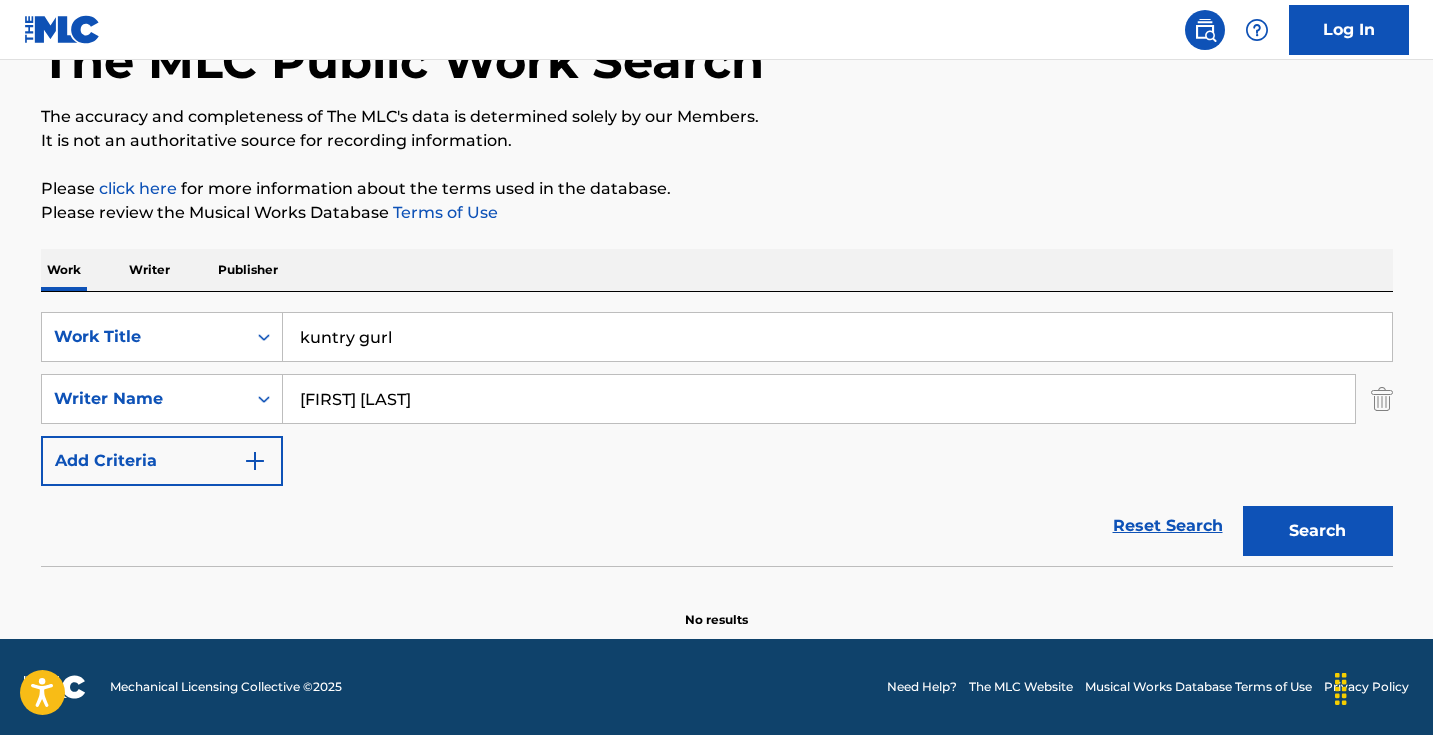 click on "[FIRST] [LAST]" at bounding box center [819, 399] 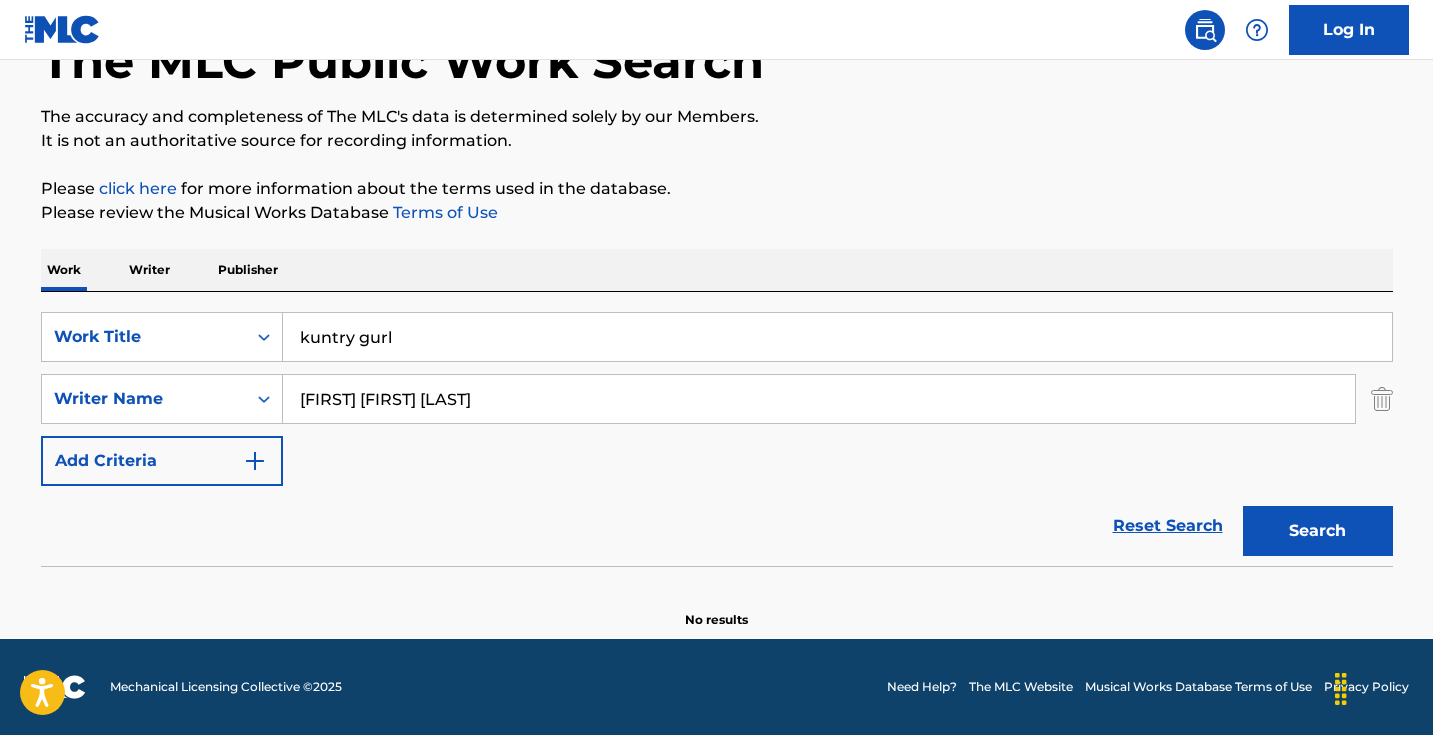 type on "[FIRST] [FIRST] [LAST]" 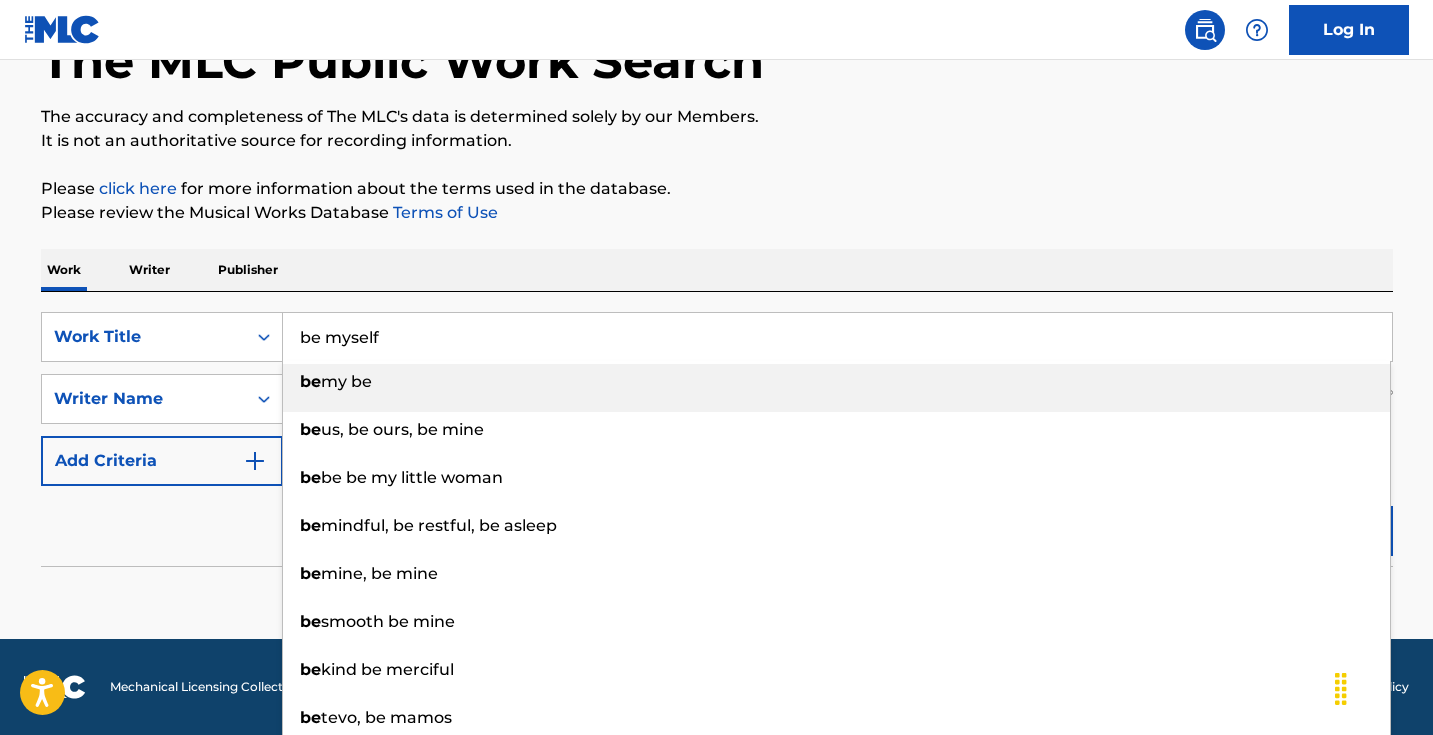 type on "be yourself,be myself" 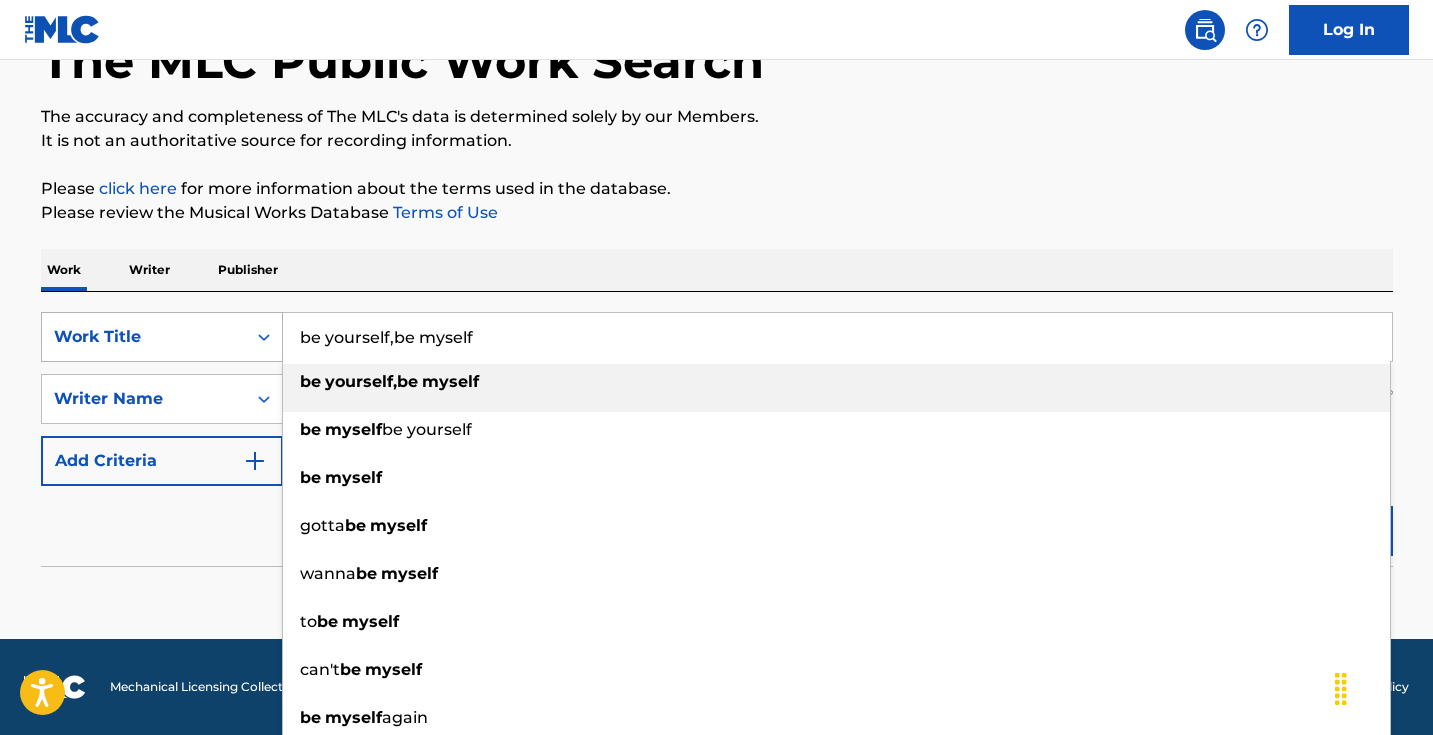 drag, startPoint x: 497, startPoint y: 332, endPoint x: 234, endPoint y: 330, distance: 263.0076 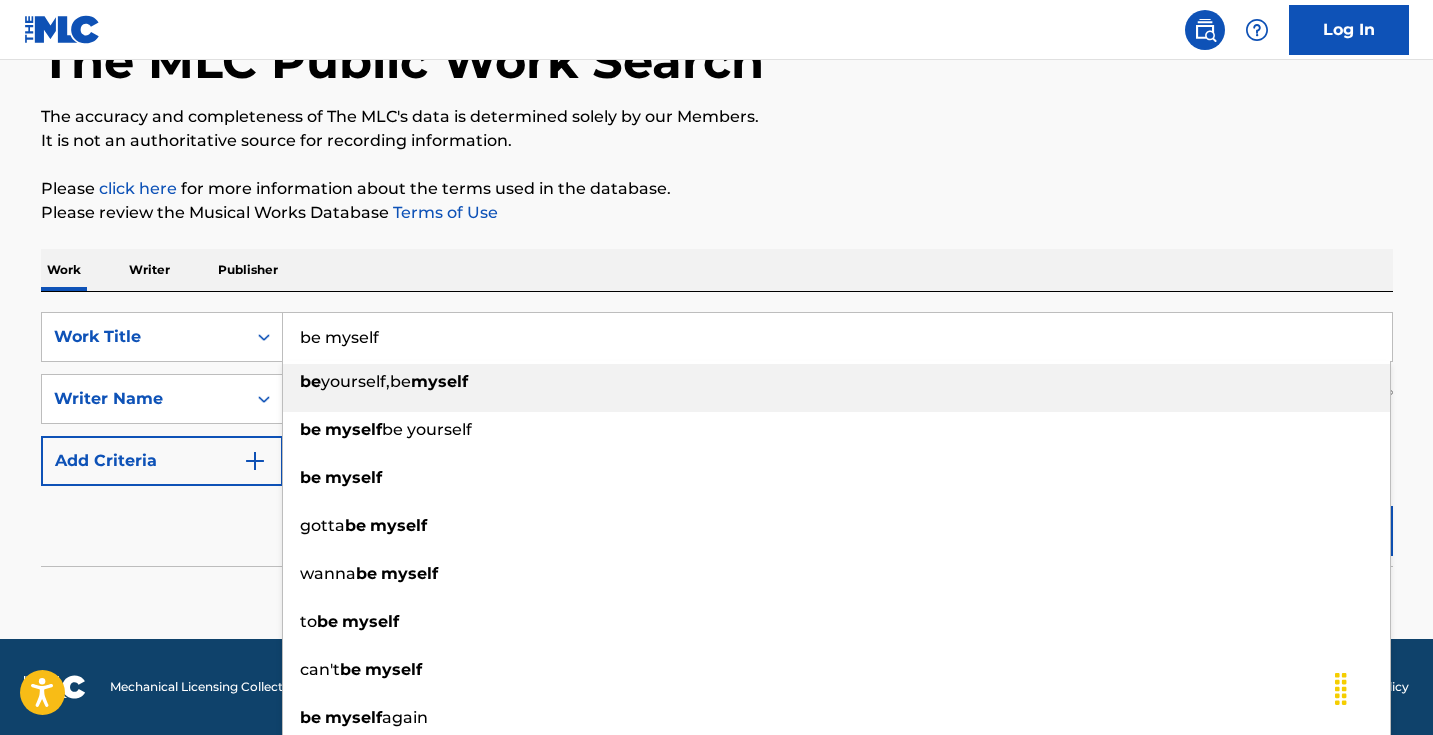 type on "be myself" 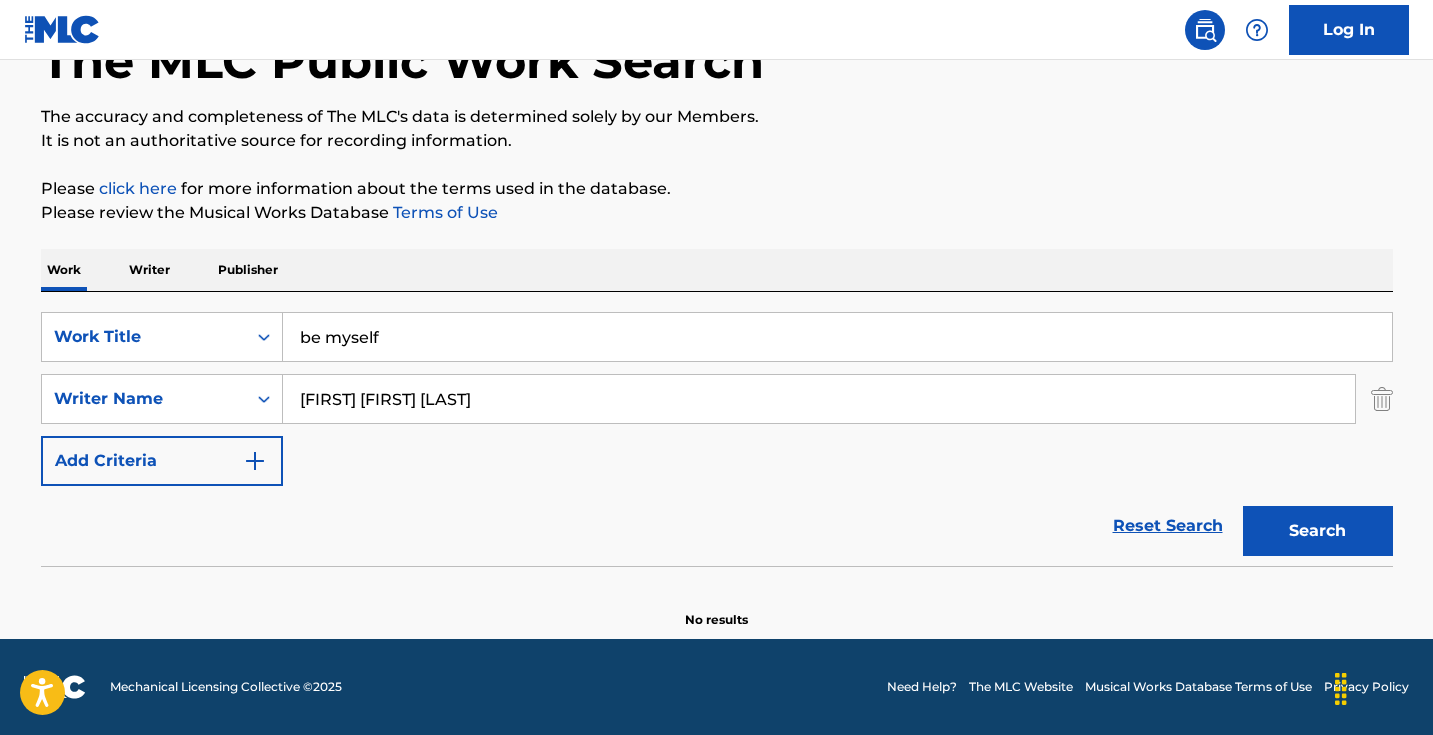 click on "Please   click here   for more information about the terms used in the database." at bounding box center [717, 189] 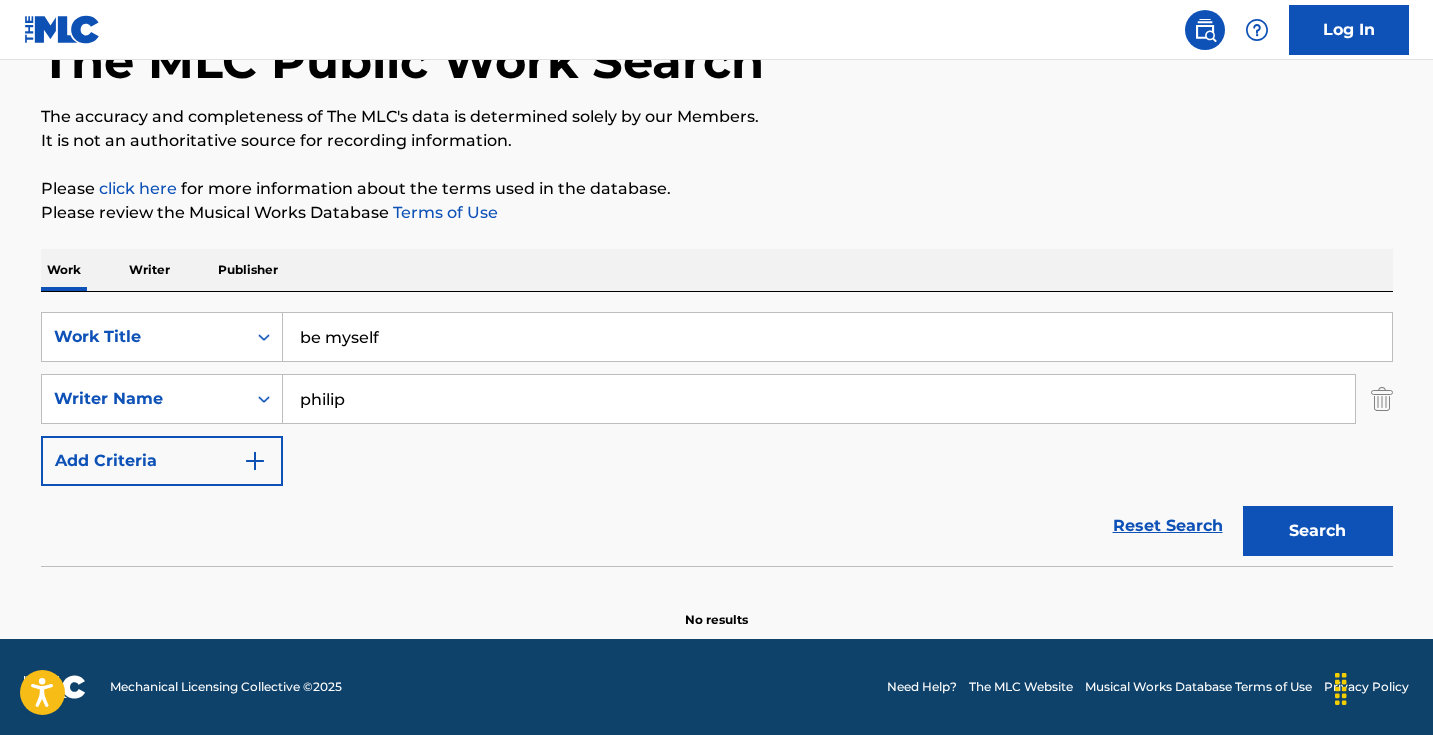 click on "Search" at bounding box center (1318, 531) 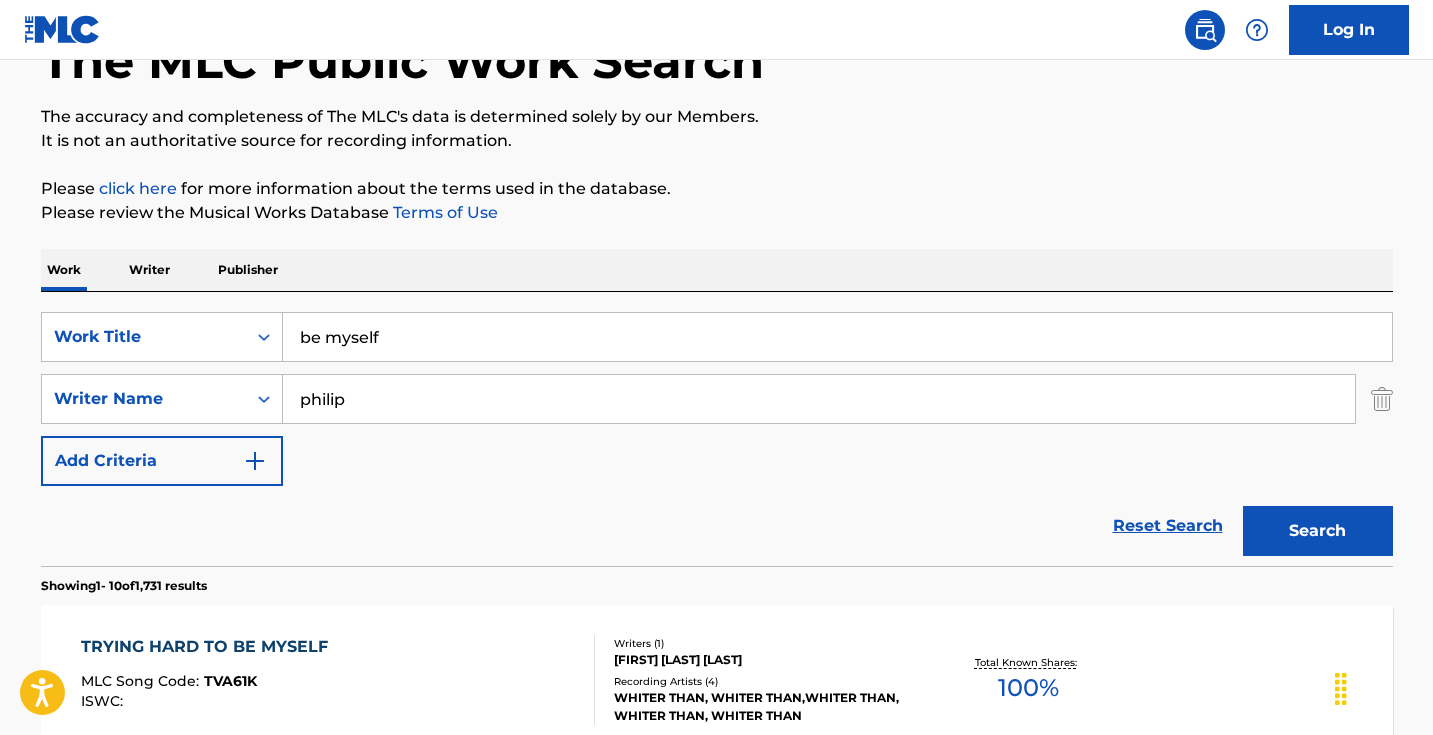 click on "philip" at bounding box center (819, 399) 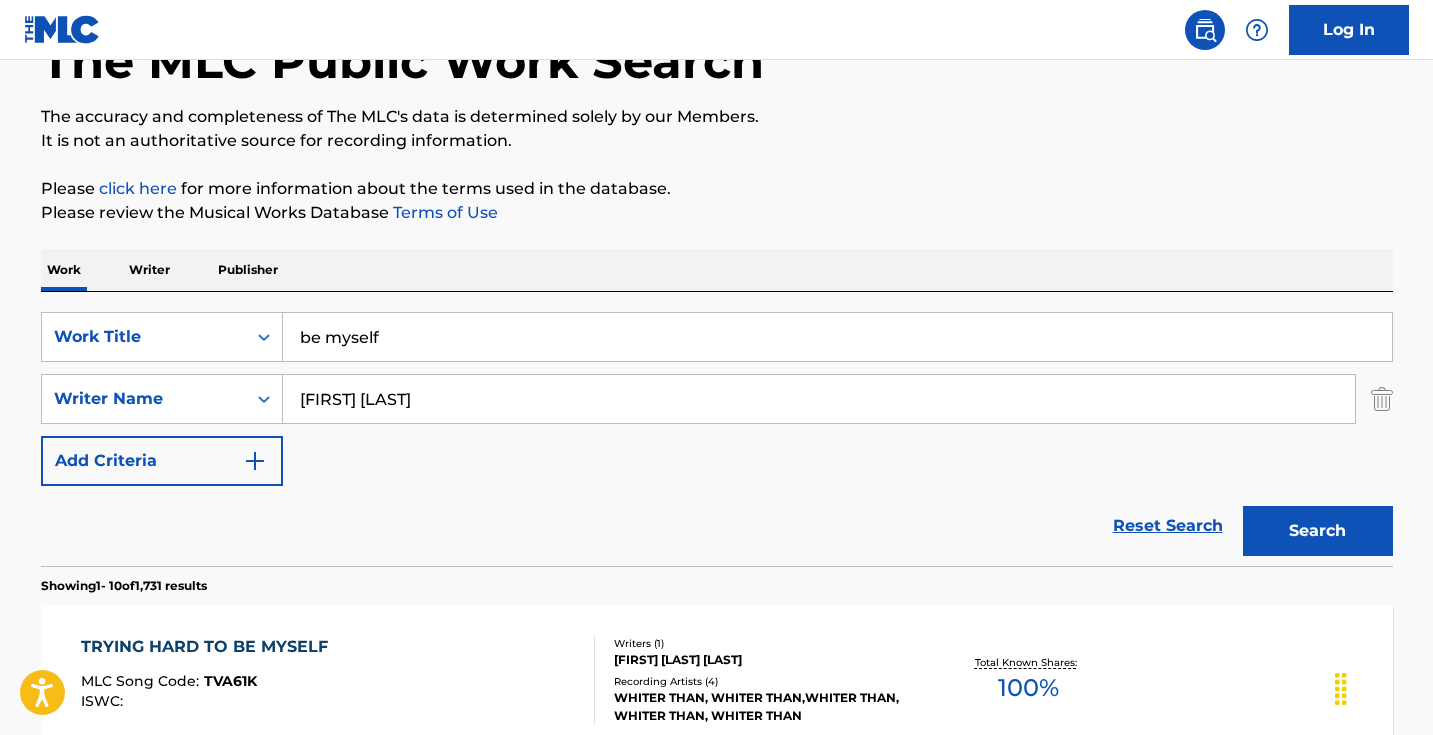 click on "Search" at bounding box center (1318, 531) 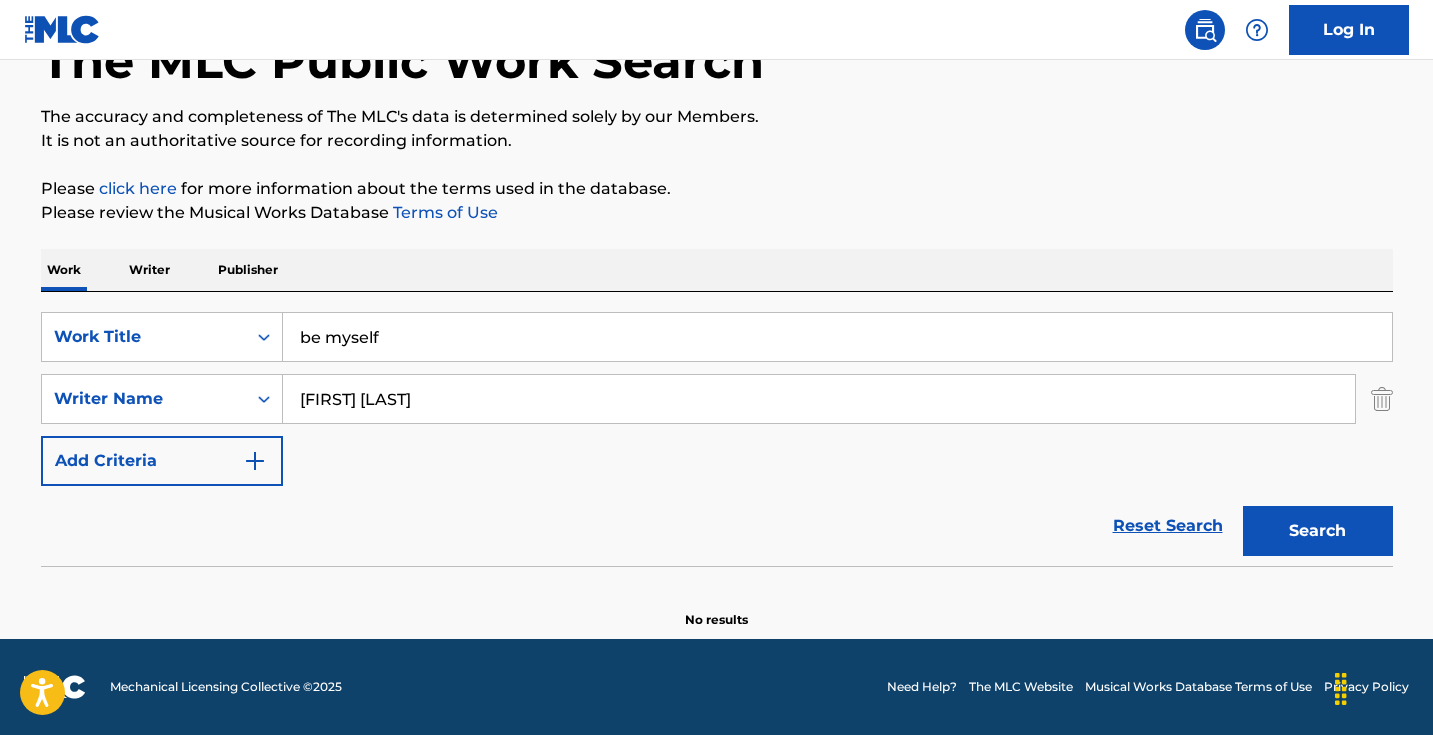 drag, startPoint x: 352, startPoint y: 403, endPoint x: 298, endPoint y: 357, distance: 70.93659 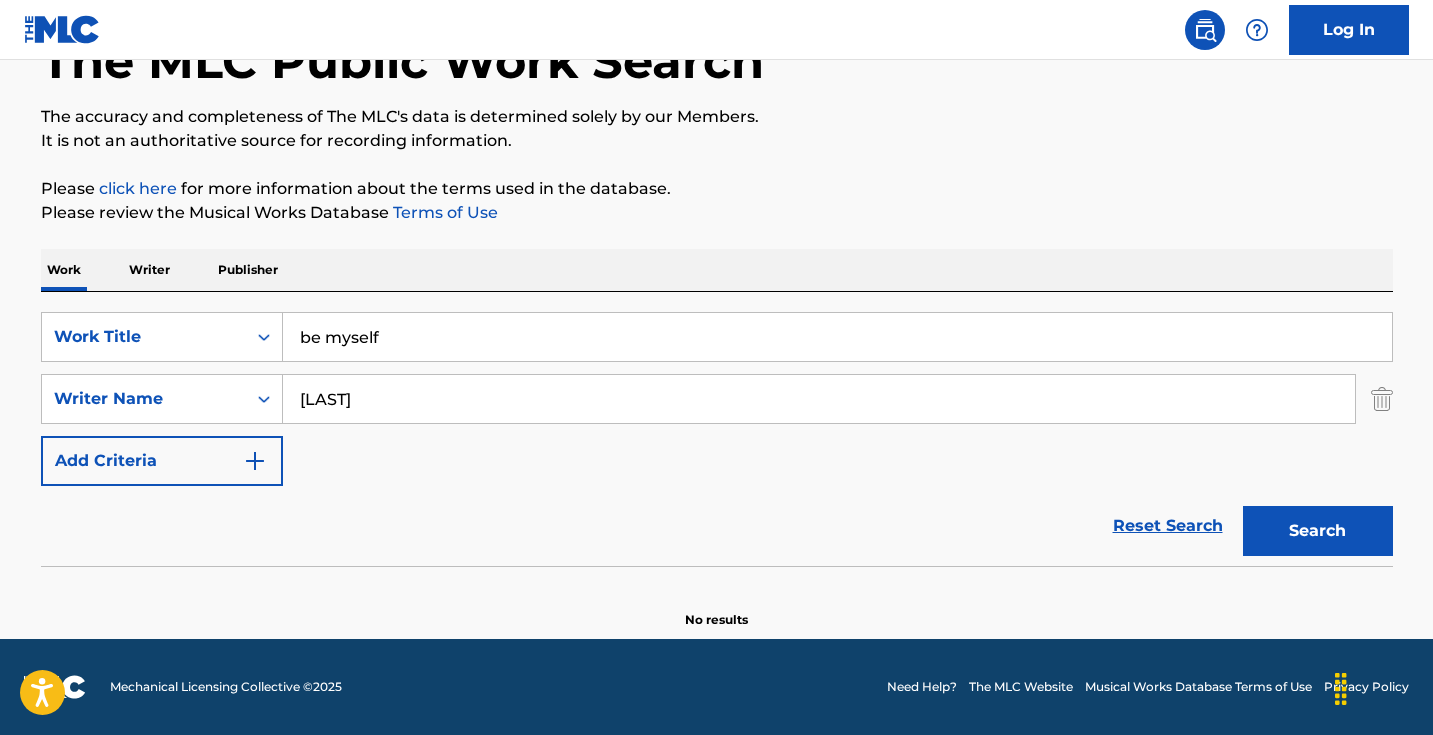 type on "[LAST]" 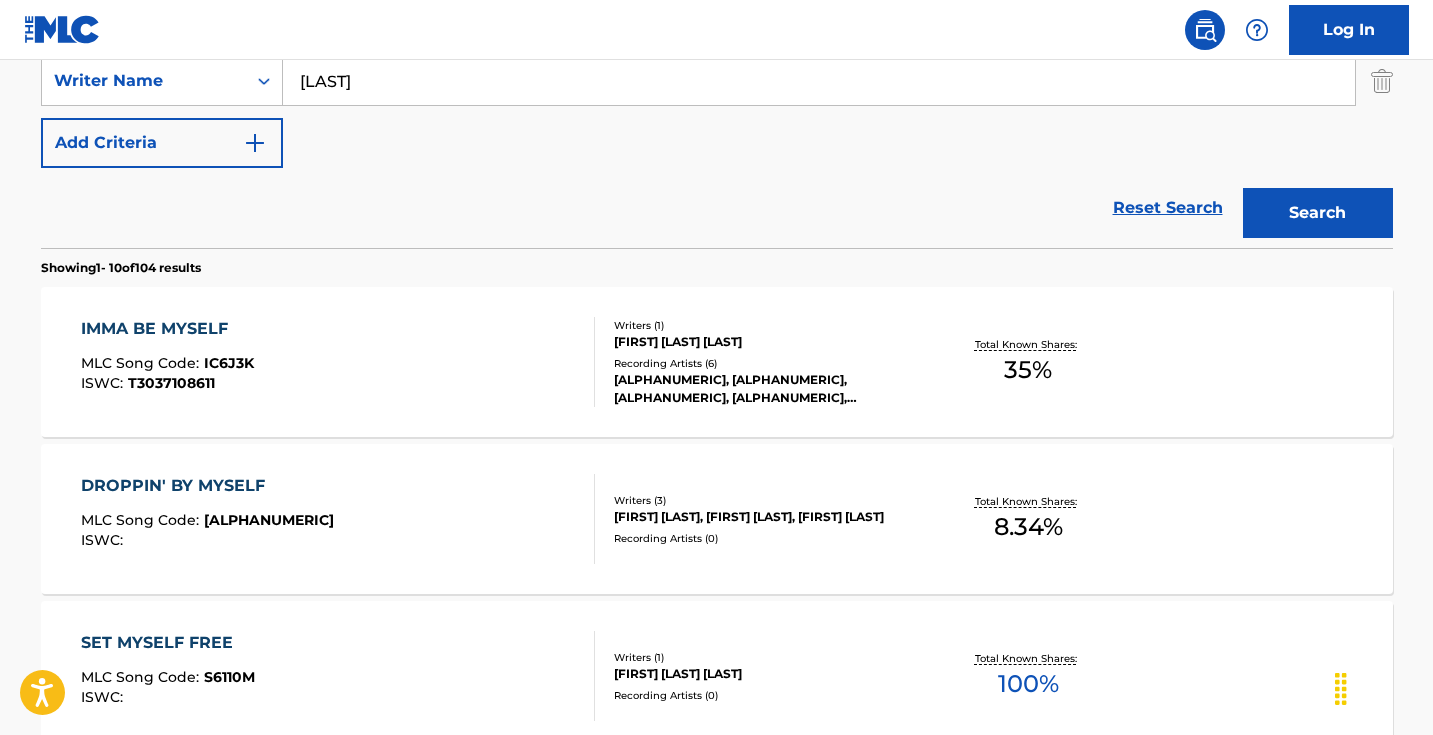 scroll, scrollTop: 438, scrollLeft: 0, axis: vertical 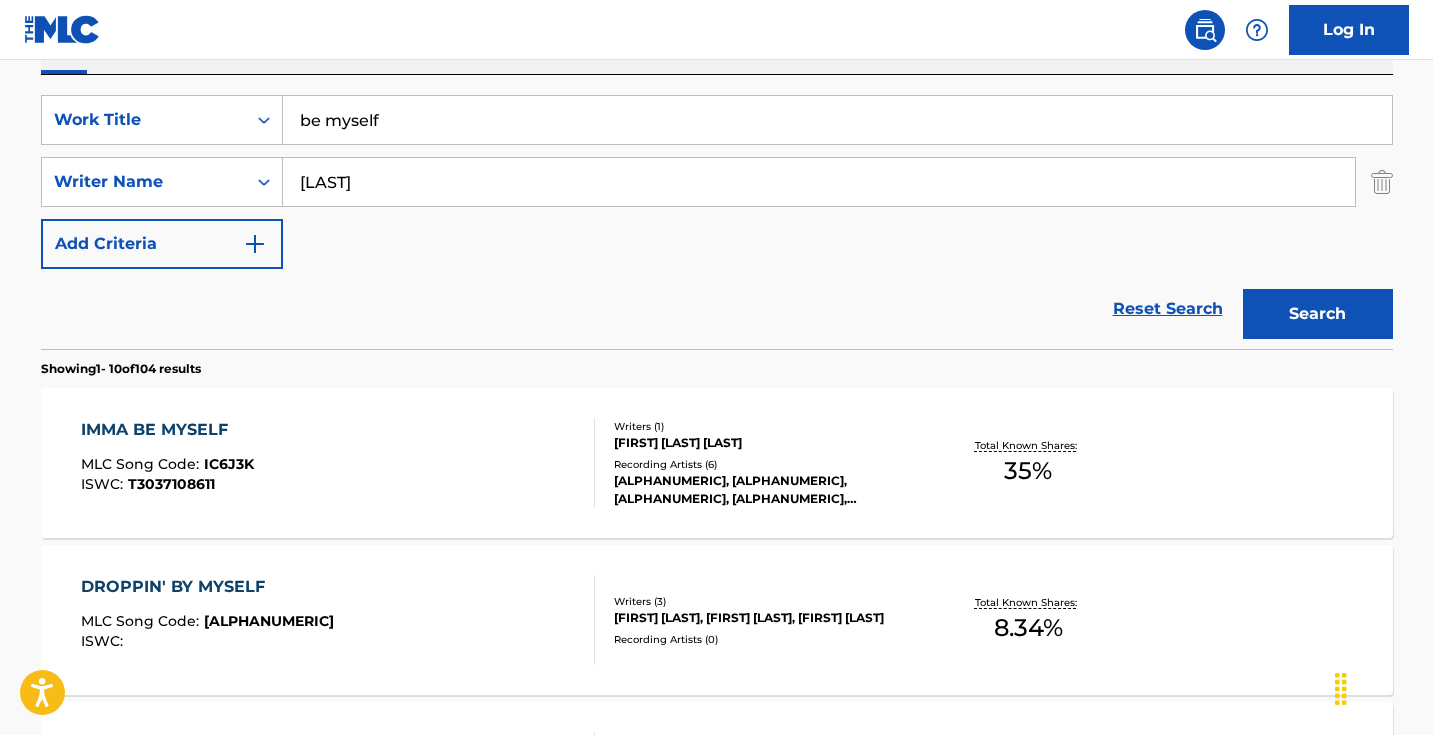 click on "SearchWithCriteria1667f8bf-40ab-4a1e-99fd-3f38d77dccac Work Title be myself SearchWithCriteria6548d4a2-e86d-49d3-924f-33cec4f39eea Writer Name [LAST] Add Criteria" at bounding box center (717, 182) 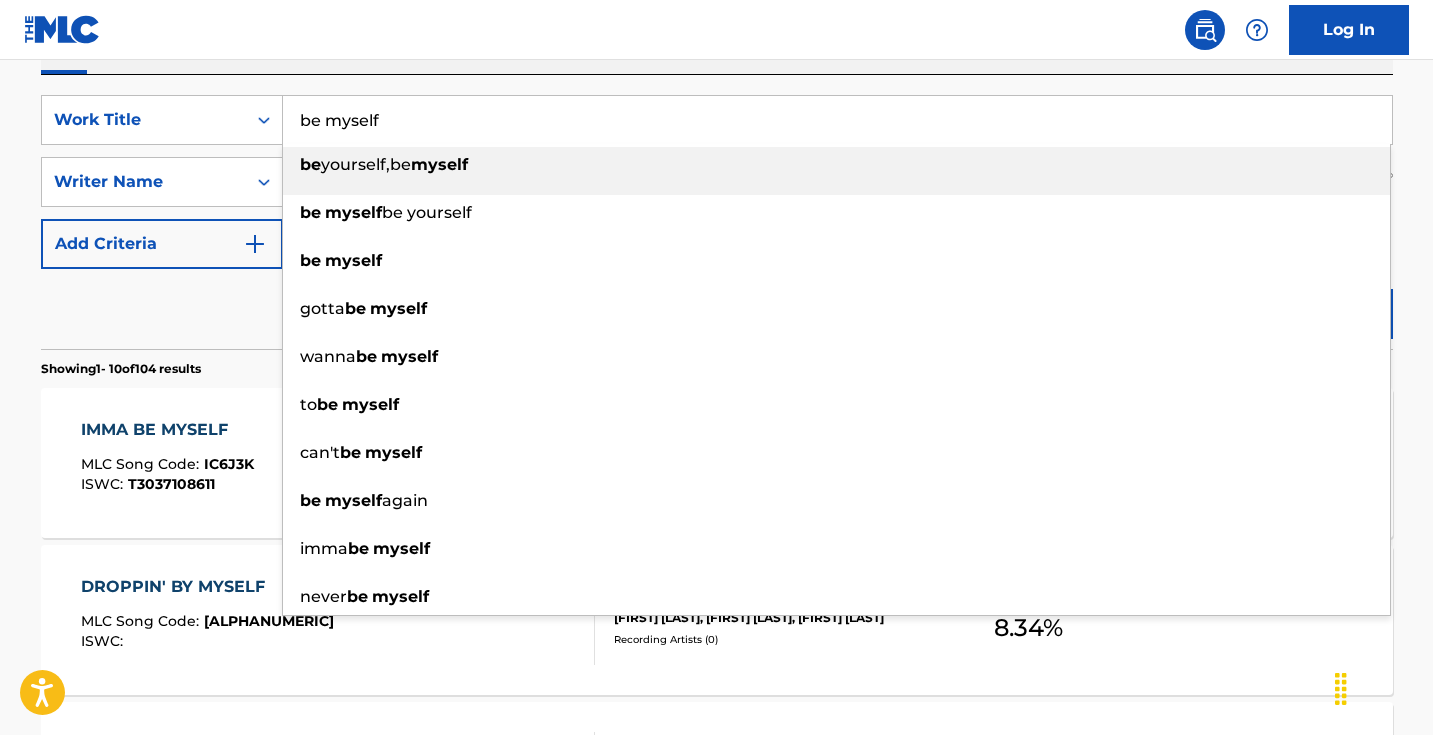 click on "be myself" at bounding box center (837, 120) 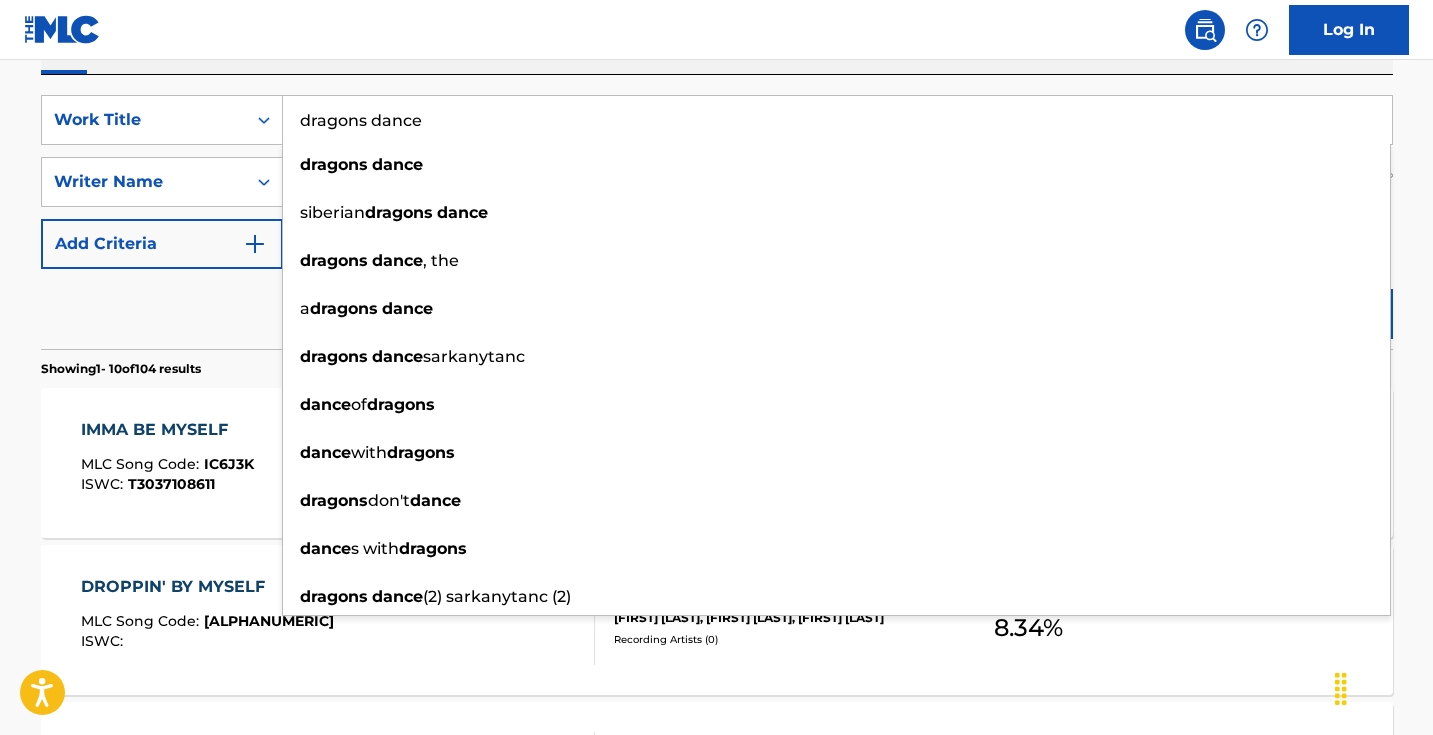 type on "dragons dance" 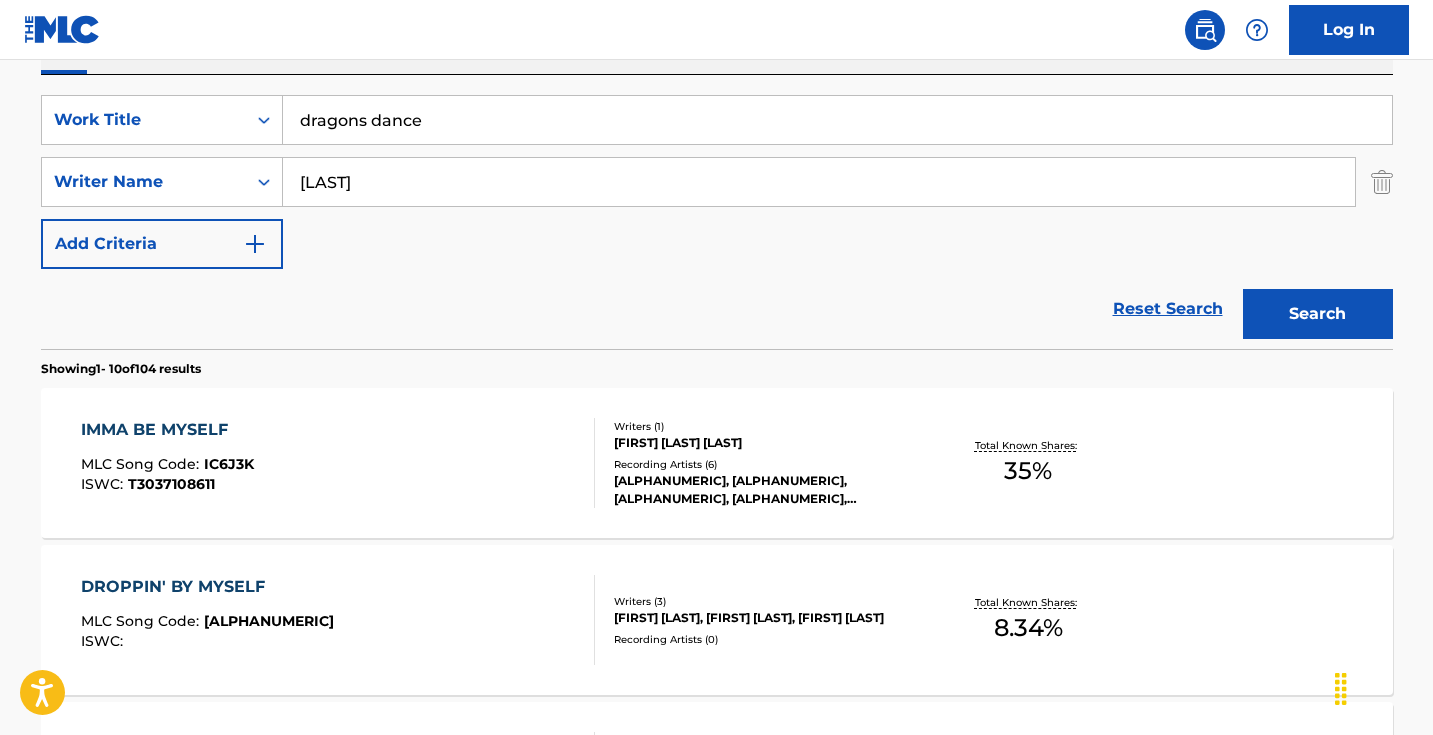 click on "[LAST]" at bounding box center [819, 182] 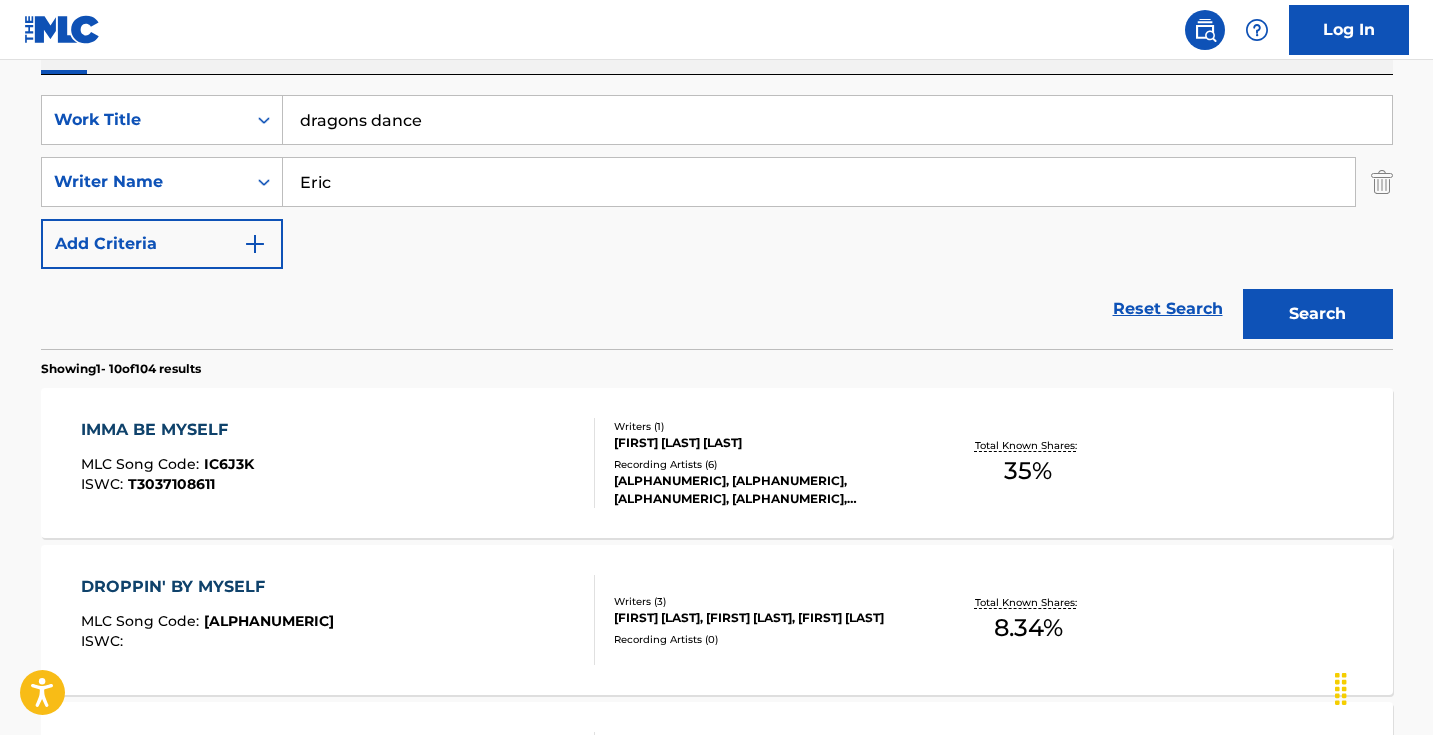 drag, startPoint x: 920, startPoint y: 246, endPoint x: 1301, endPoint y: 312, distance: 386.6743 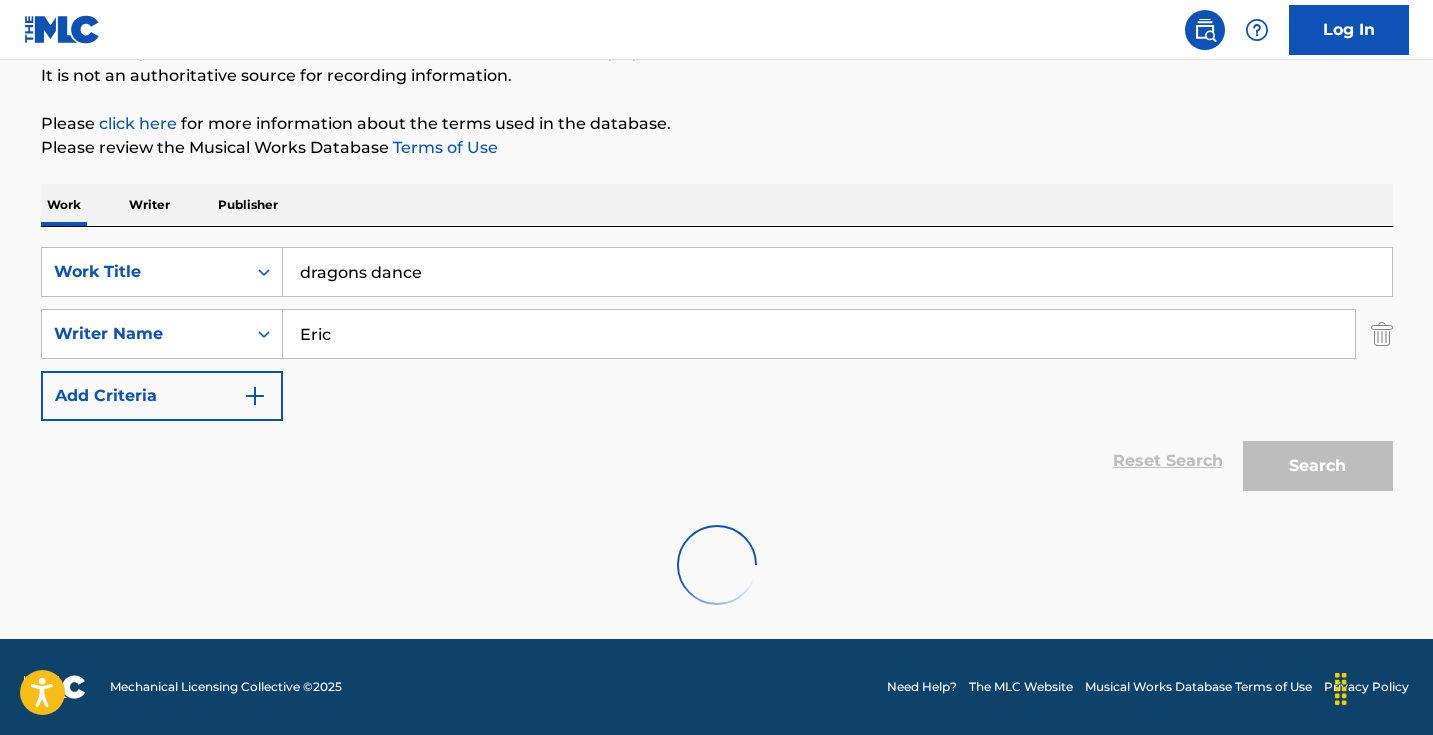 scroll, scrollTop: 198, scrollLeft: 0, axis: vertical 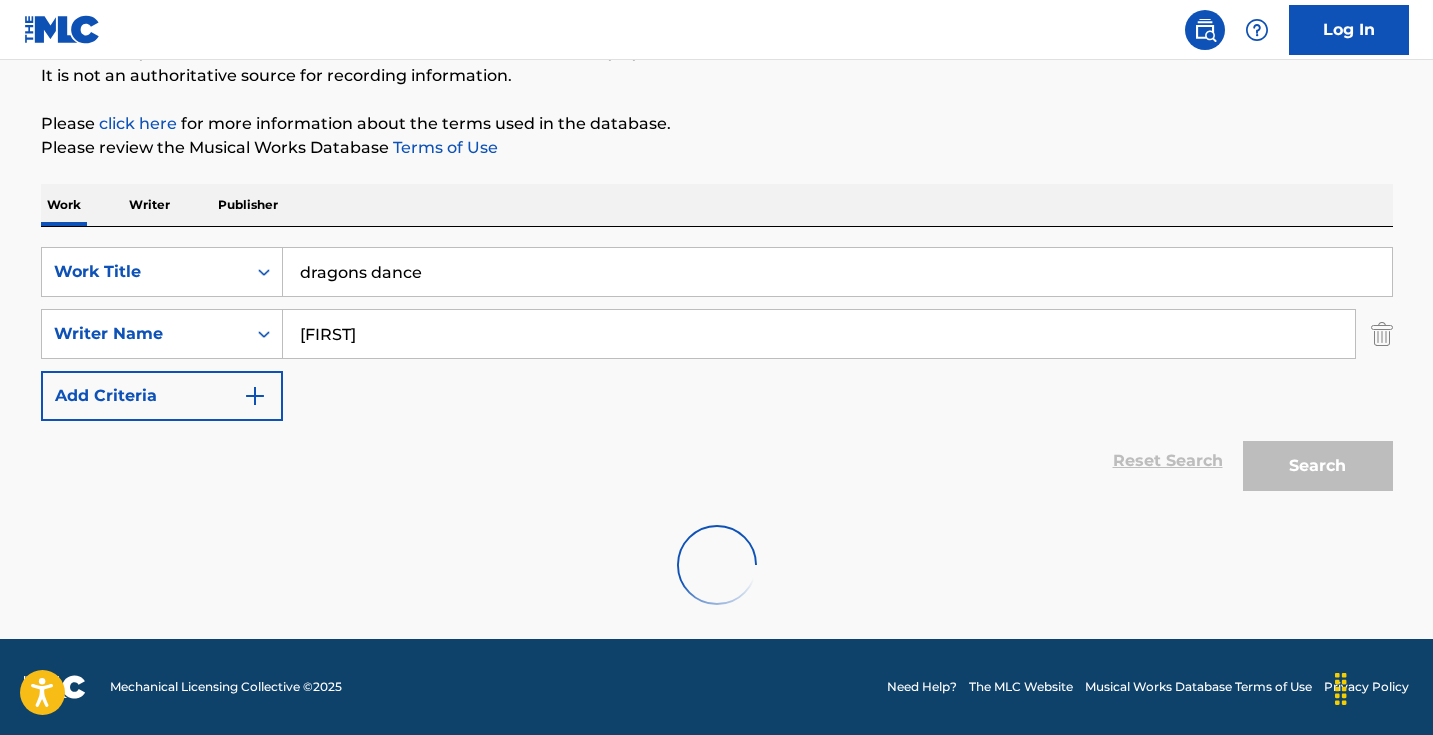 type on "[FIRST]" 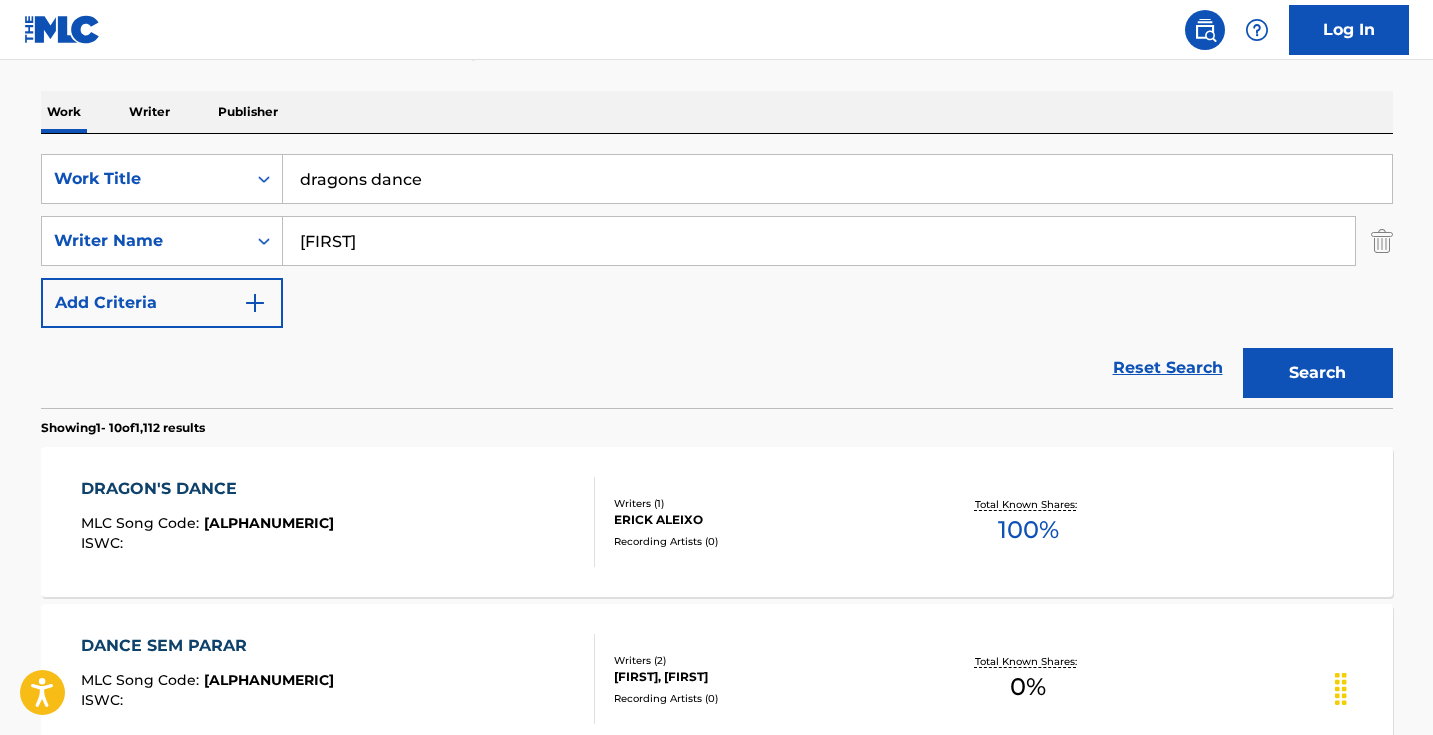 scroll, scrollTop: 437, scrollLeft: 0, axis: vertical 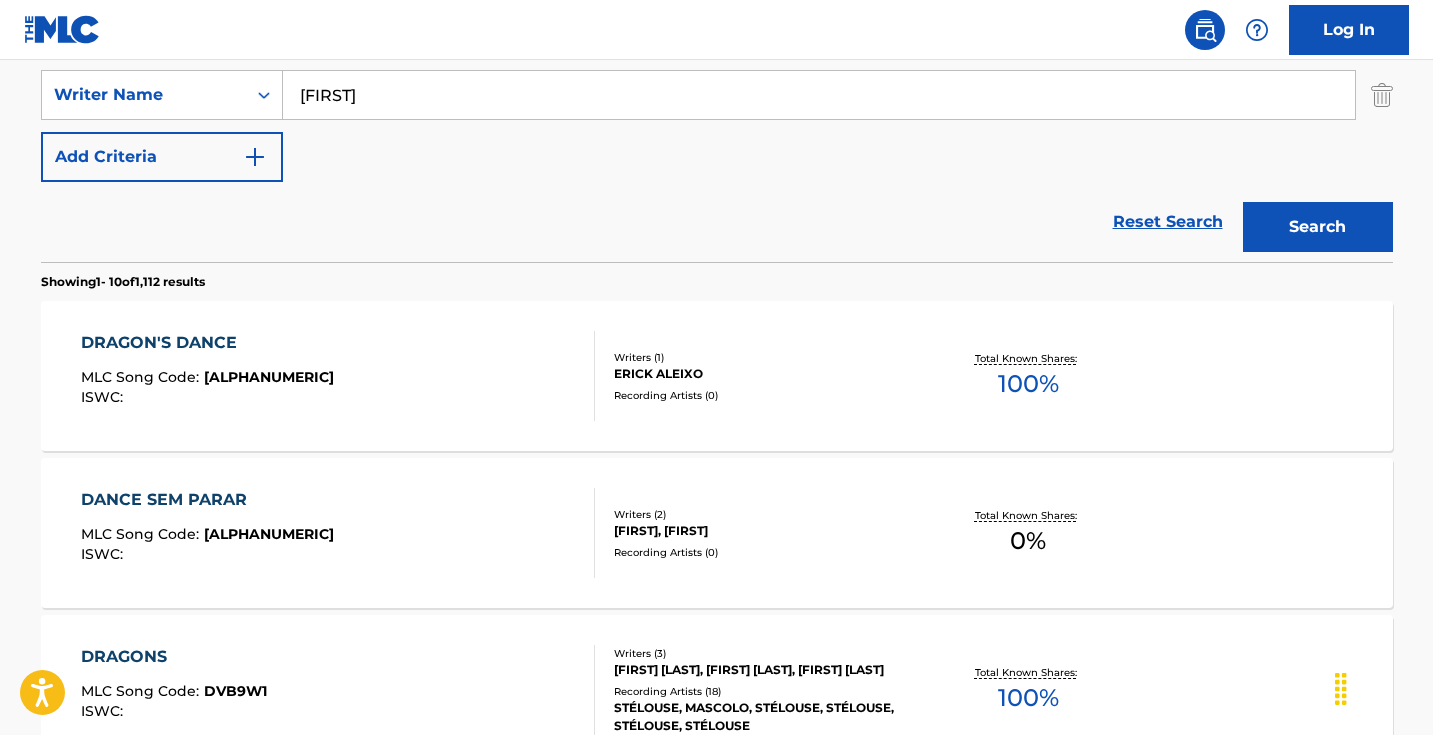 click on "DRAGON'S DANCE MLC Song Code : DQ6OKS ISWC :" at bounding box center [338, 376] 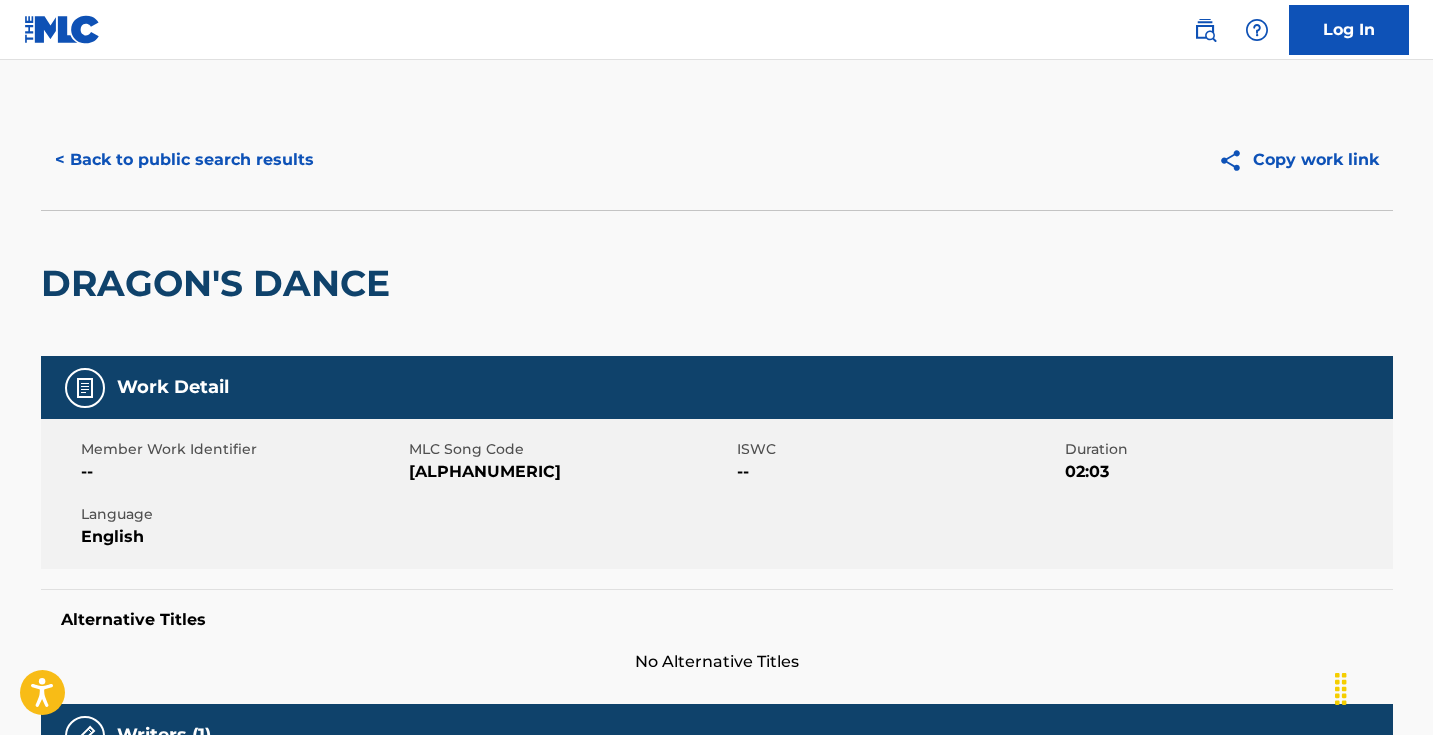 click on "[ALPHANUMERIC]" at bounding box center [570, 472] 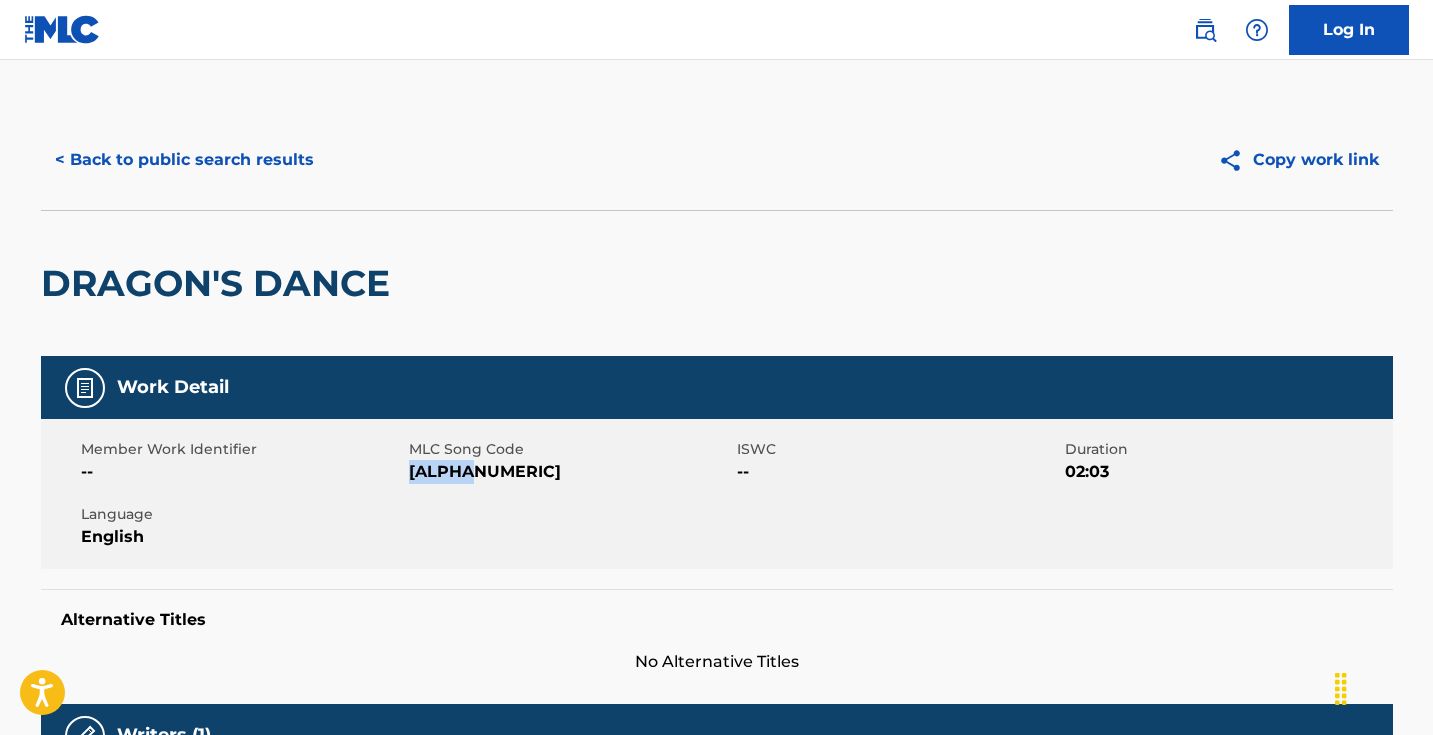click on "[ALPHANUMERIC]" at bounding box center [570, 472] 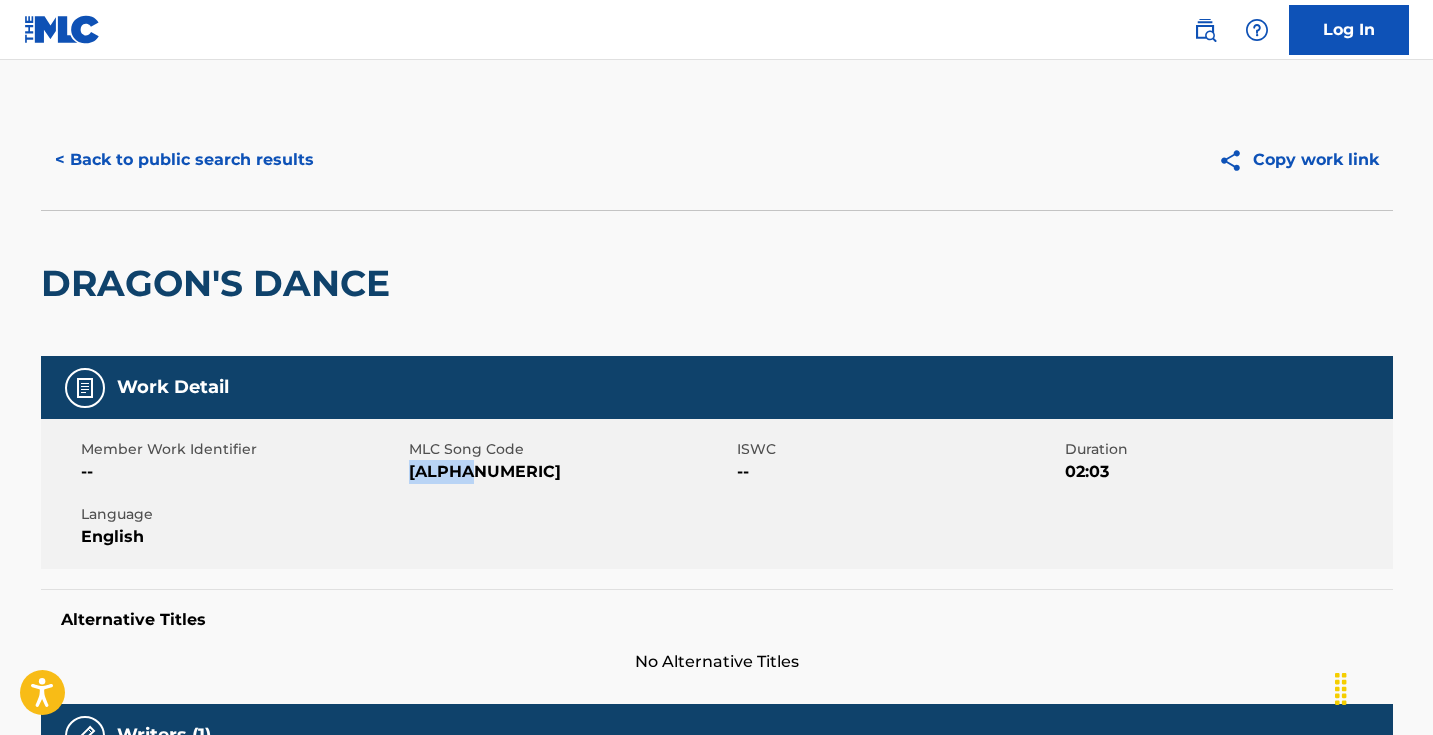 click on "< Back to public search results" at bounding box center [184, 160] 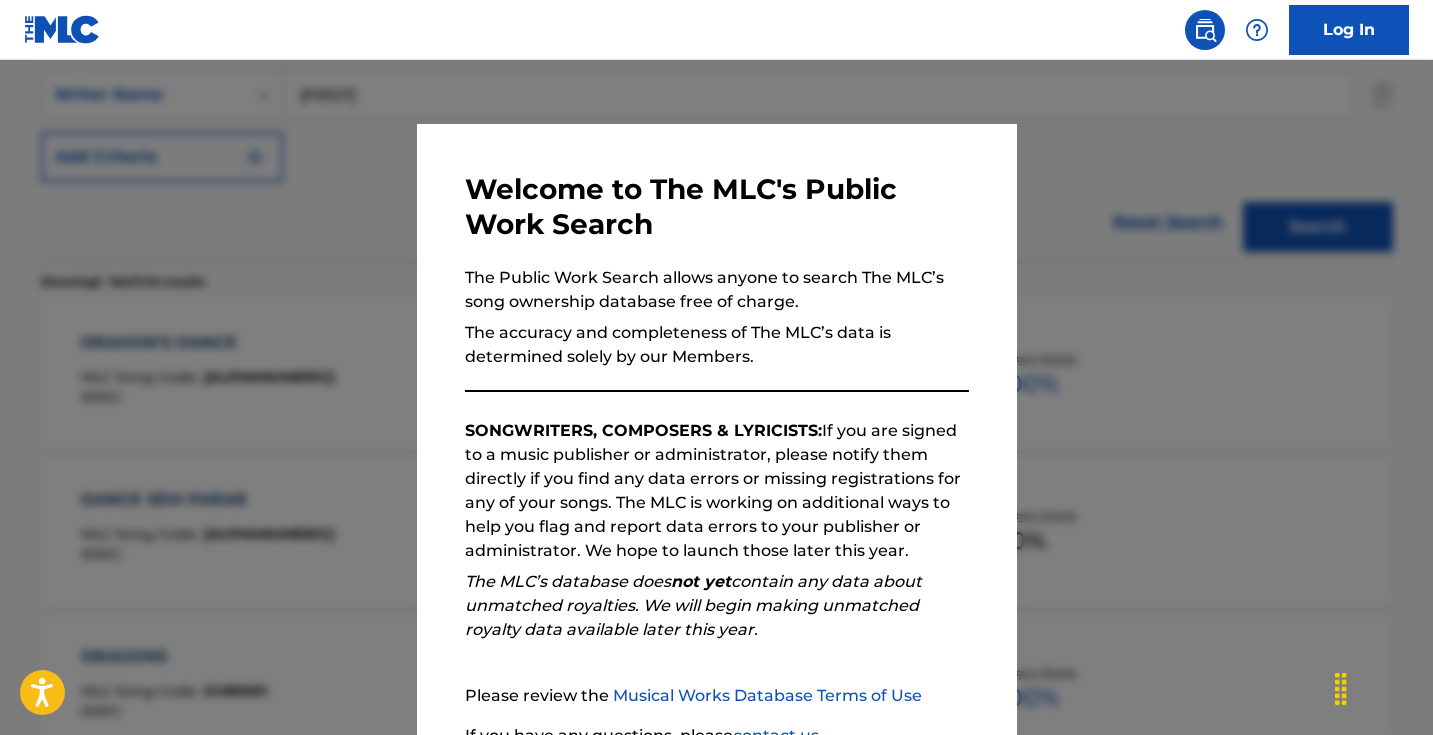 click at bounding box center (716, 427) 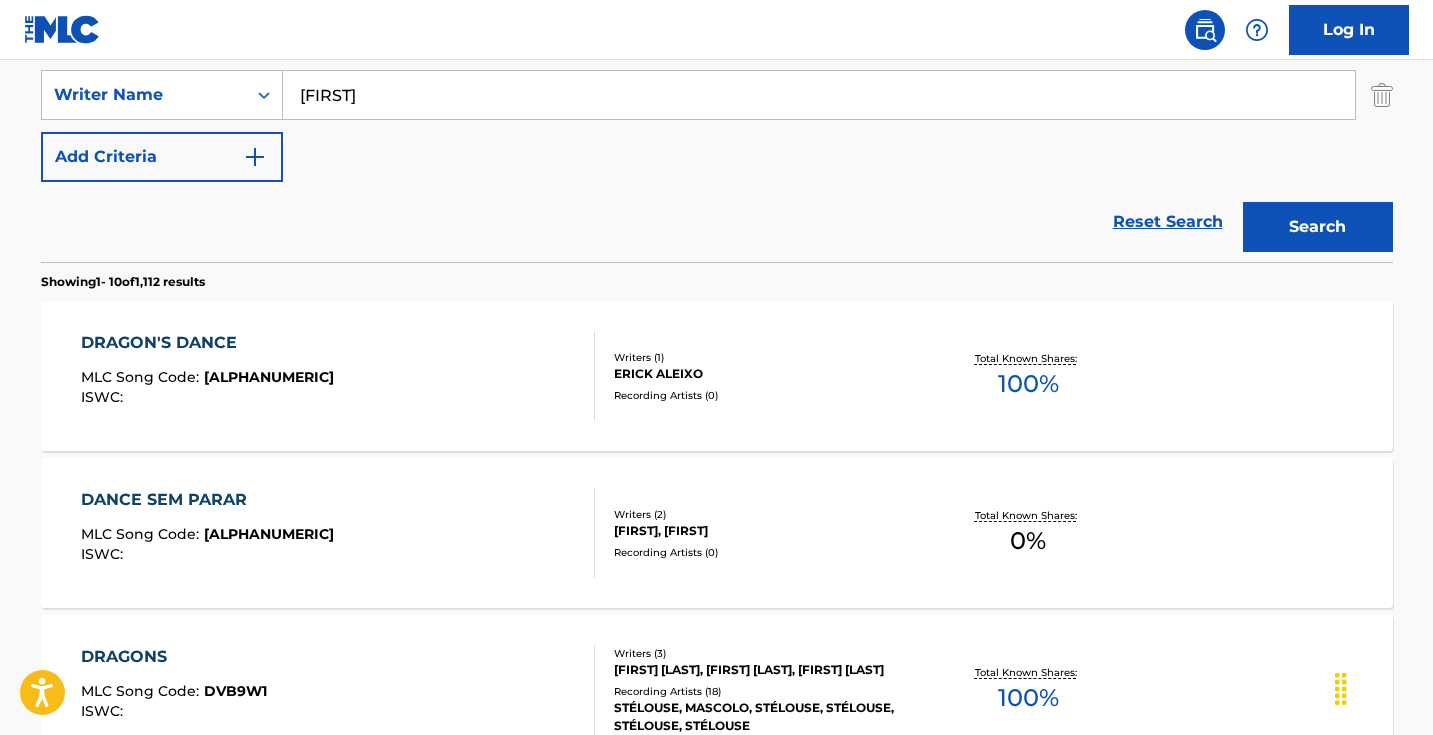 scroll, scrollTop: 268, scrollLeft: 0, axis: vertical 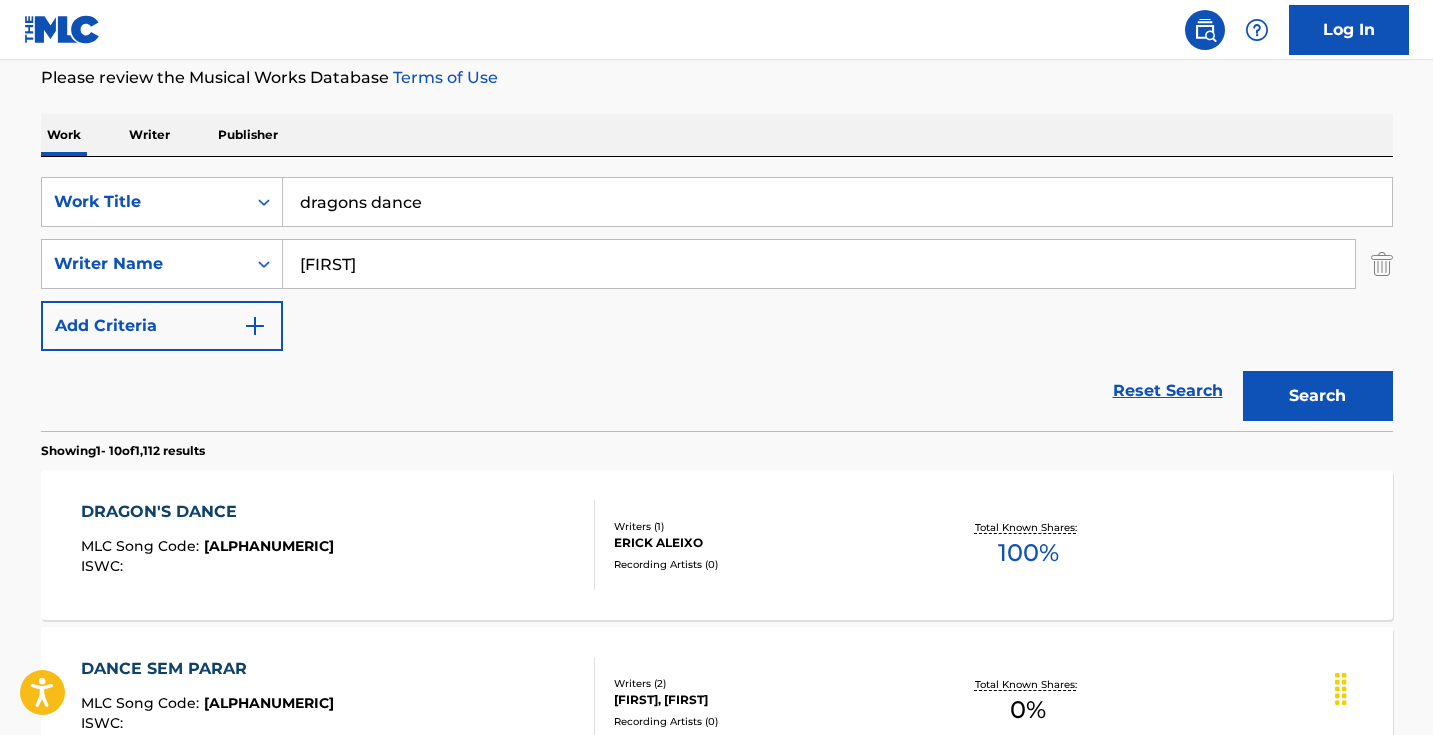 click on "dragons dance" at bounding box center (837, 202) 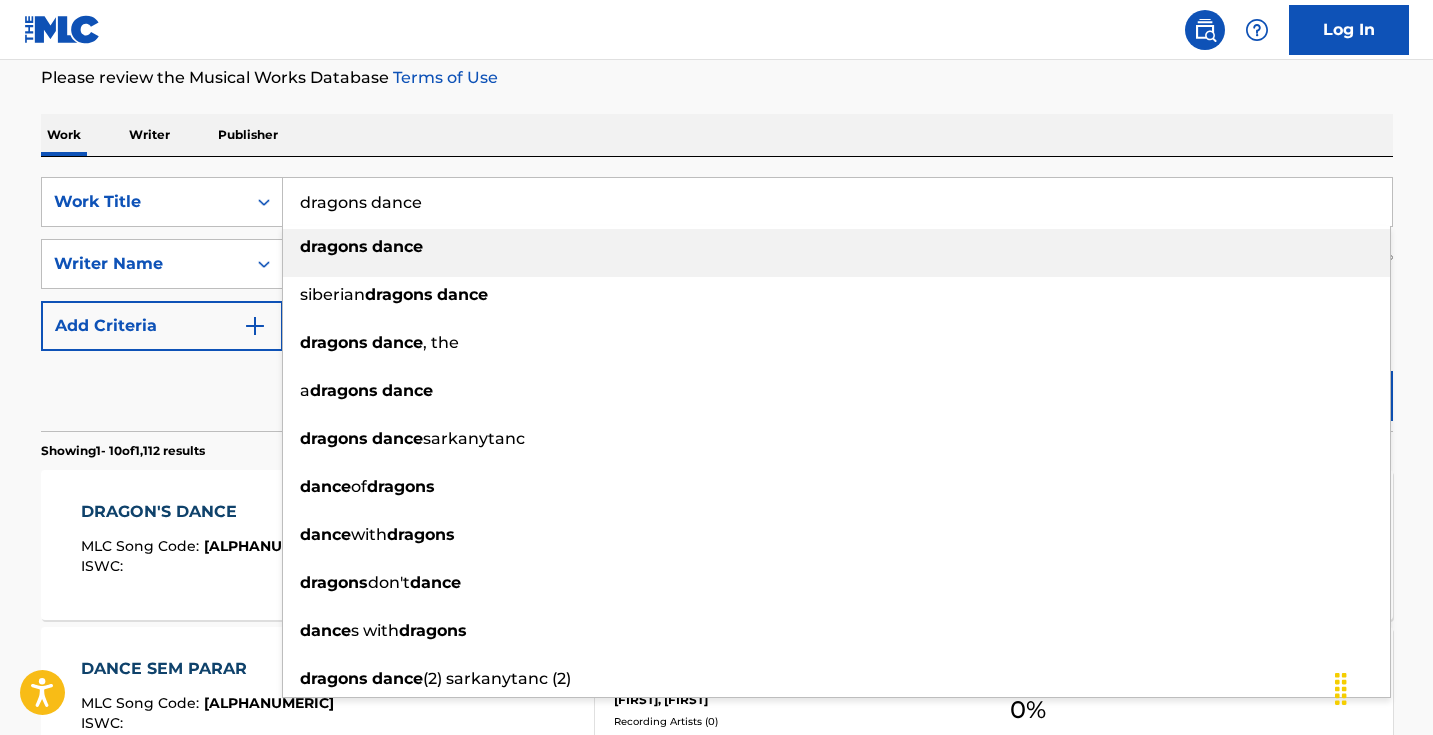 click on "dragons dance" at bounding box center (837, 202) 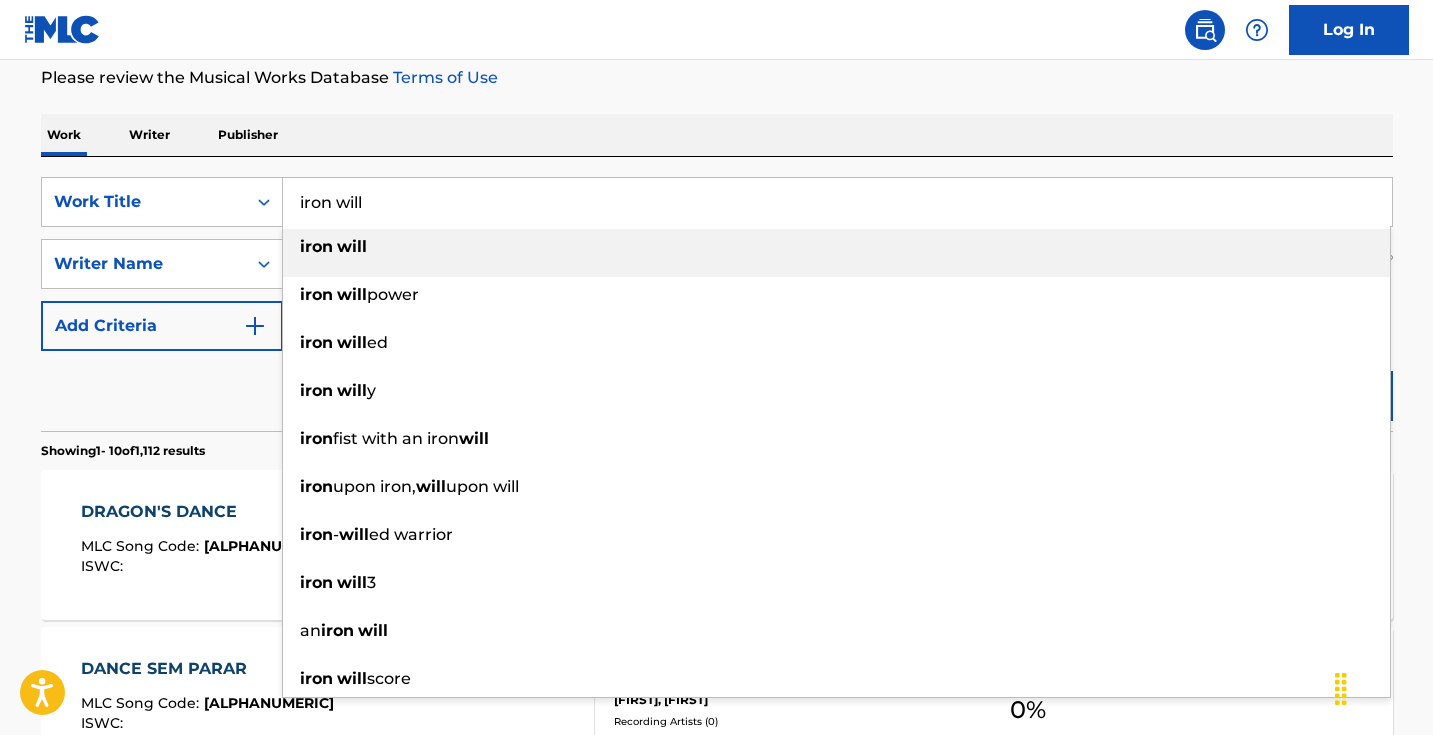 type on "iron will" 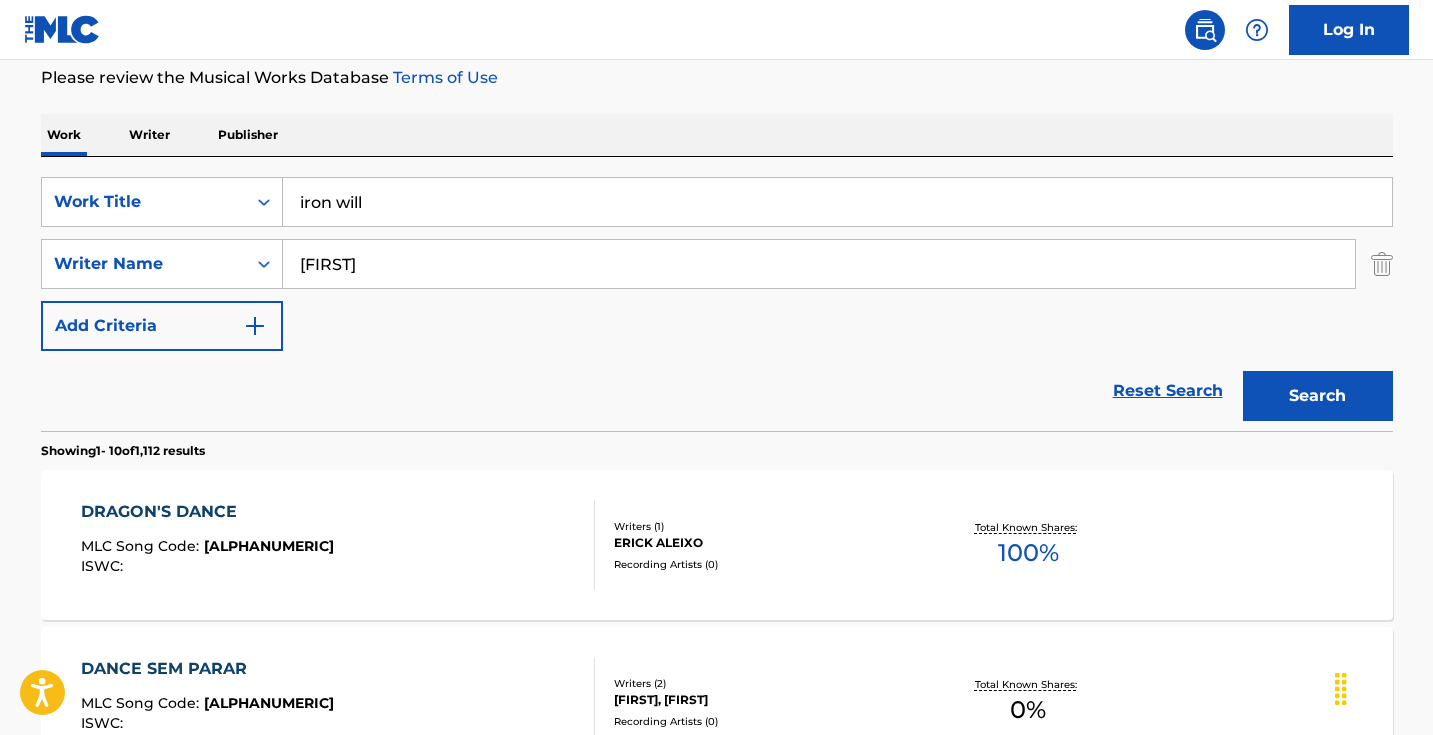 click on "Search" at bounding box center (1318, 396) 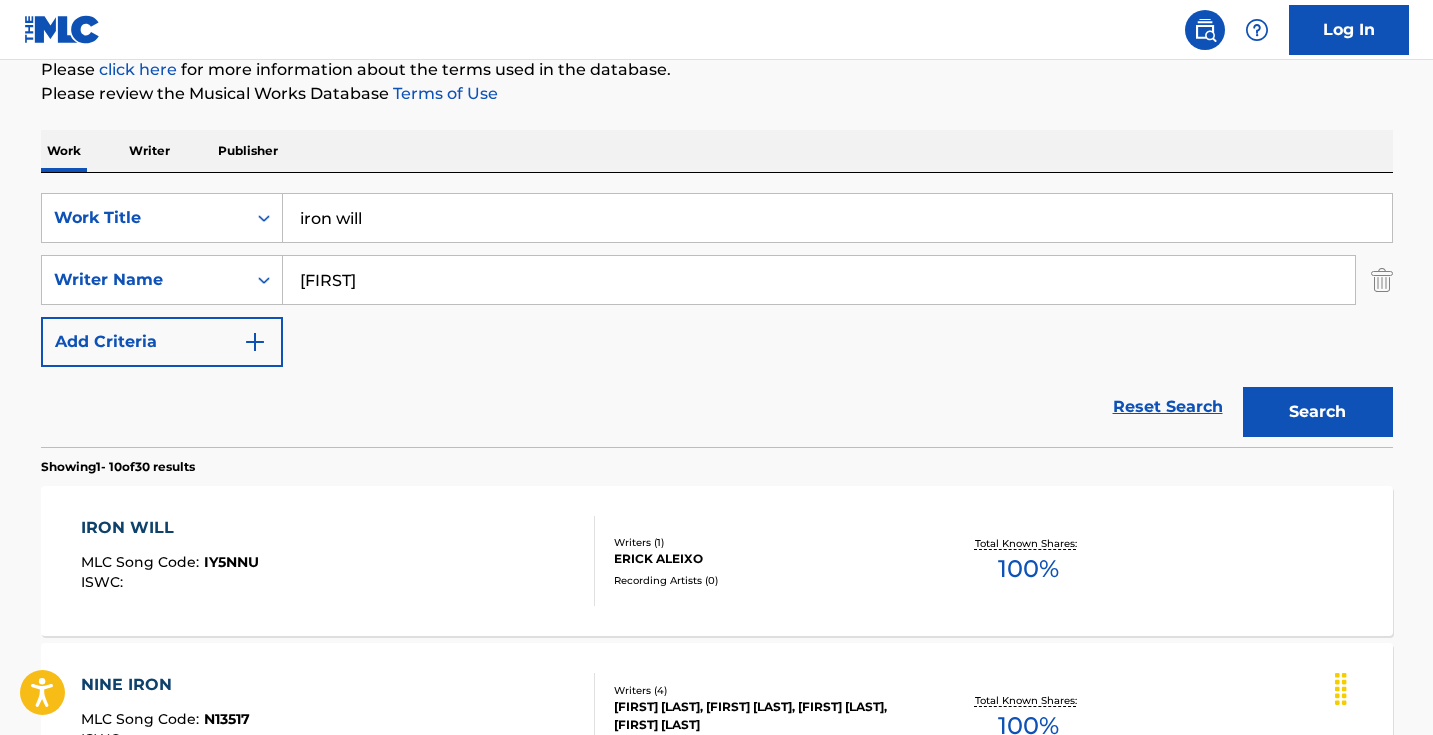 scroll, scrollTop: 326, scrollLeft: 0, axis: vertical 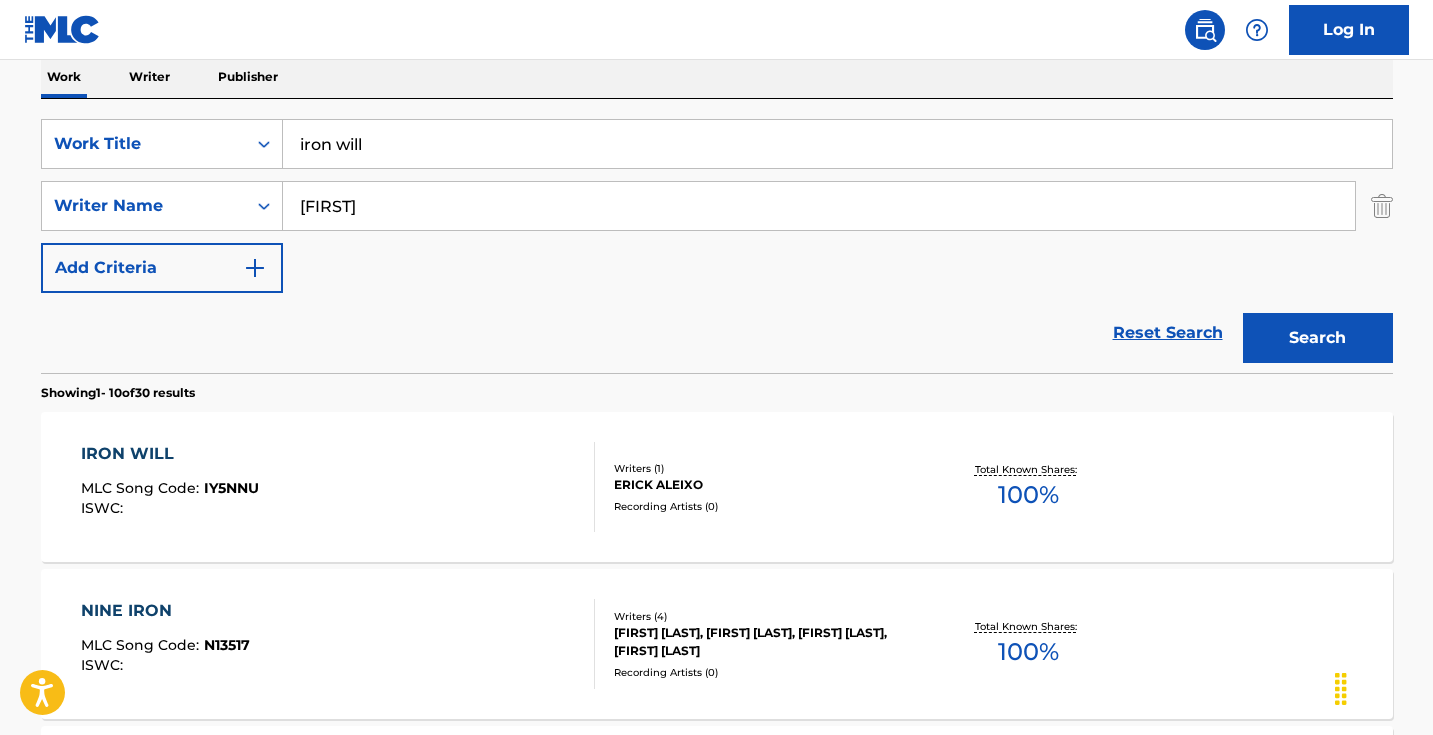 click on "IRON WILL MLC Song Code : [ALPHANUMERIC] ISWC :" at bounding box center (338, 487) 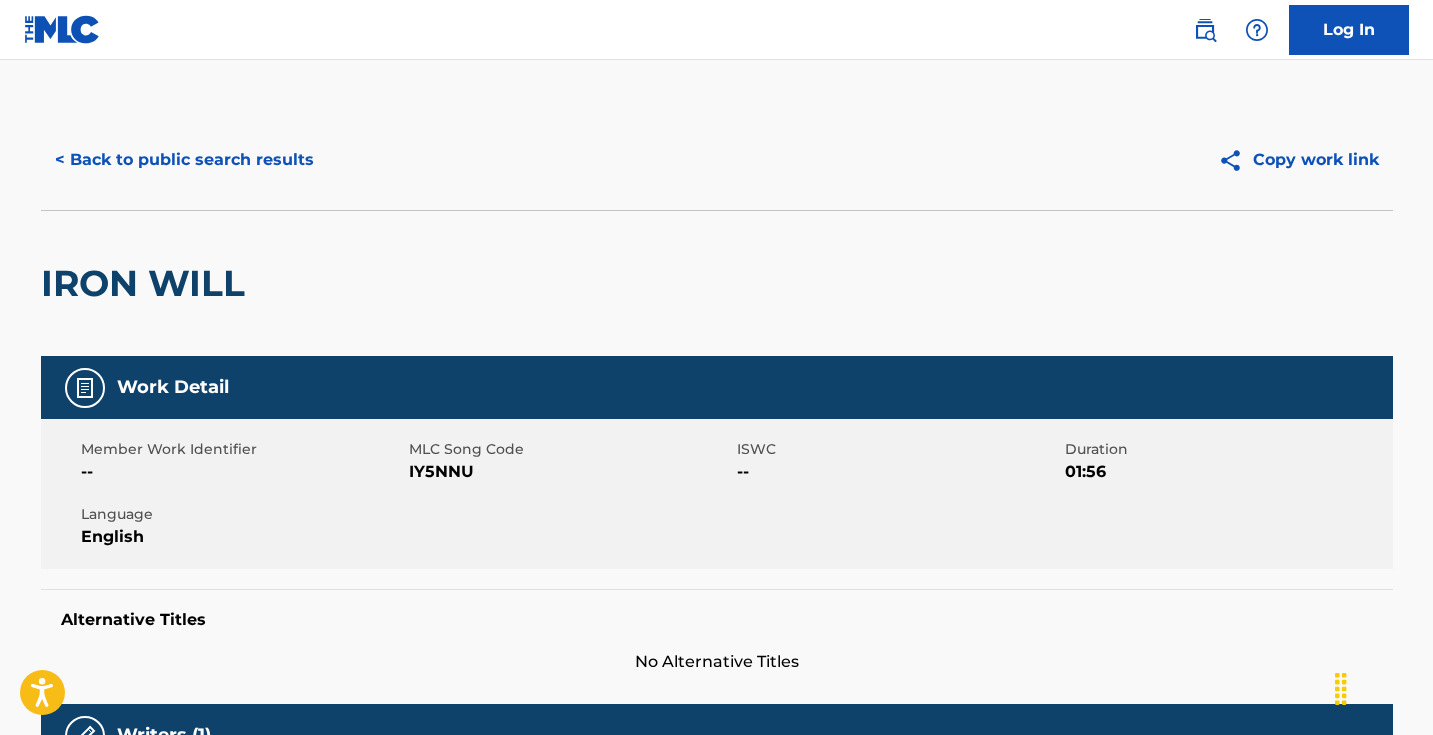 click on "IY5NNU" at bounding box center (570, 472) 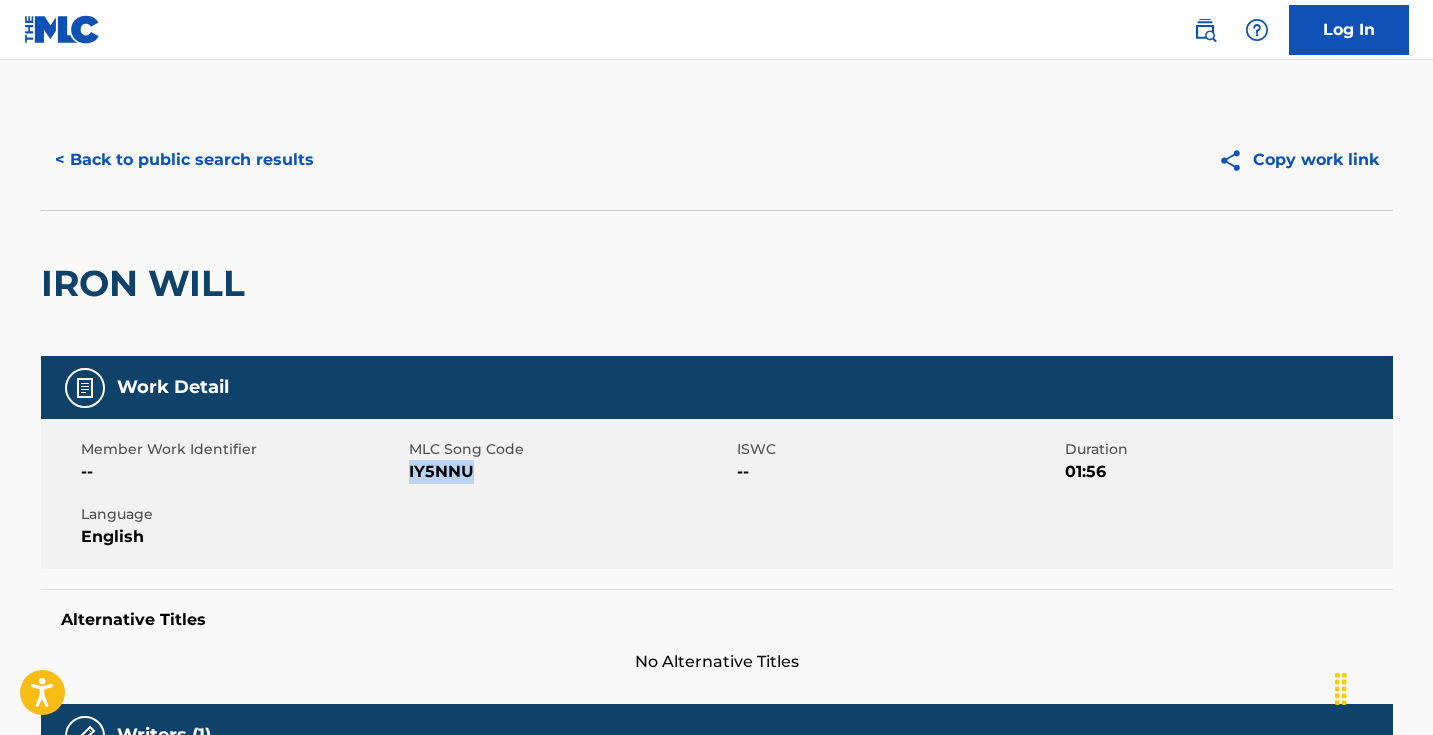 click on "IY5NNU" at bounding box center (570, 472) 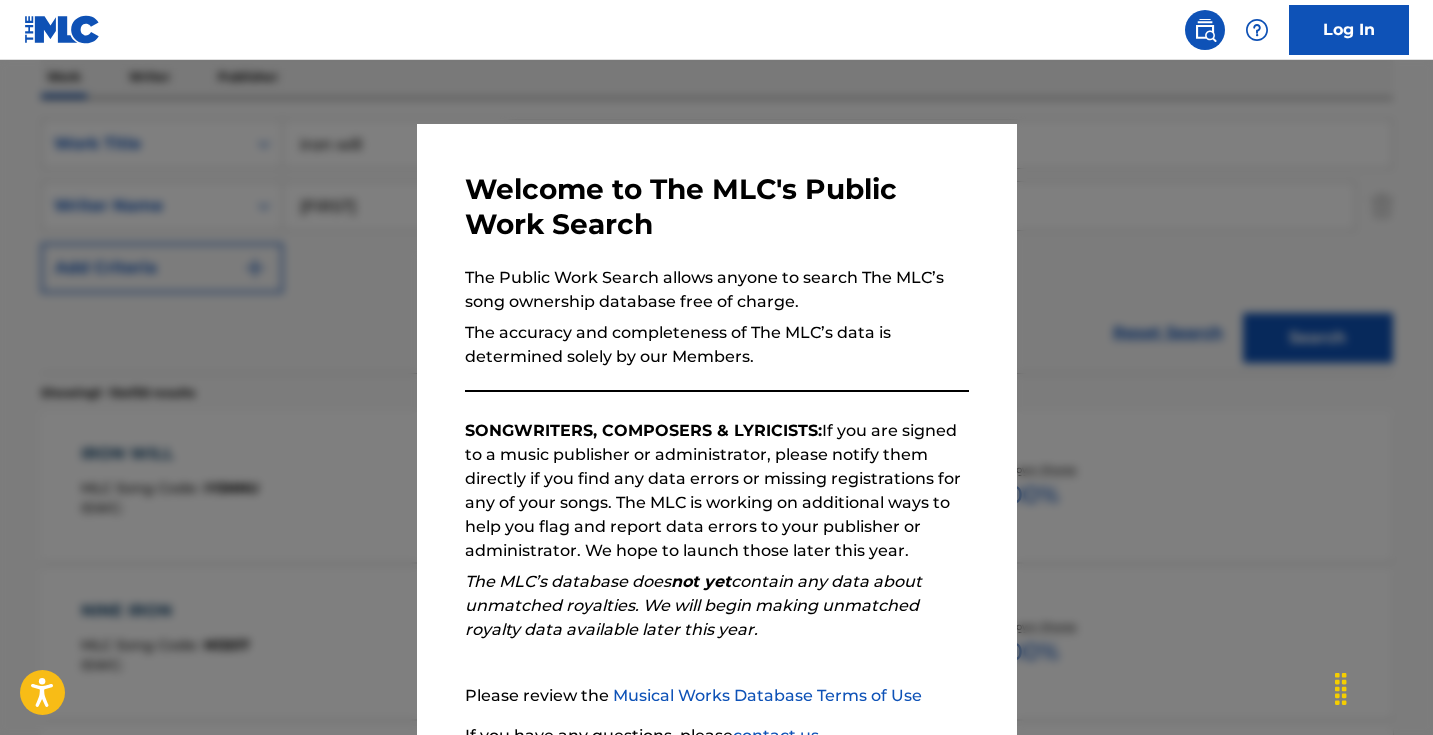 click at bounding box center (716, 427) 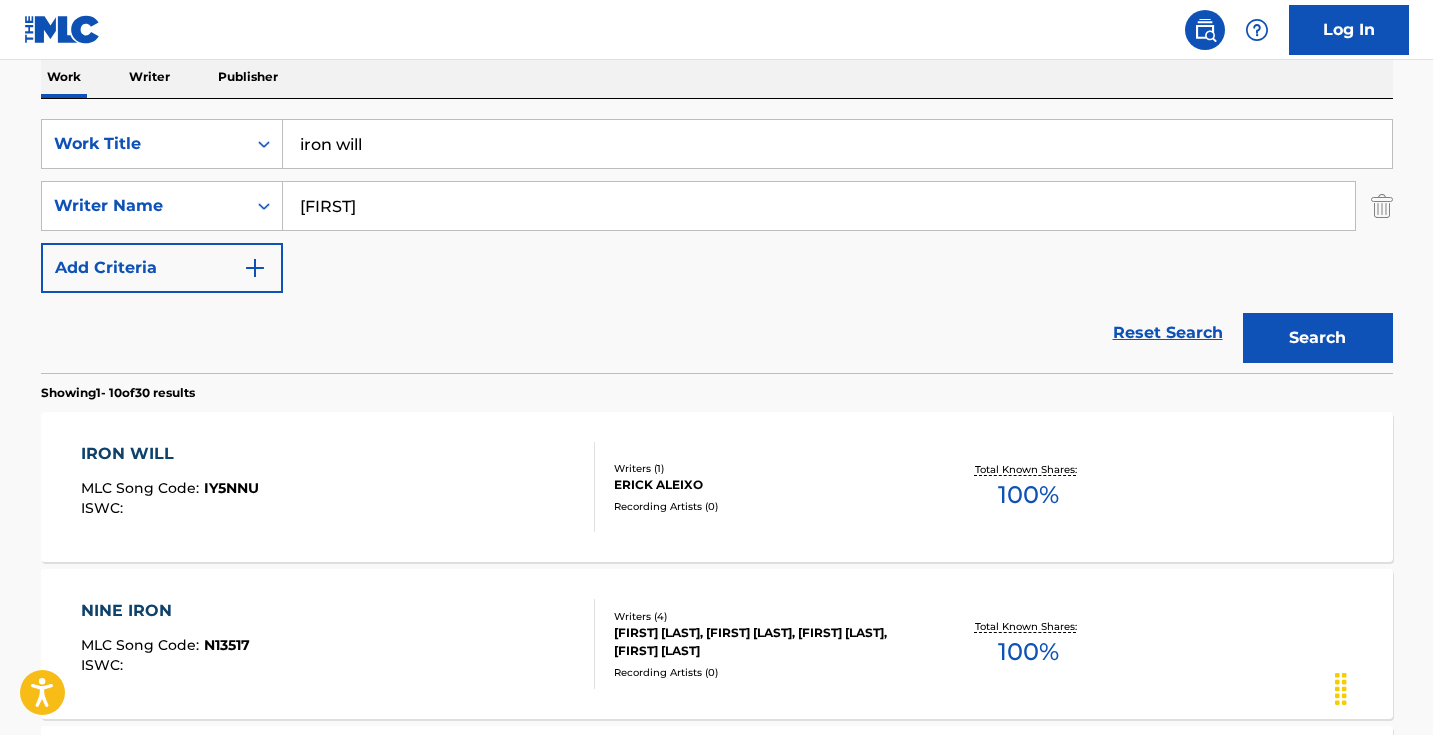 click on "iron will" at bounding box center (837, 144) 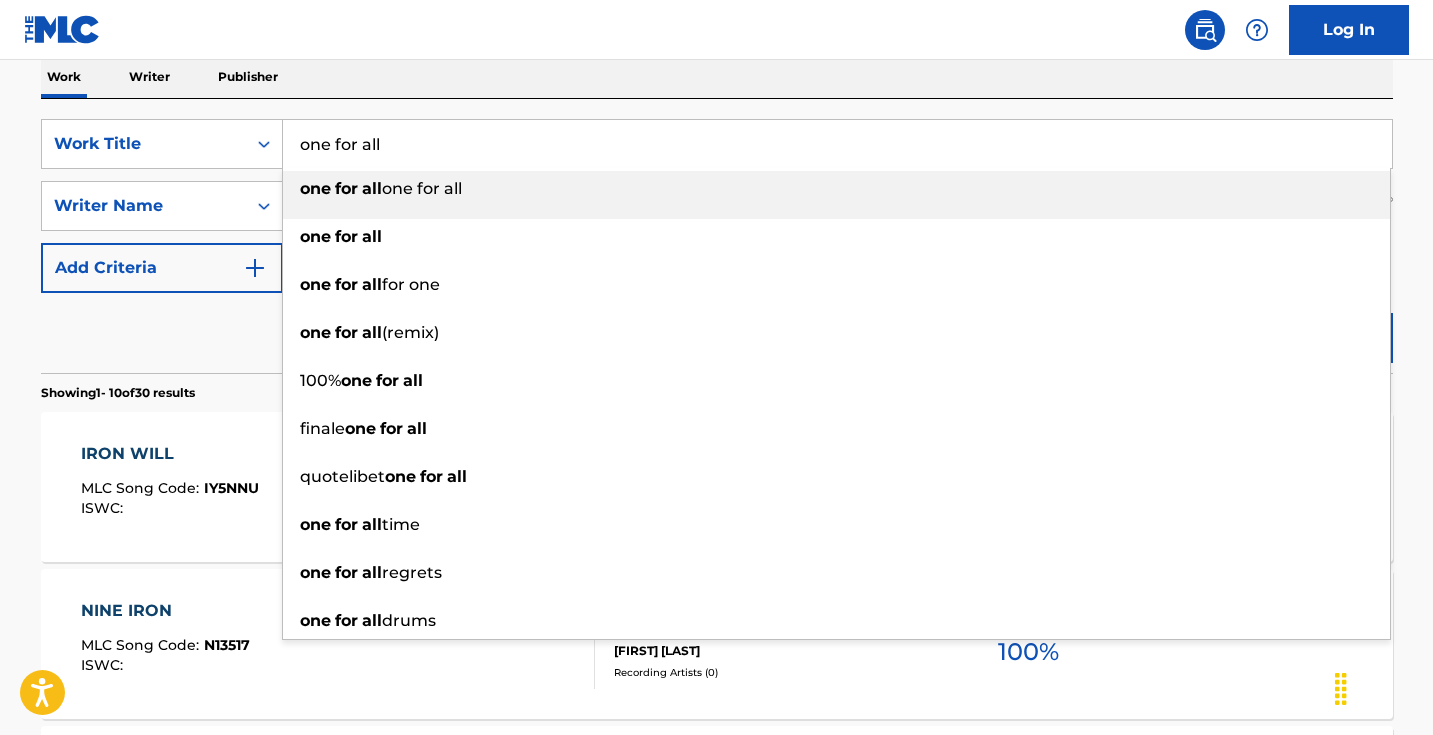 type on "one for all" 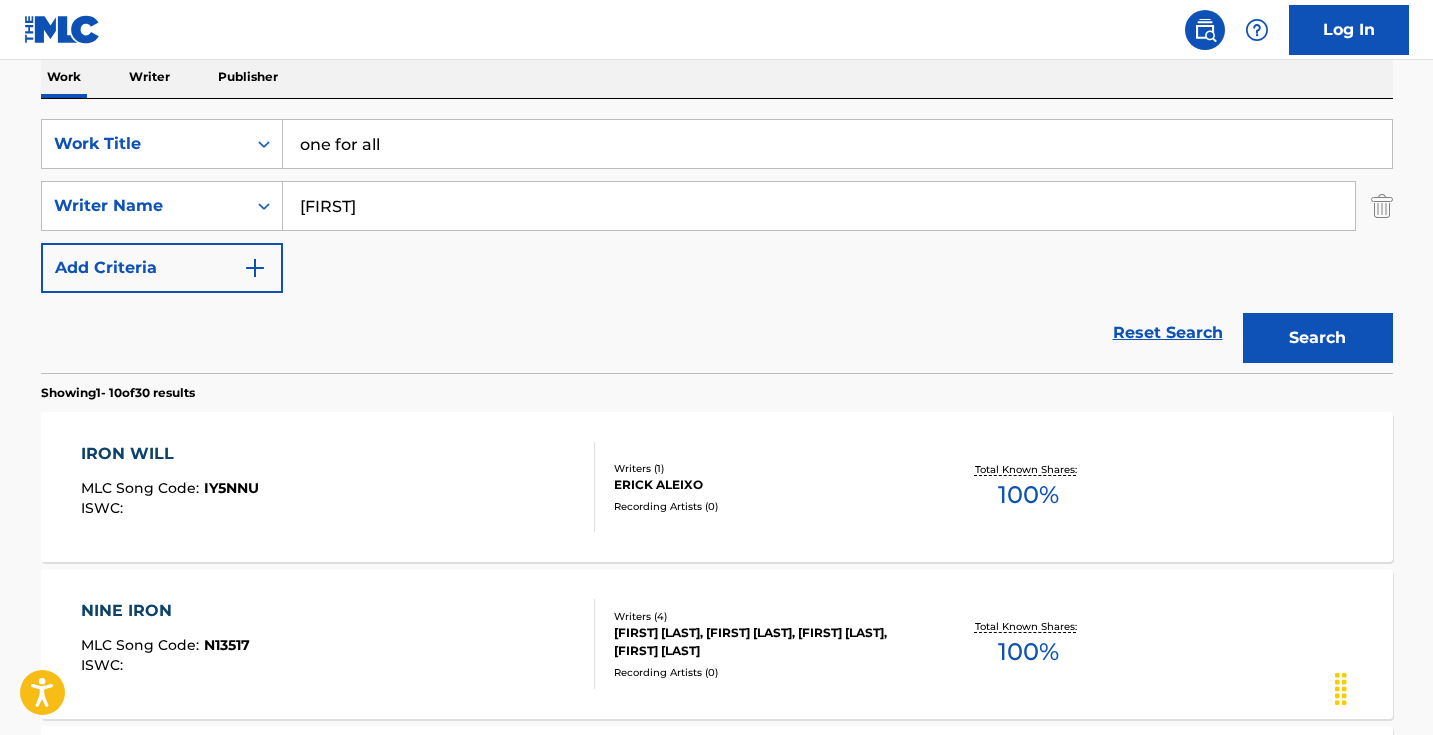 click on "Search" at bounding box center (1318, 338) 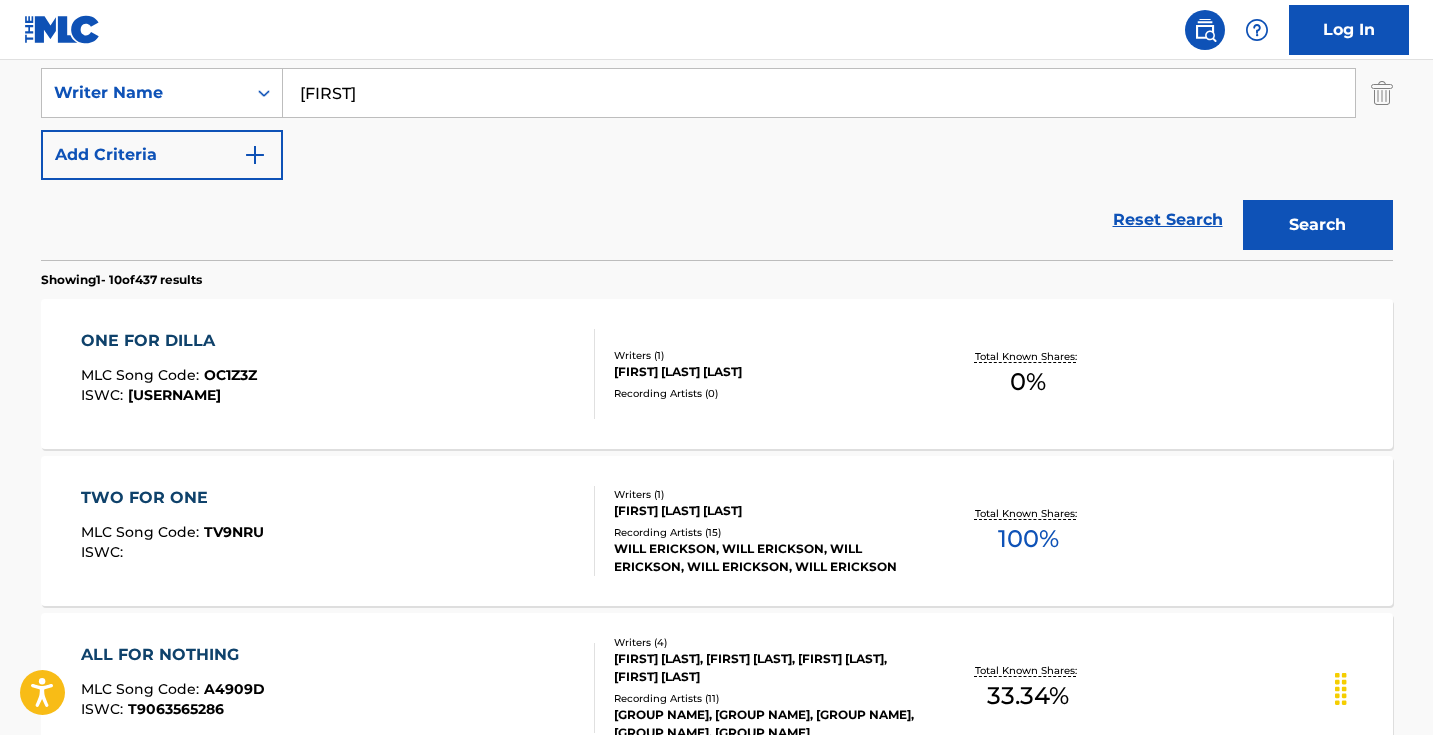 scroll, scrollTop: 169, scrollLeft: 0, axis: vertical 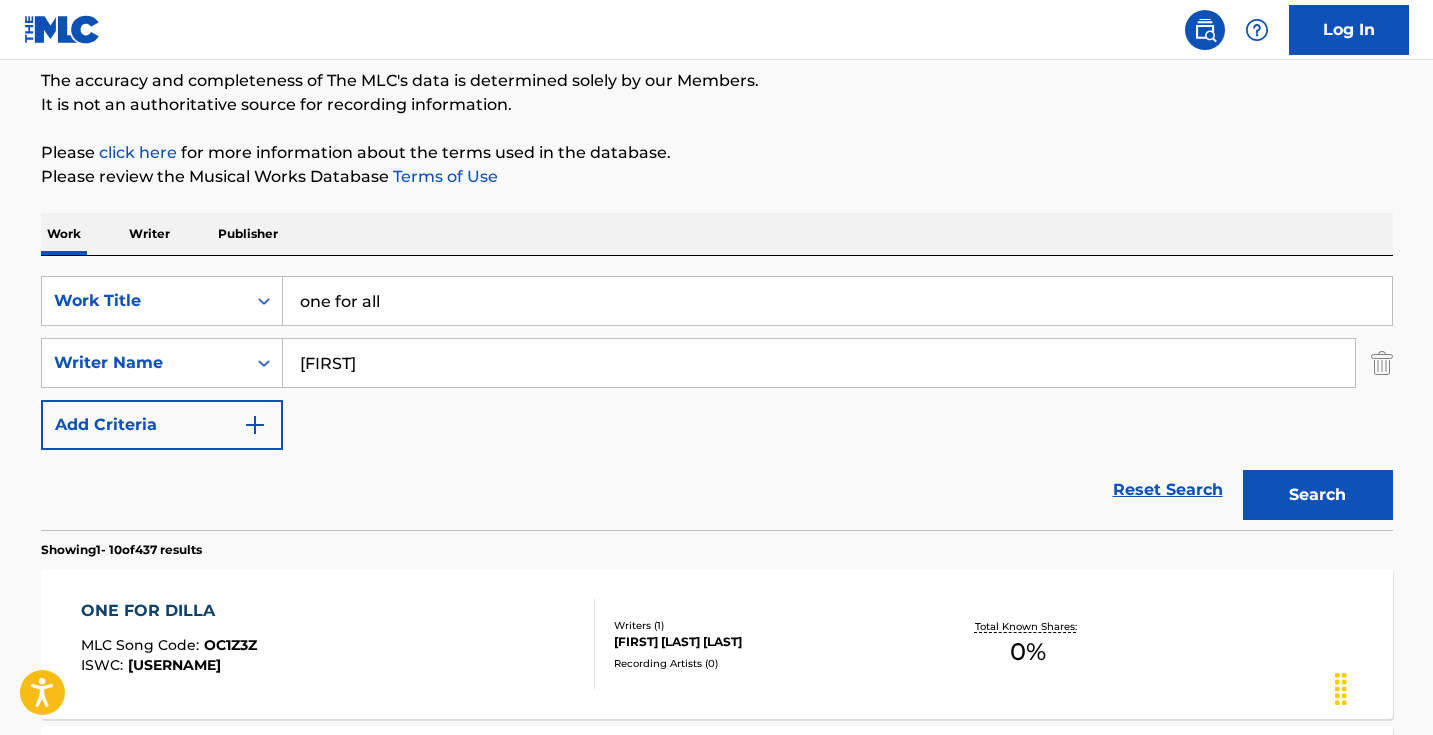 click on "[FIRST]" at bounding box center (819, 363) 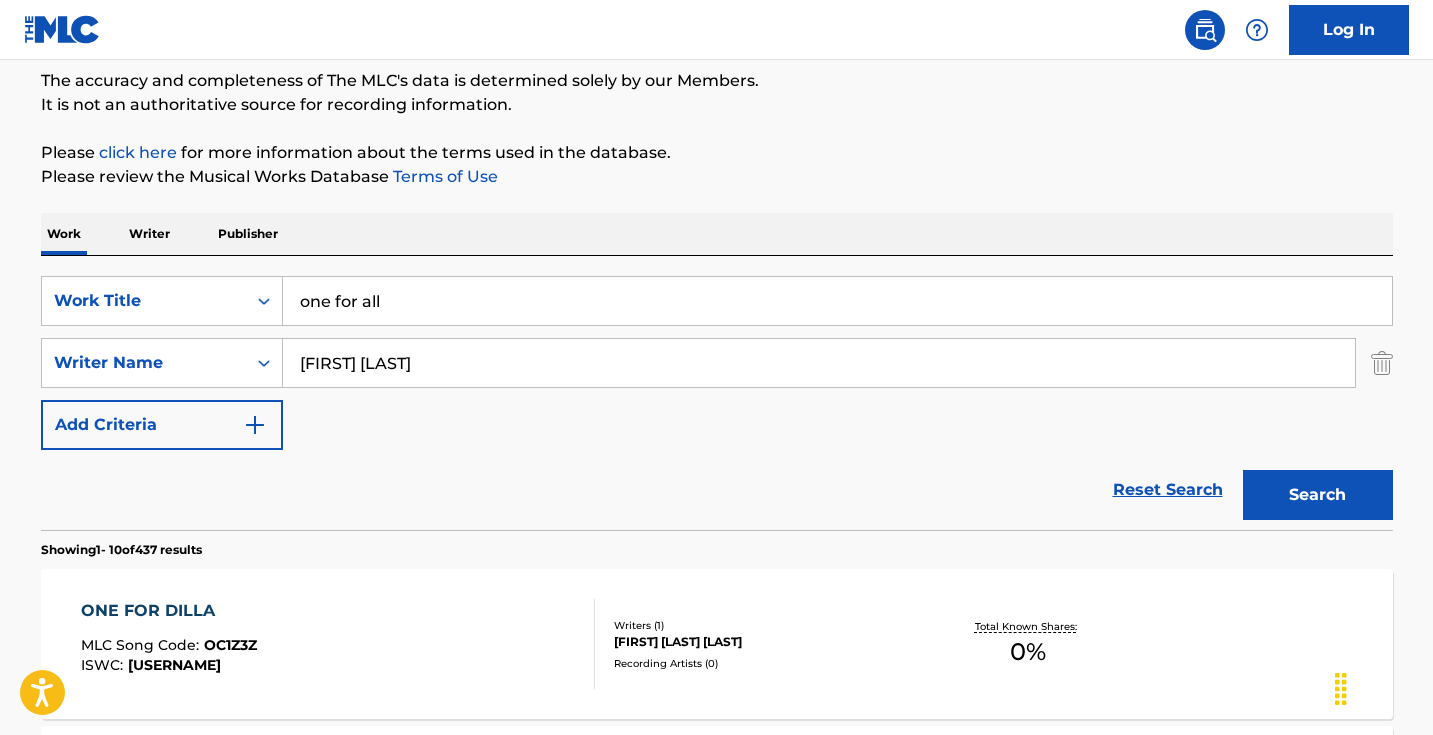 click on "The MLC Public Work Search The accuracy and completeness of The MLC's data is determined solely by our Members. It is not an authoritative source for recording information. Please   click here   for more information about the terms used in the database. Please review the Musical Works Database   Terms of Use Work Writer Publisher SearchWithCriteria1667f8bf-40ab-4a1e-99fd-3f38d77dccac Work Title one for all SearchWithCriteria6548d4a2-e86d-49d3-924f-33cec4f39eea Writer Name Erick Aleixo Add Criteria Reset Search Search Showing  1  -   10  of  437   results   ONE FOR DILLA MLC Song Code : OC1Z3Z ISWC : T9273115789 Writers ( 1 ) ERICK LOVELL ROBINSON Recording Artists ( 0 ) Total Known Shares: 0 % TWO FOR ONE MLC Song Code : TV9NRU ISWC : Writers ( 1 ) WILLIAM TAIT ERICKSON Recording Artists ( 15 ) WILL ERICKSON, WILL ERICKSON, WILL ERICKSON, WILL ERICKSON, WILL ERICKSON Total Known Shares: 100 % ALL FOR NOTHING MLC Song Code : A4909D ISWC : T9063565286 Writers ( 4 ) Recording Artists ( 11 ) Total Known Shares:" at bounding box center (717, 1088) 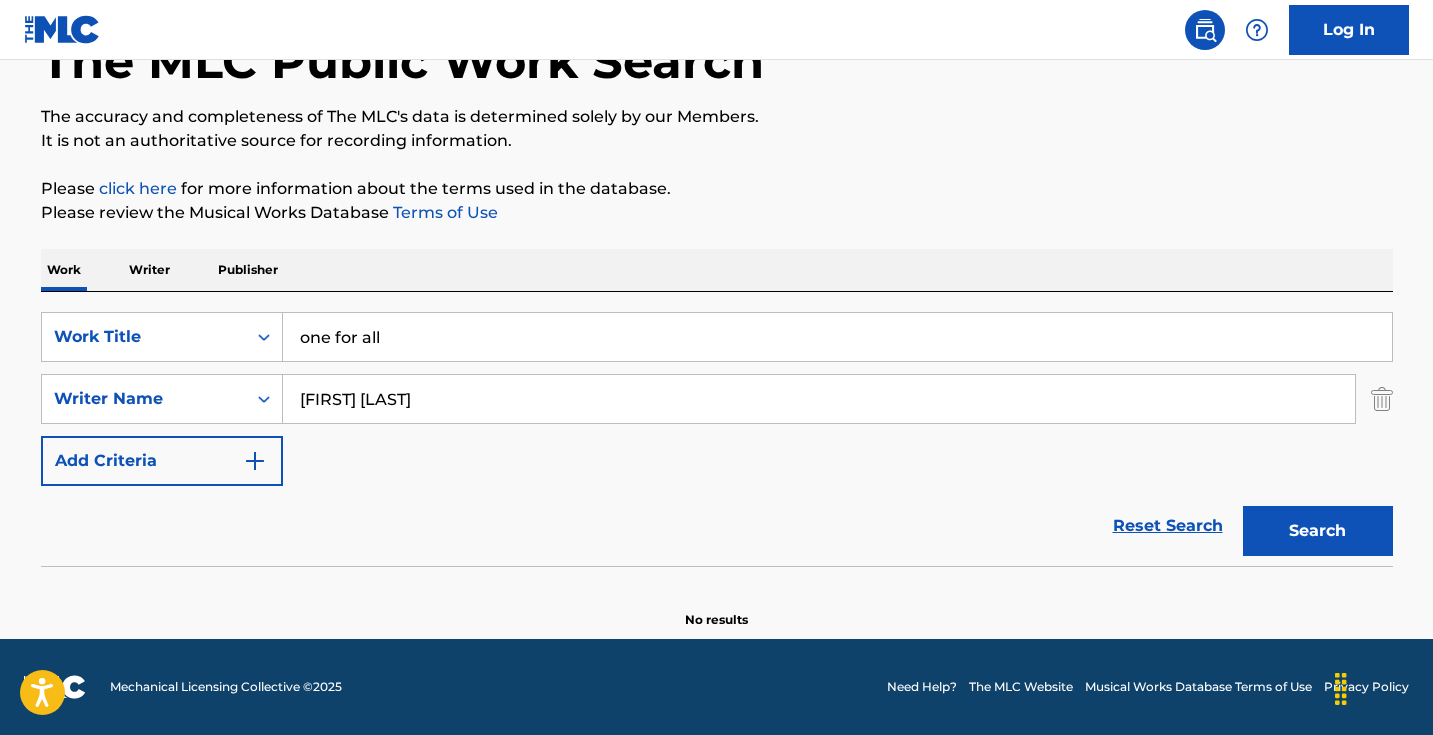 scroll, scrollTop: 133, scrollLeft: 0, axis: vertical 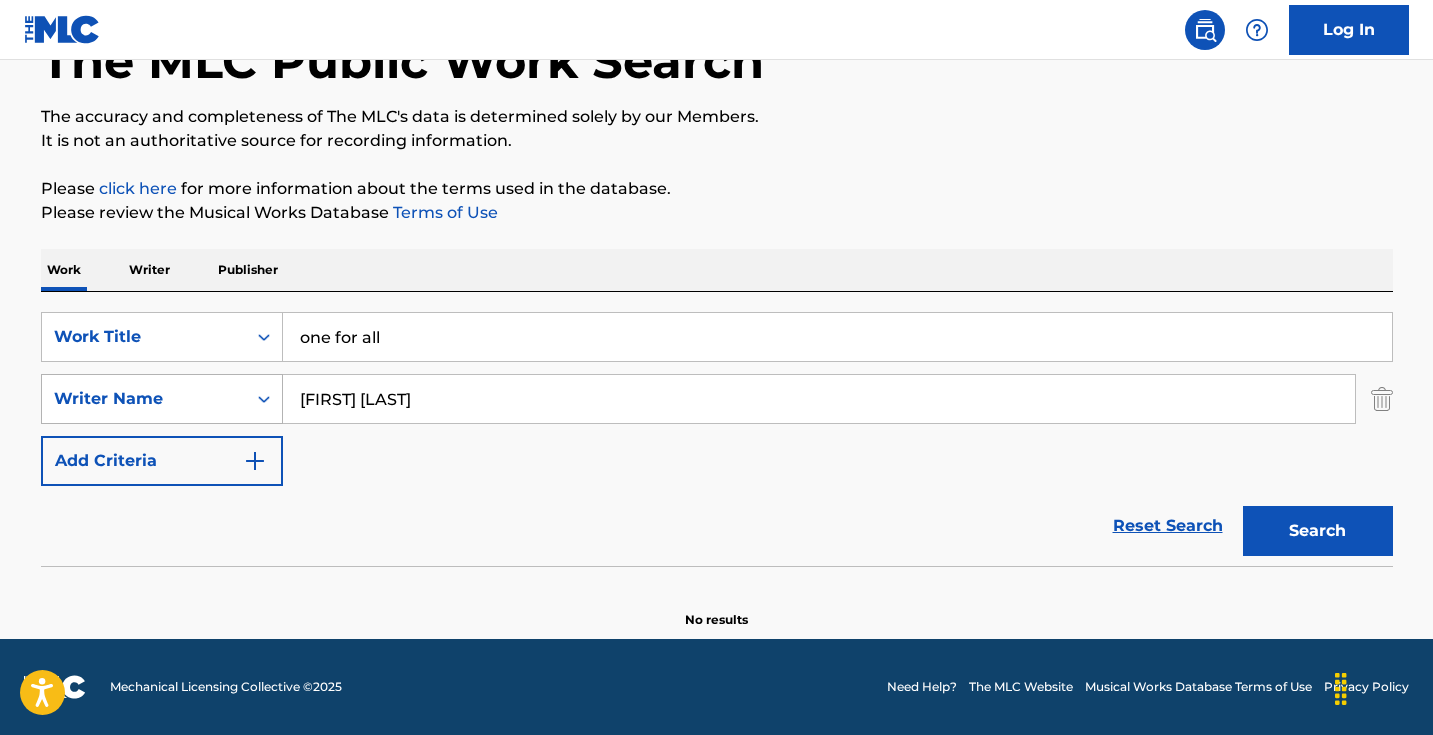 drag, startPoint x: 343, startPoint y: 396, endPoint x: 251, endPoint y: 395, distance: 92.00543 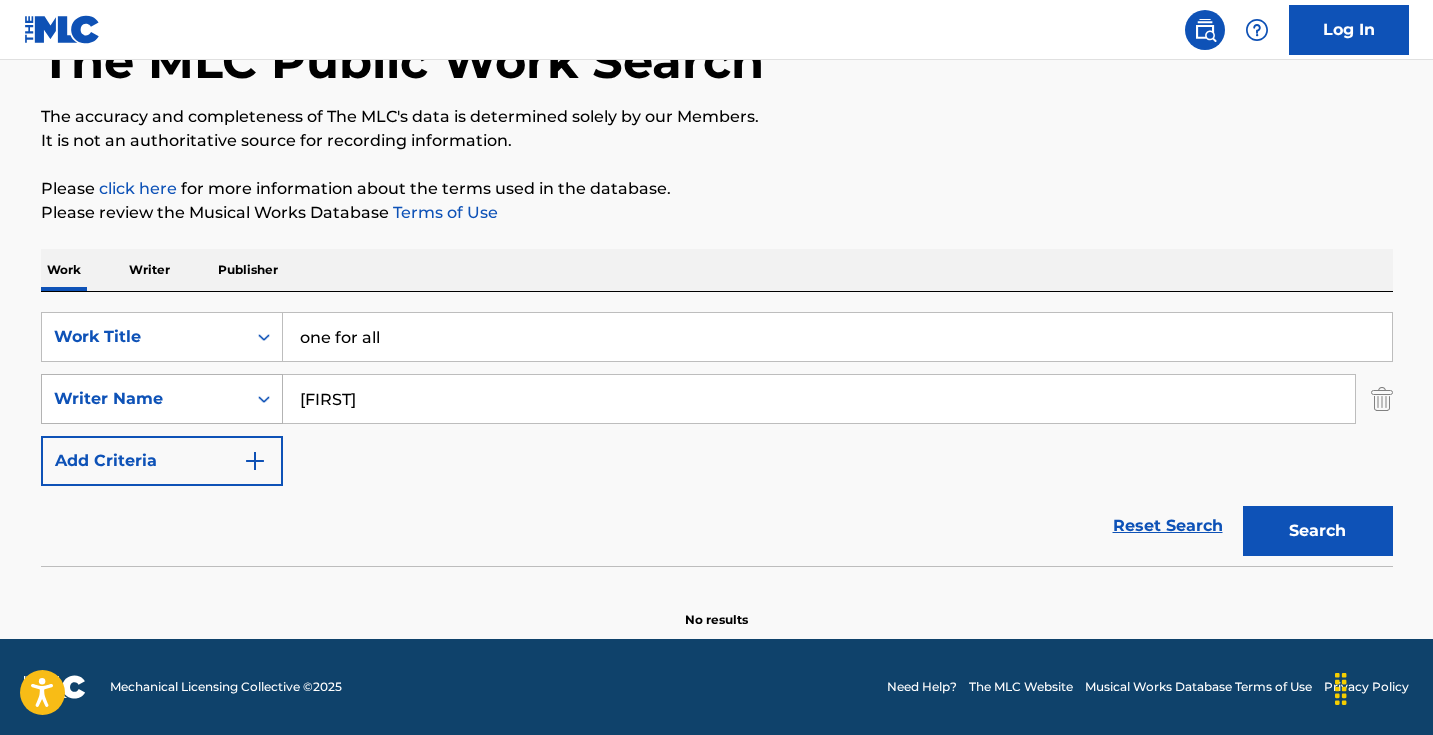 click on "Search" at bounding box center [1318, 531] 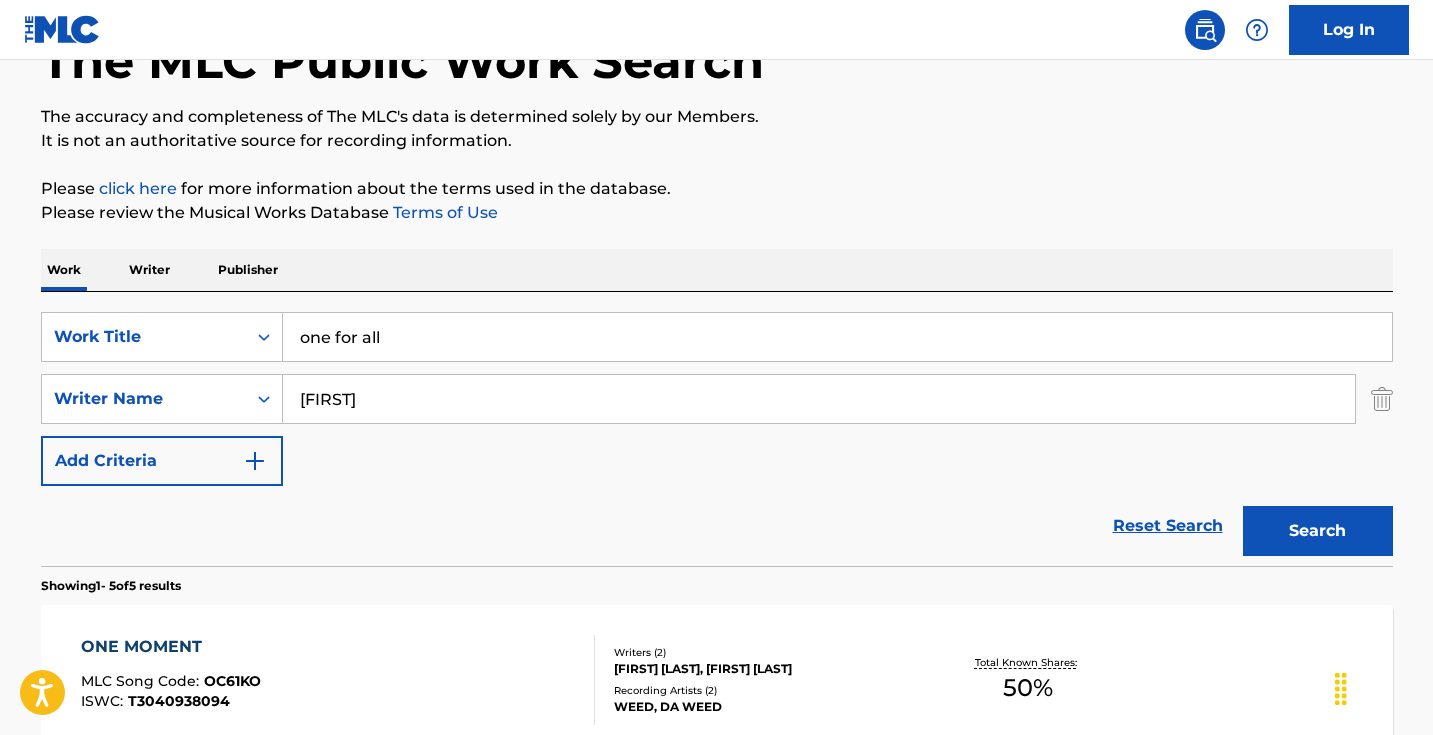 click on "[FIRST]" at bounding box center (819, 399) 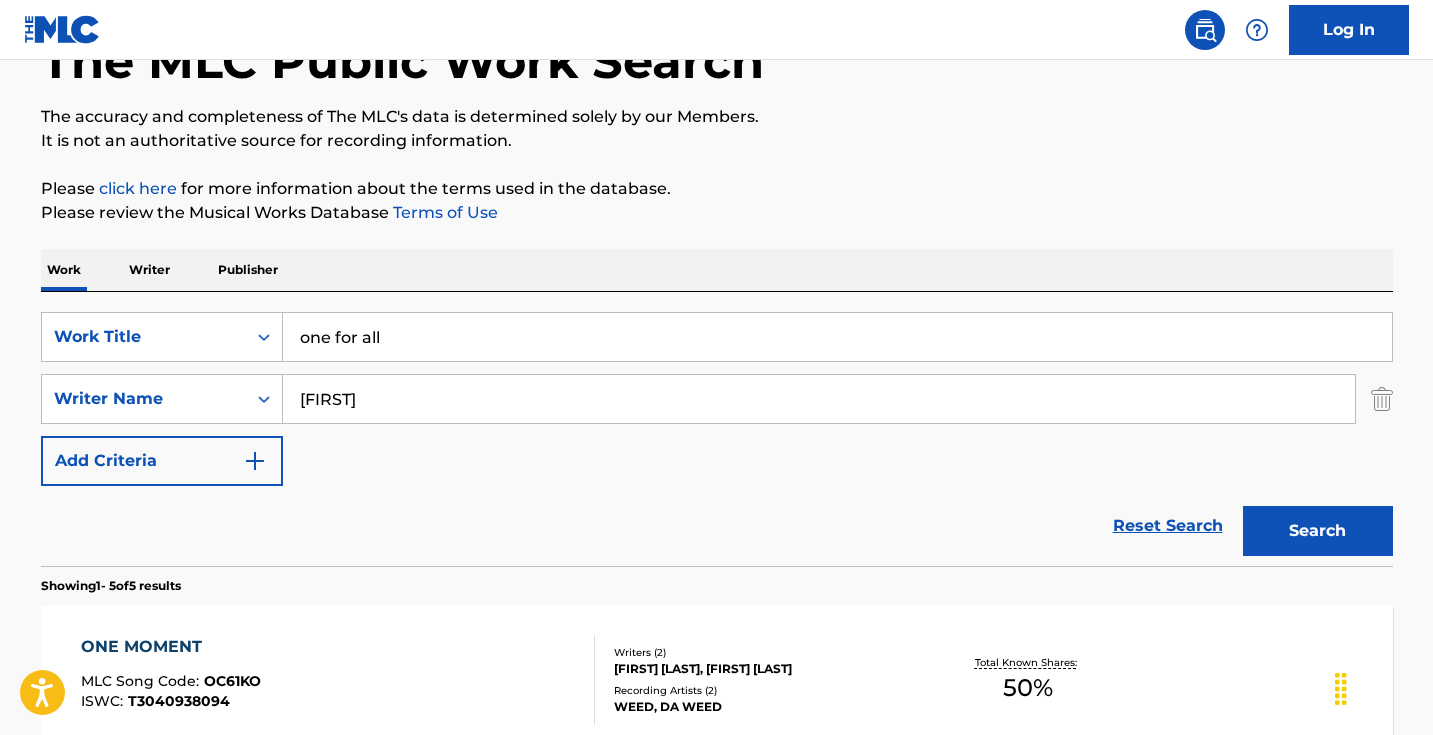 click on "one for all" at bounding box center (837, 337) 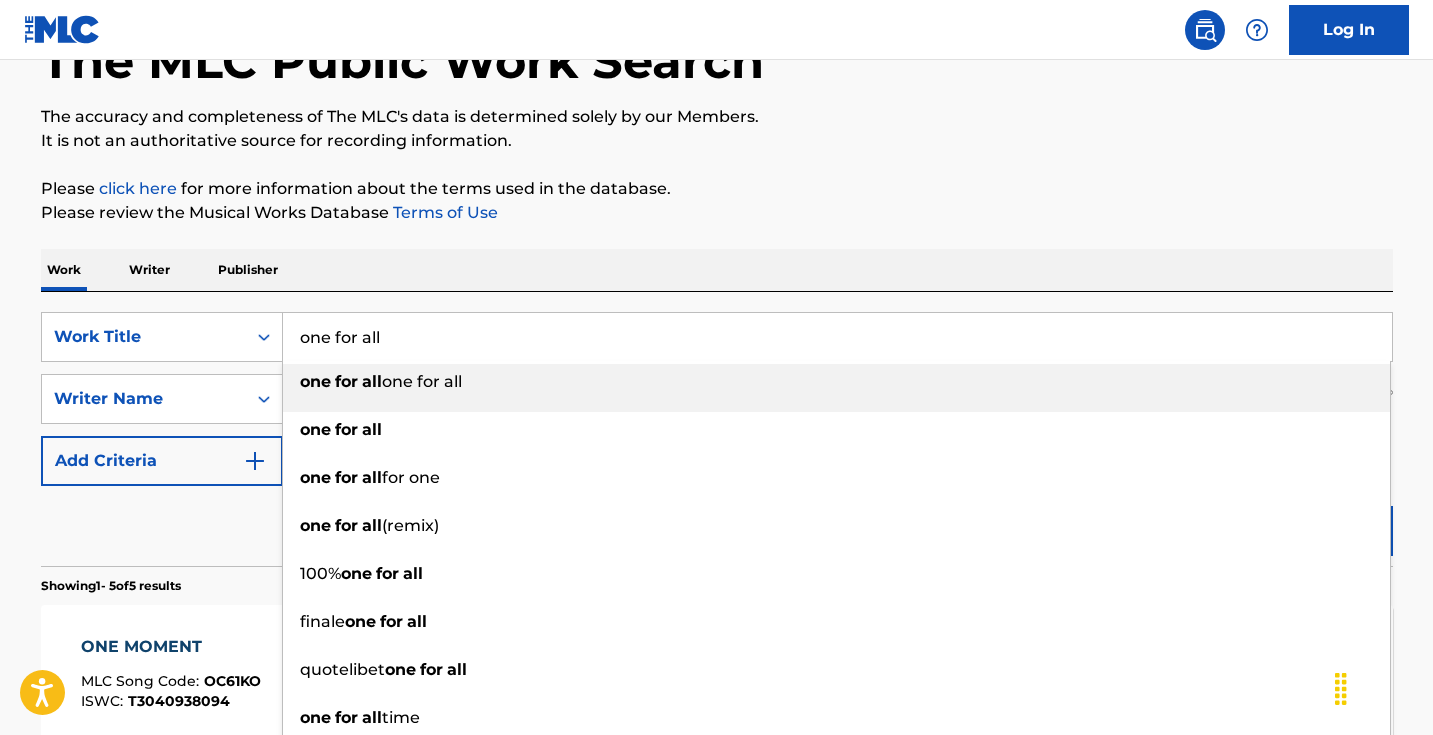 click on "one for all" at bounding box center (837, 337) 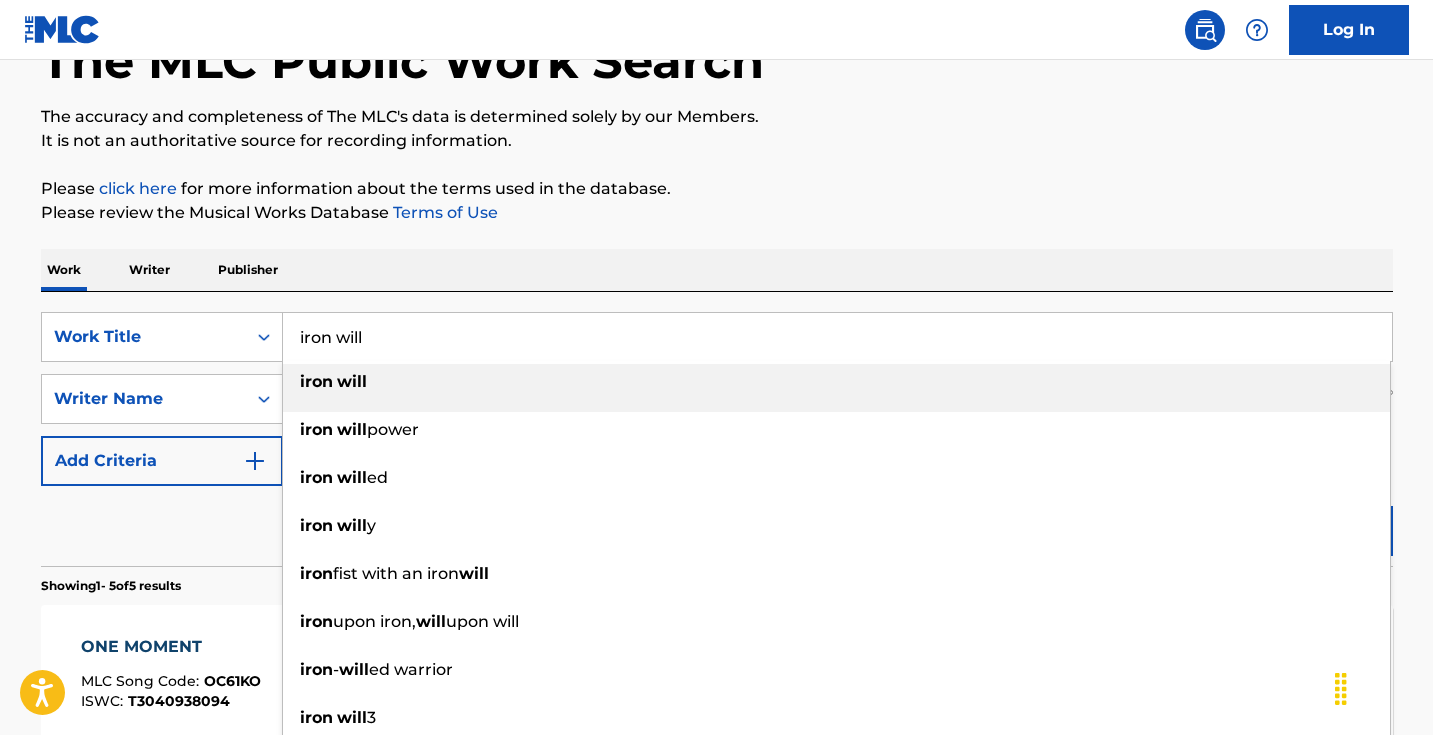 click on "The MLC Public Work Search The accuracy and completeness of The MLC's data is determined solely by our Members. It is not an authoritative source for recording information. Please   click here   for more information about the terms used in the database. Please review the Musical Works Database   Terms of Use Work Writer Publisher SearchWithCriteria1667f8bf-40ab-4a1e-99fd-3f38d77dccac Work Title iron will iron   will iron   will power iron   will ed iron   will y iron  fist with an iron  will iron  upon iron,  will  upon will iron - will ed warrior iron   will  3 an  iron   will iron   will  score SearchWithCriteria6548d4a2-e86d-49d3-924f-33cec4f39eea Writer Name Aleixo Add Criteria Reset Search Search Showing  1  -   5  of  5   results   ONE MOMENT MLC Song Code : OC61KO ISWC : T3040938094 Writers ( 2 ) SIMON ALEIXO, SIMON ALEIXO Recording Artists ( 2 ) WEED, DA WEED Total Known Shares: 50 % ALL GOOD MLC Song Code : AC3FPW ISWC : T3093331869 Writers ( 1 ) SIMON ALEIXO Recording Artists ( 2 ) WEED, DA WEED %" at bounding box center [717, 727] 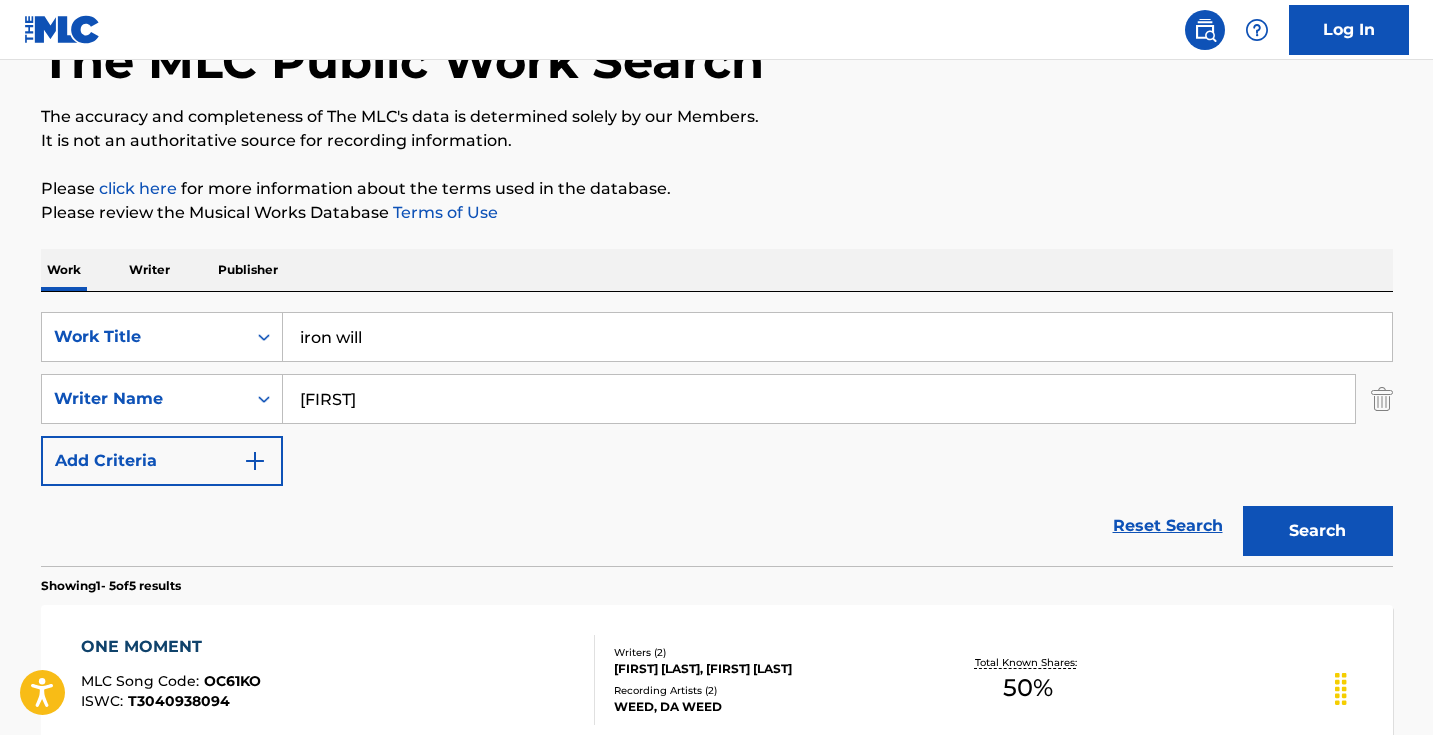 click on "Search" at bounding box center (1318, 531) 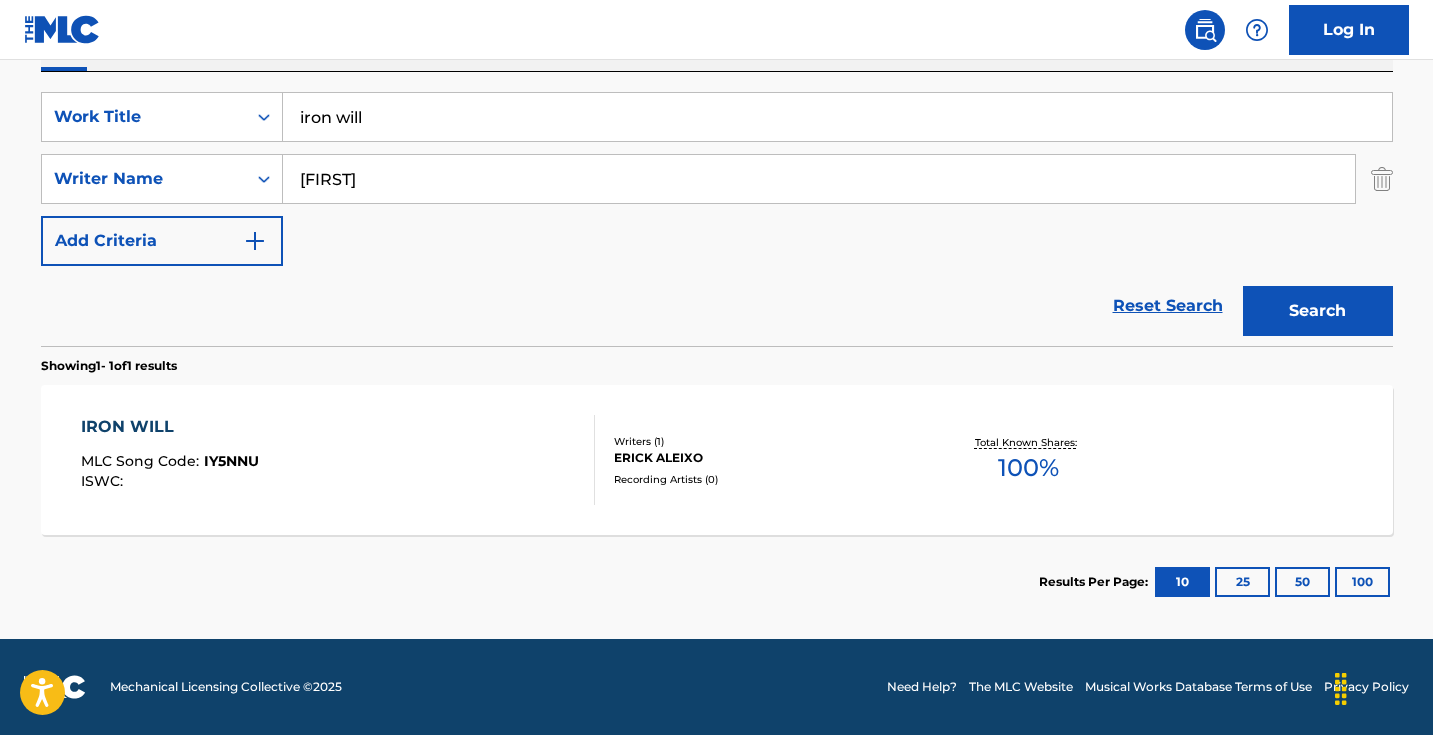 scroll, scrollTop: 353, scrollLeft: 0, axis: vertical 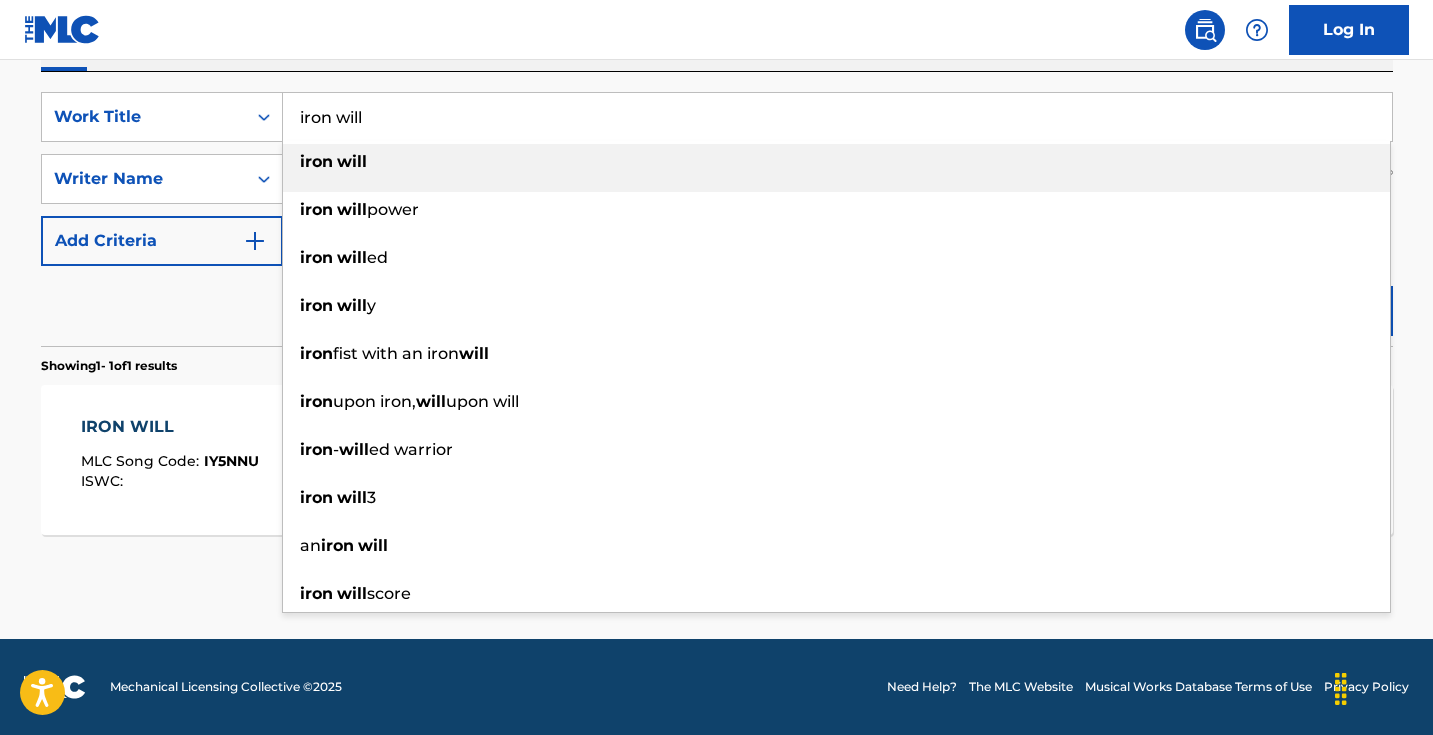 paste on "Together As One" 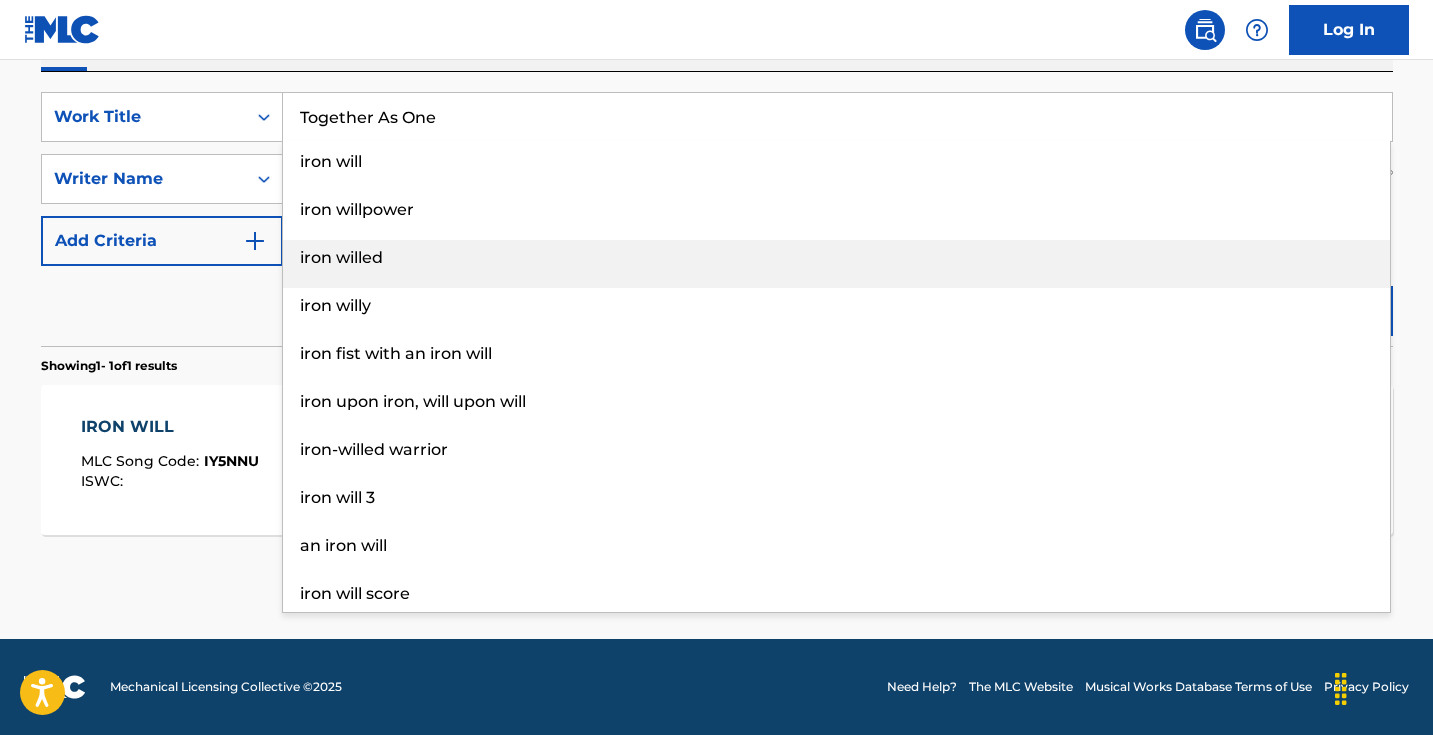 type on "Together As One" 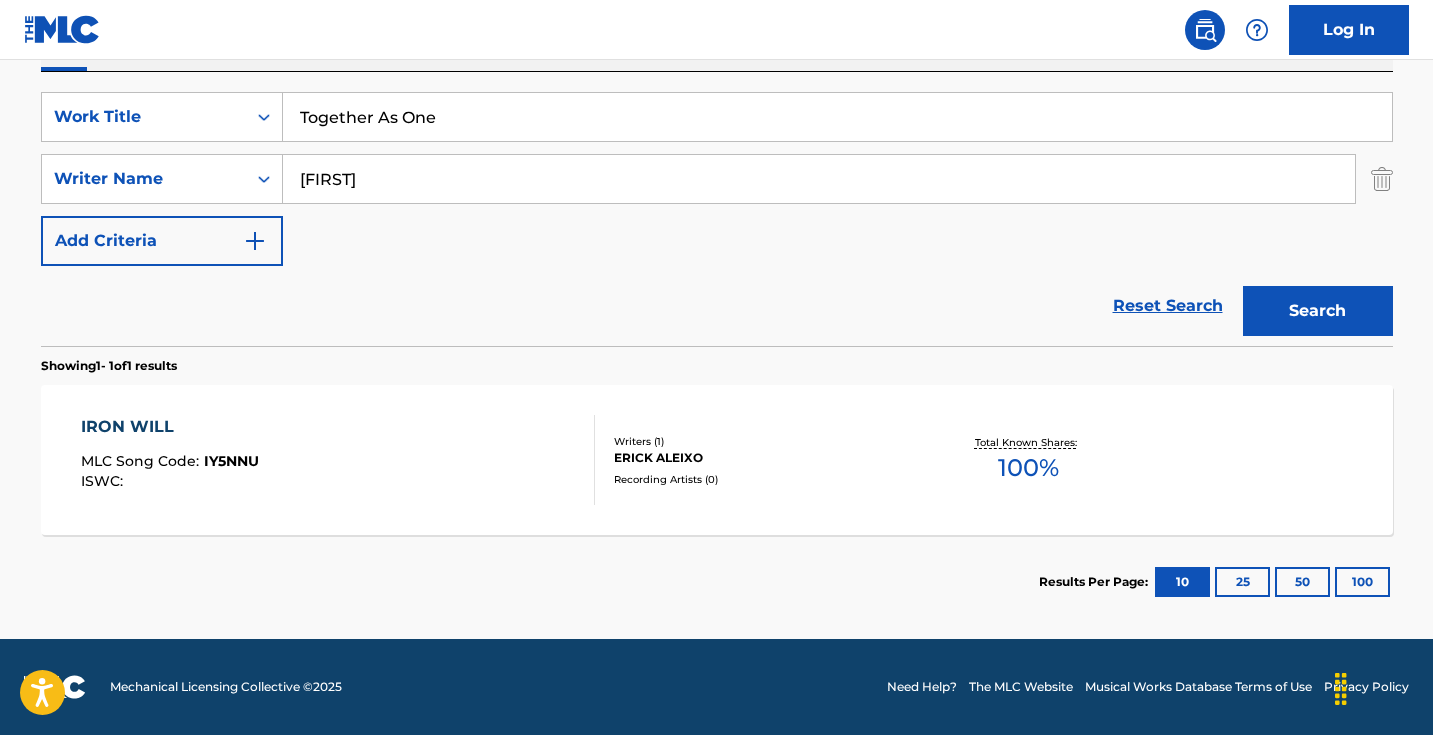 click on "Reset Search Search" at bounding box center [717, 306] 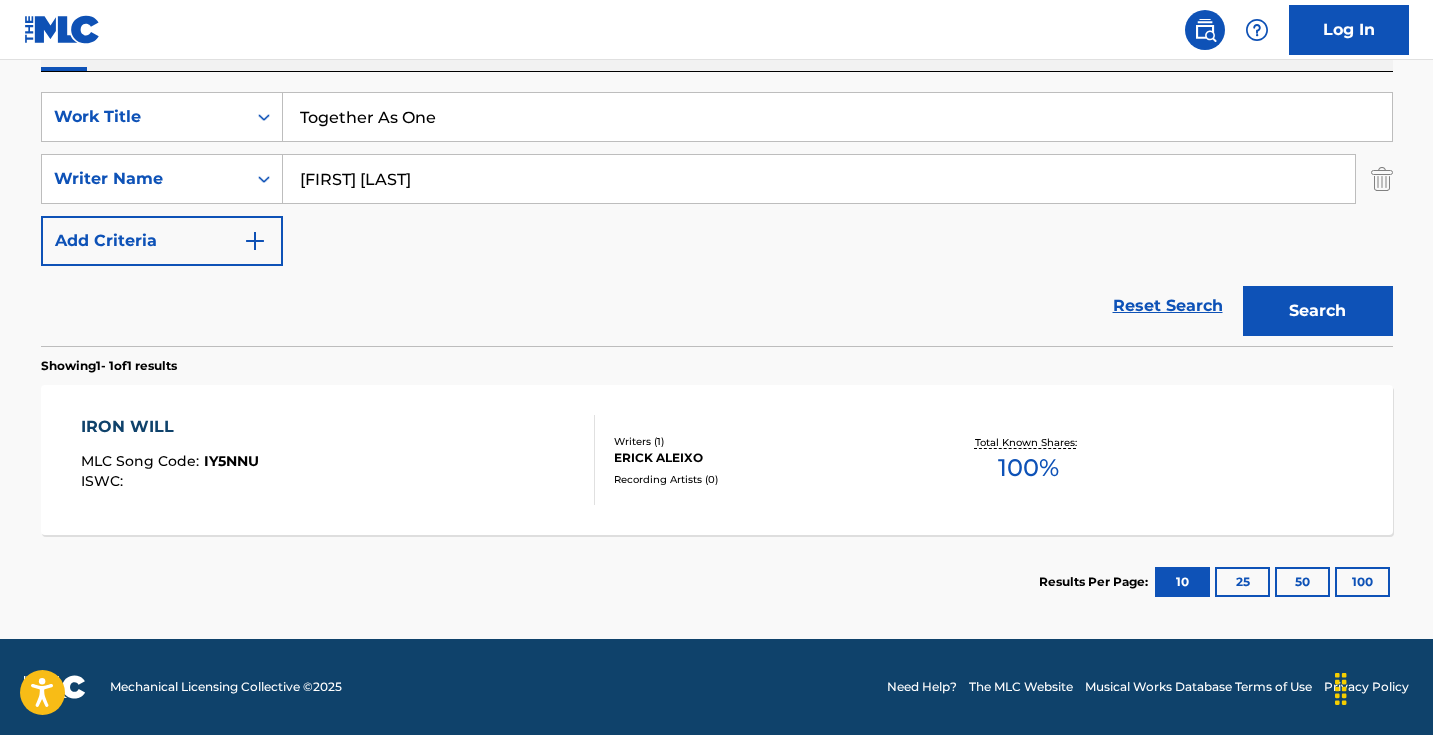 click on "Search" at bounding box center (1318, 311) 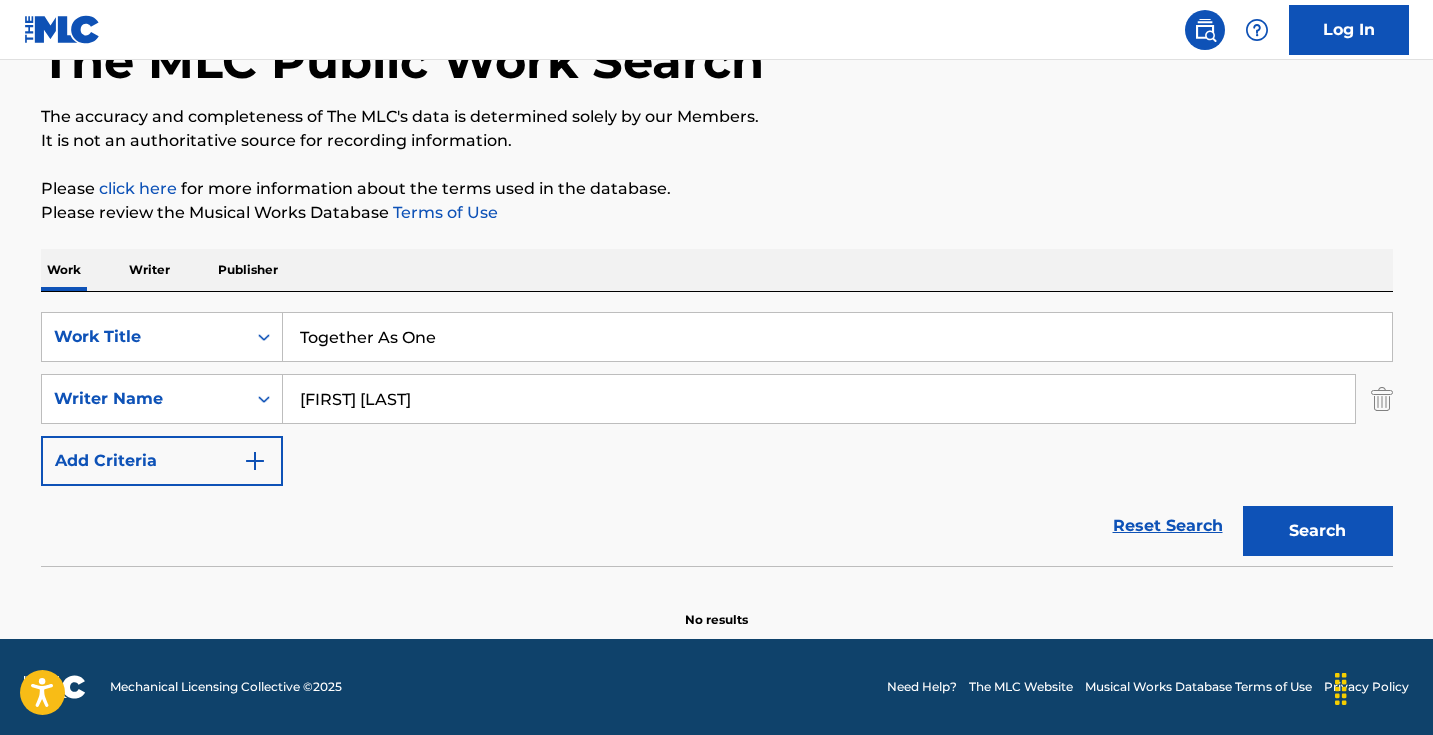 scroll, scrollTop: 133, scrollLeft: 0, axis: vertical 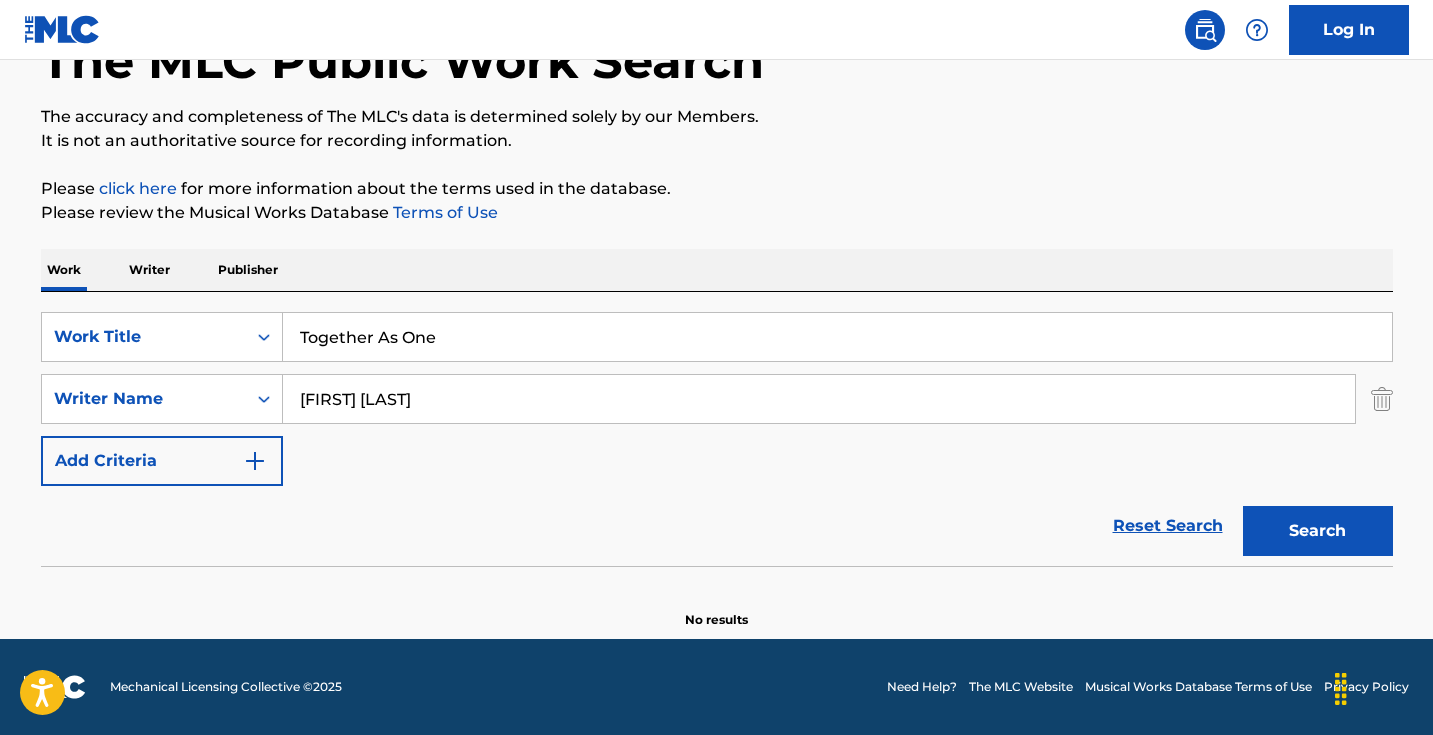 click on "[FIRST] [LAST]" at bounding box center (819, 399) 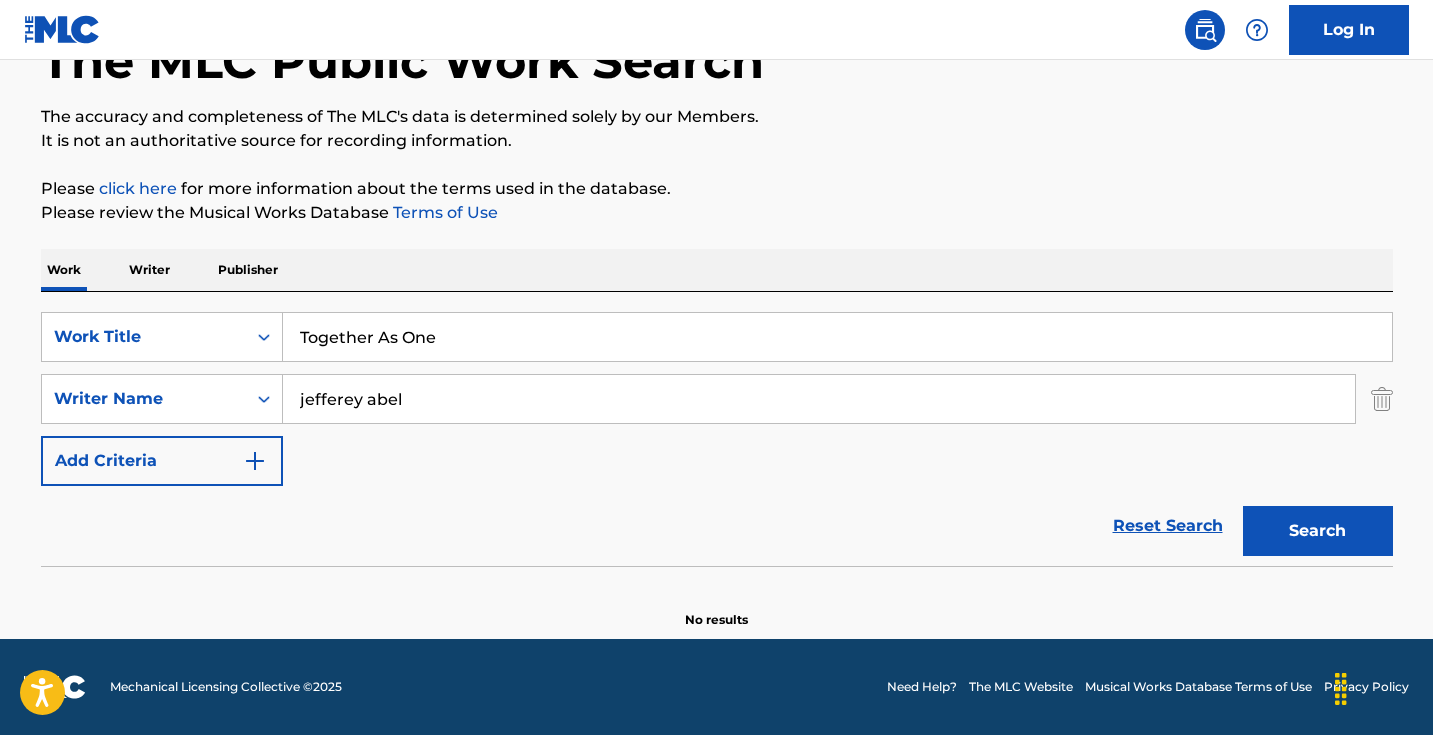 click on "Search" at bounding box center [1318, 531] 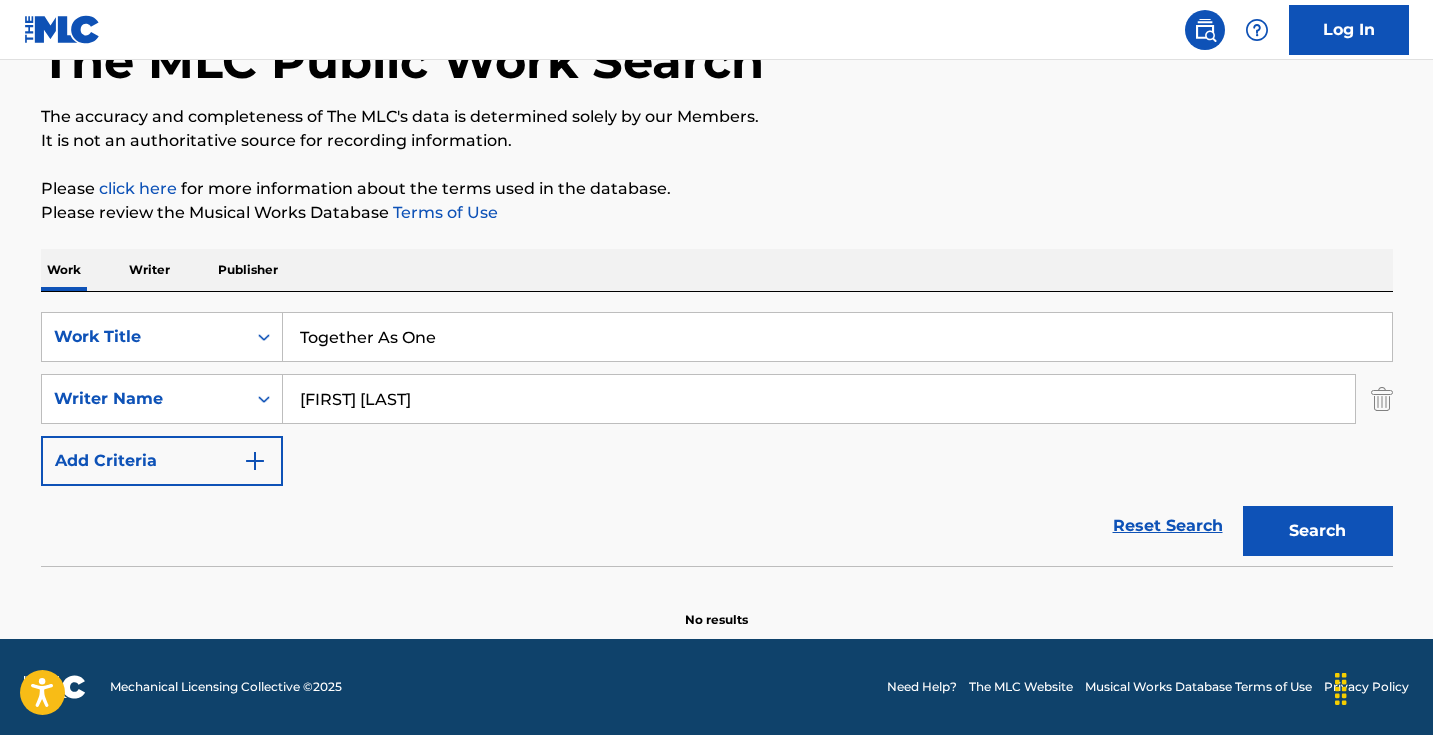 click on "[FIRST] [LAST]" at bounding box center (819, 399) 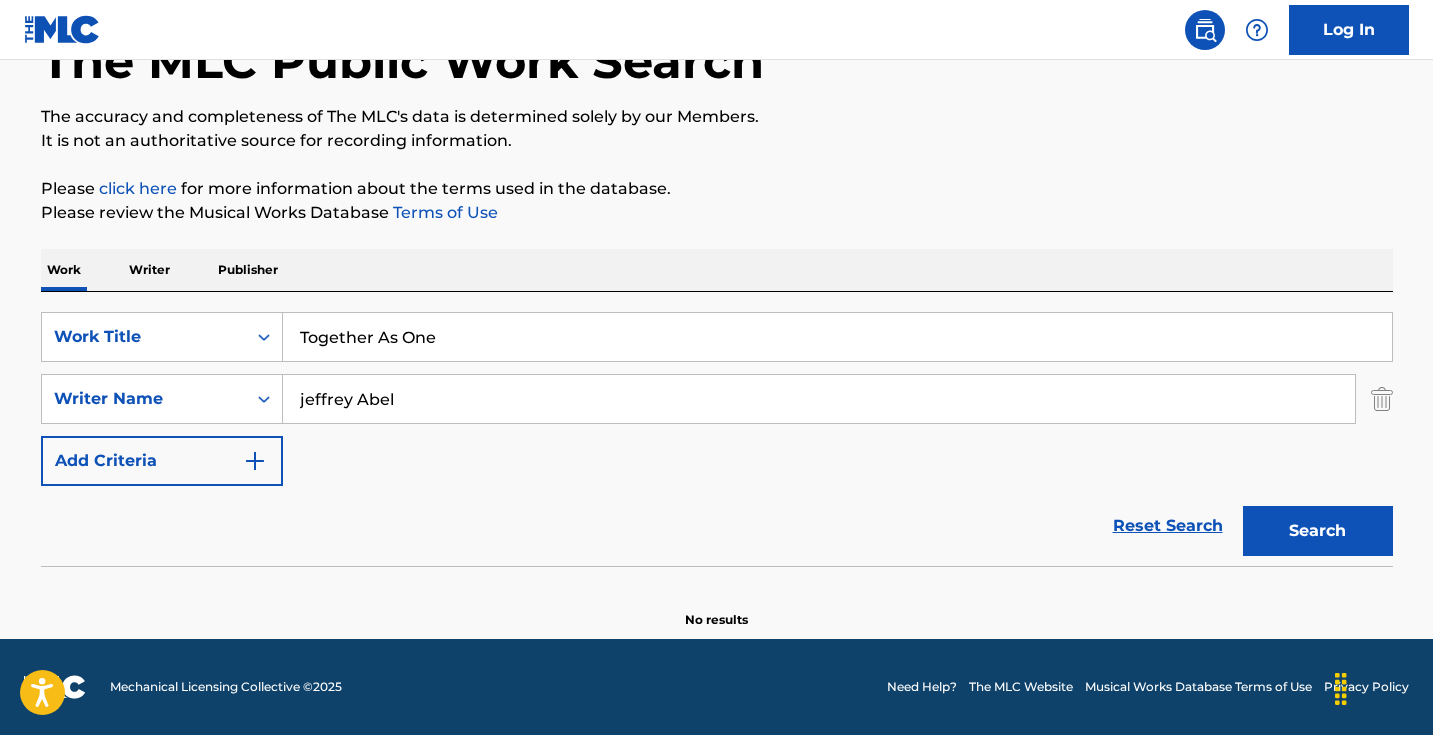 type on "jeffrey Abel" 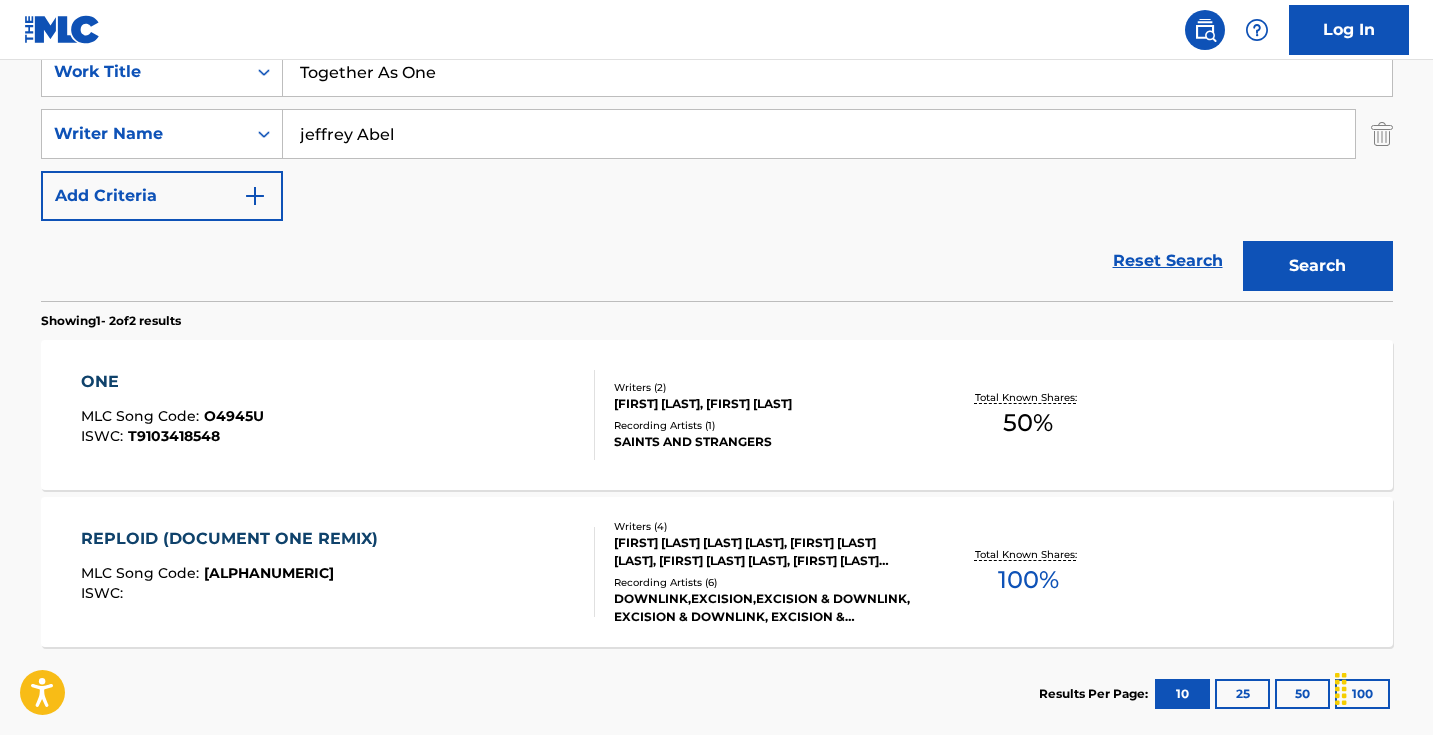 scroll, scrollTop: 373, scrollLeft: 0, axis: vertical 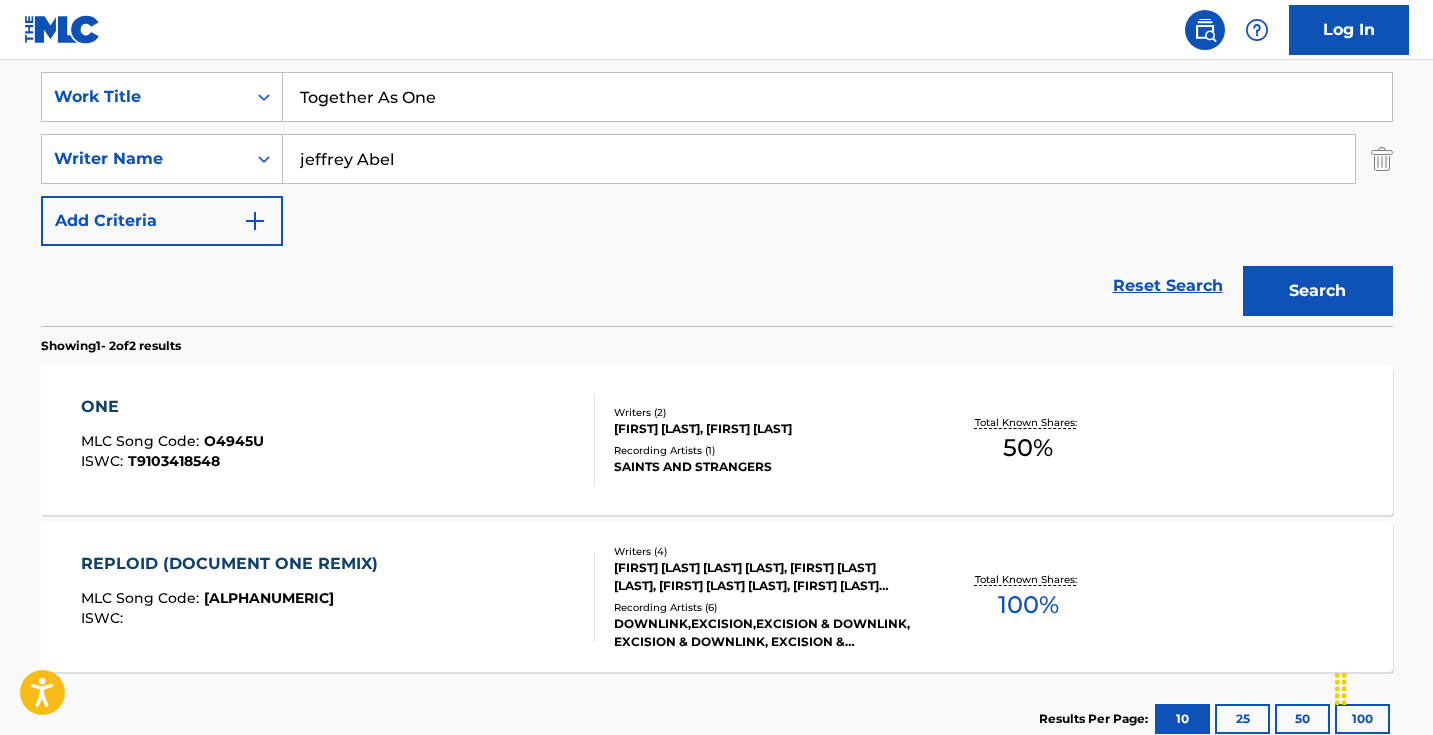 click on "Log In" at bounding box center (716, 30) 